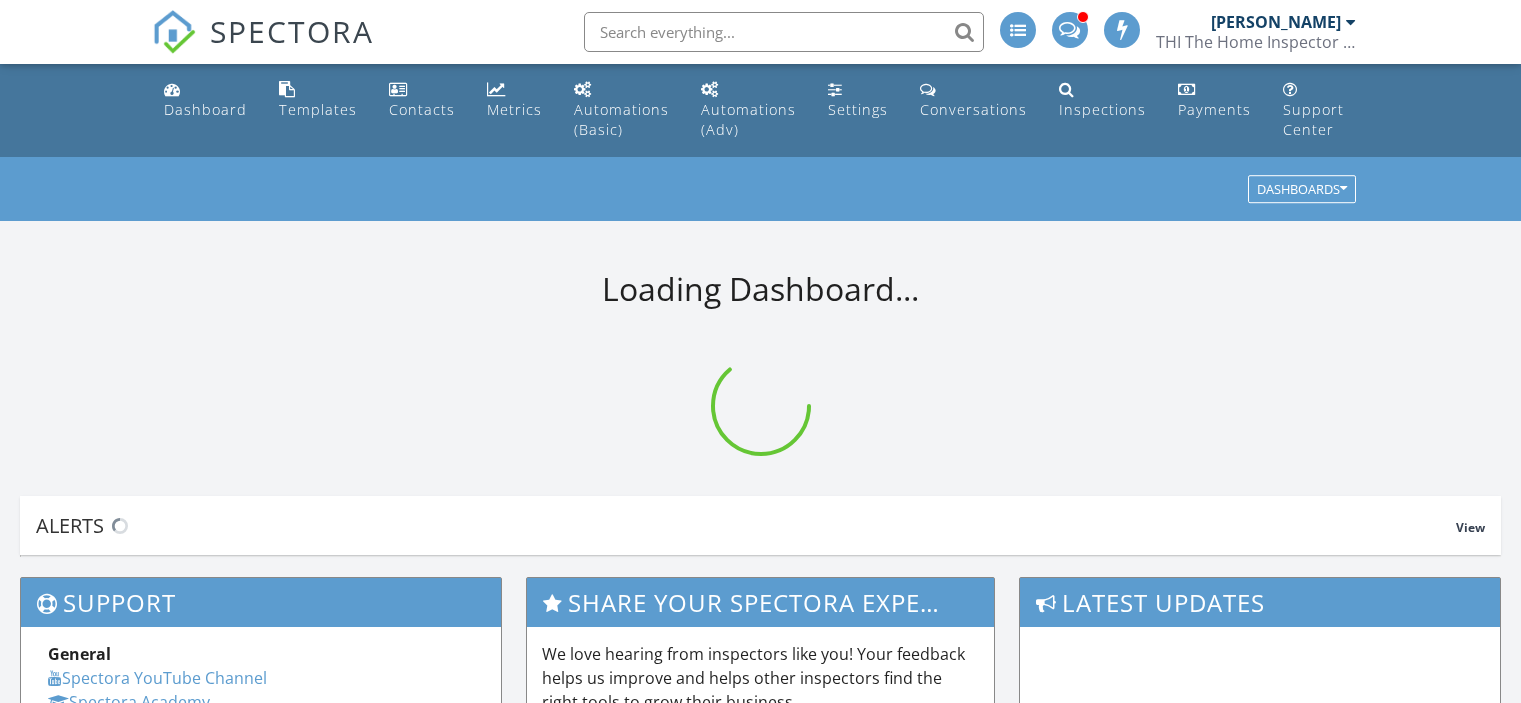 scroll, scrollTop: 0, scrollLeft: 0, axis: both 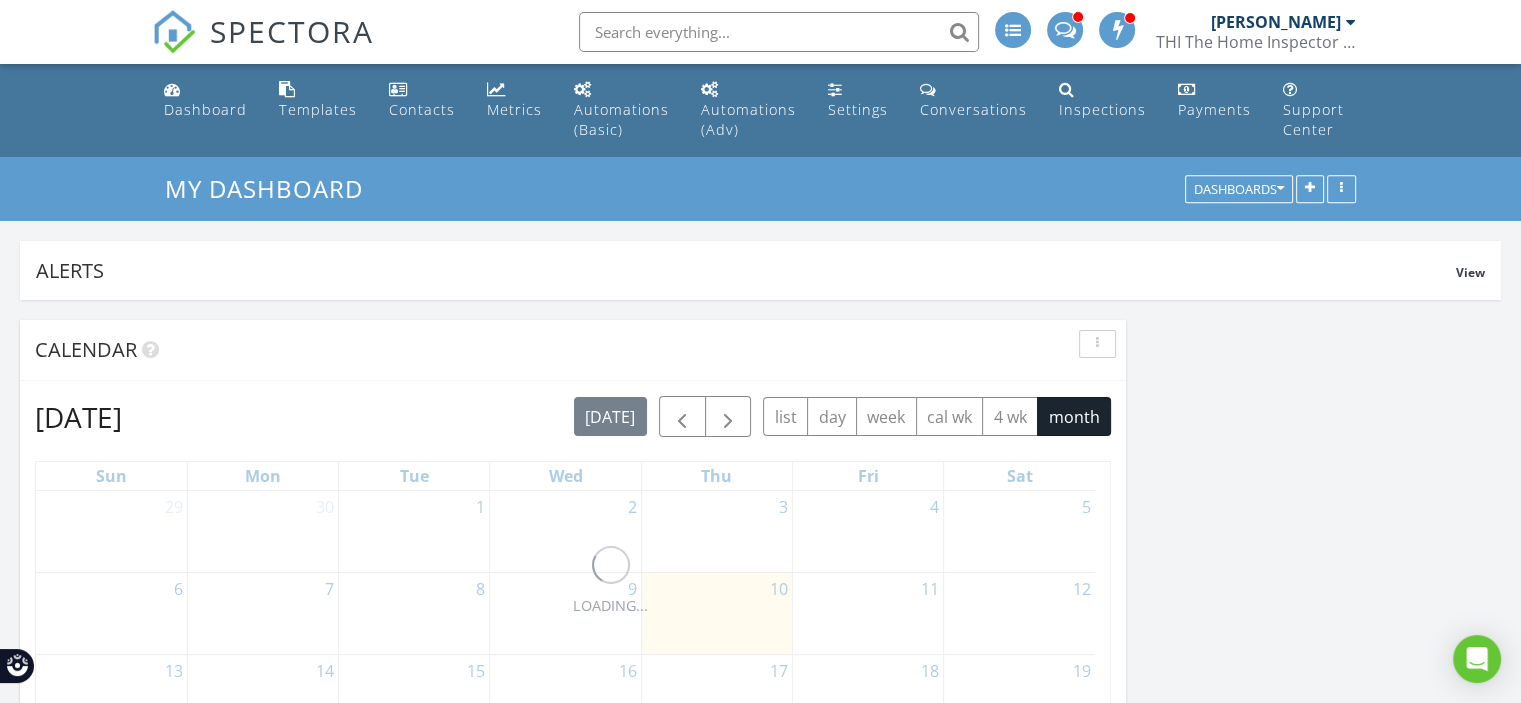 click at bounding box center [779, 32] 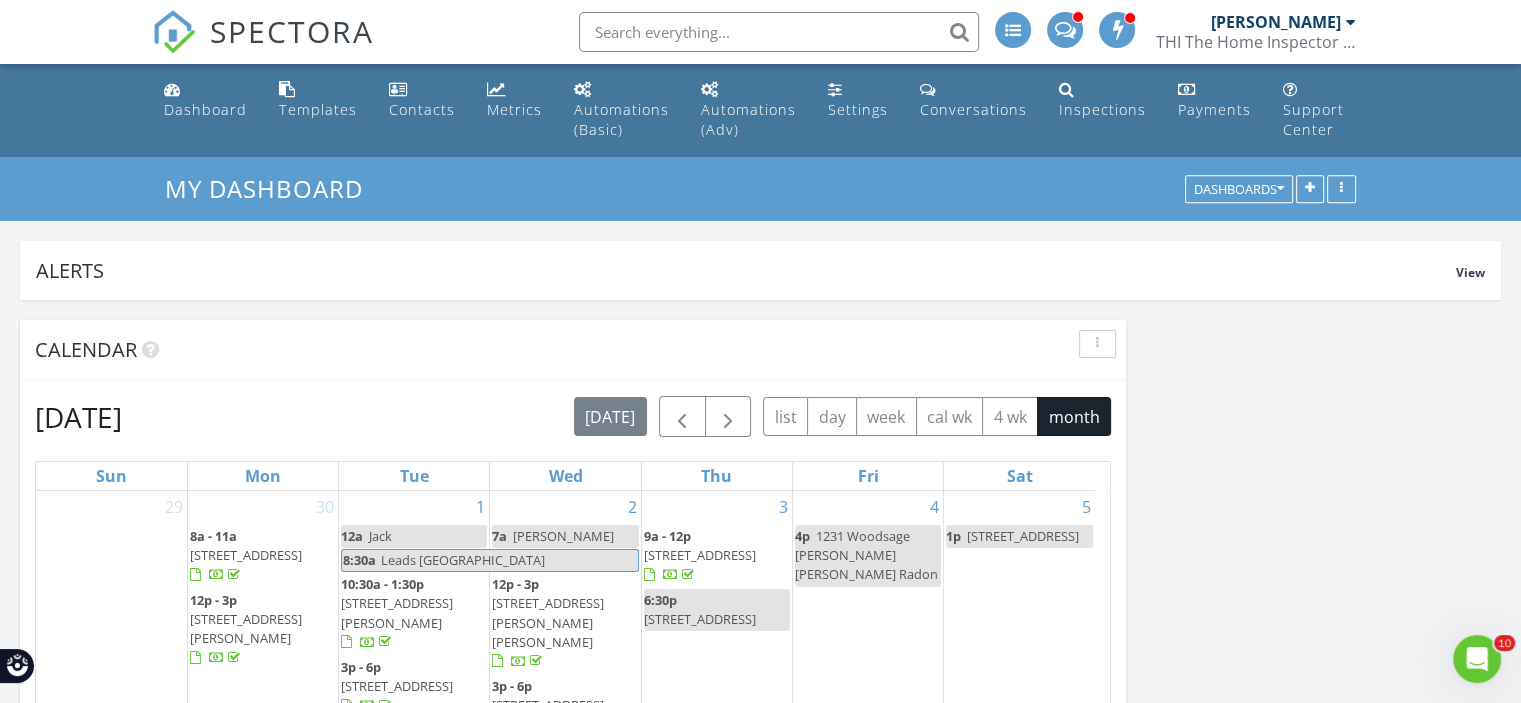 scroll, scrollTop: 0, scrollLeft: 0, axis: both 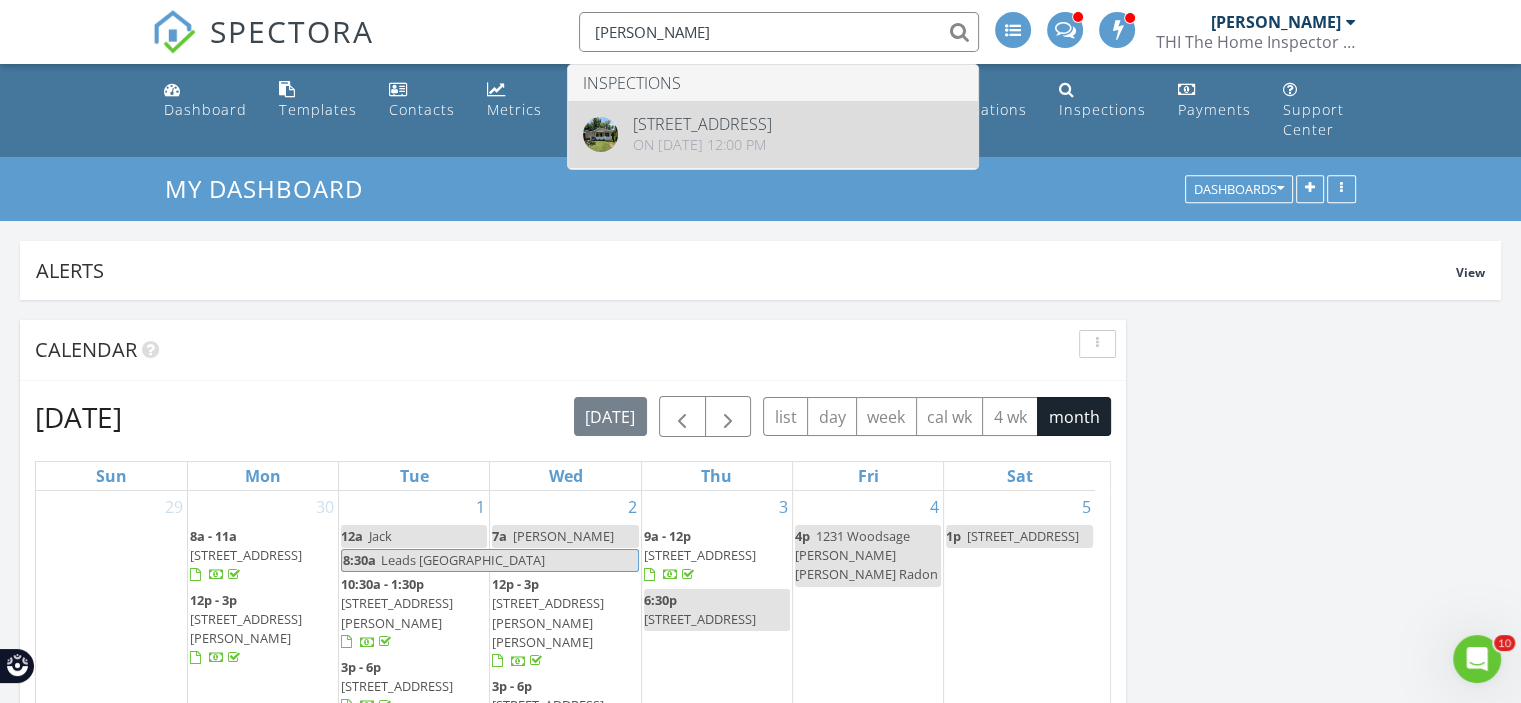type on "eubanks" 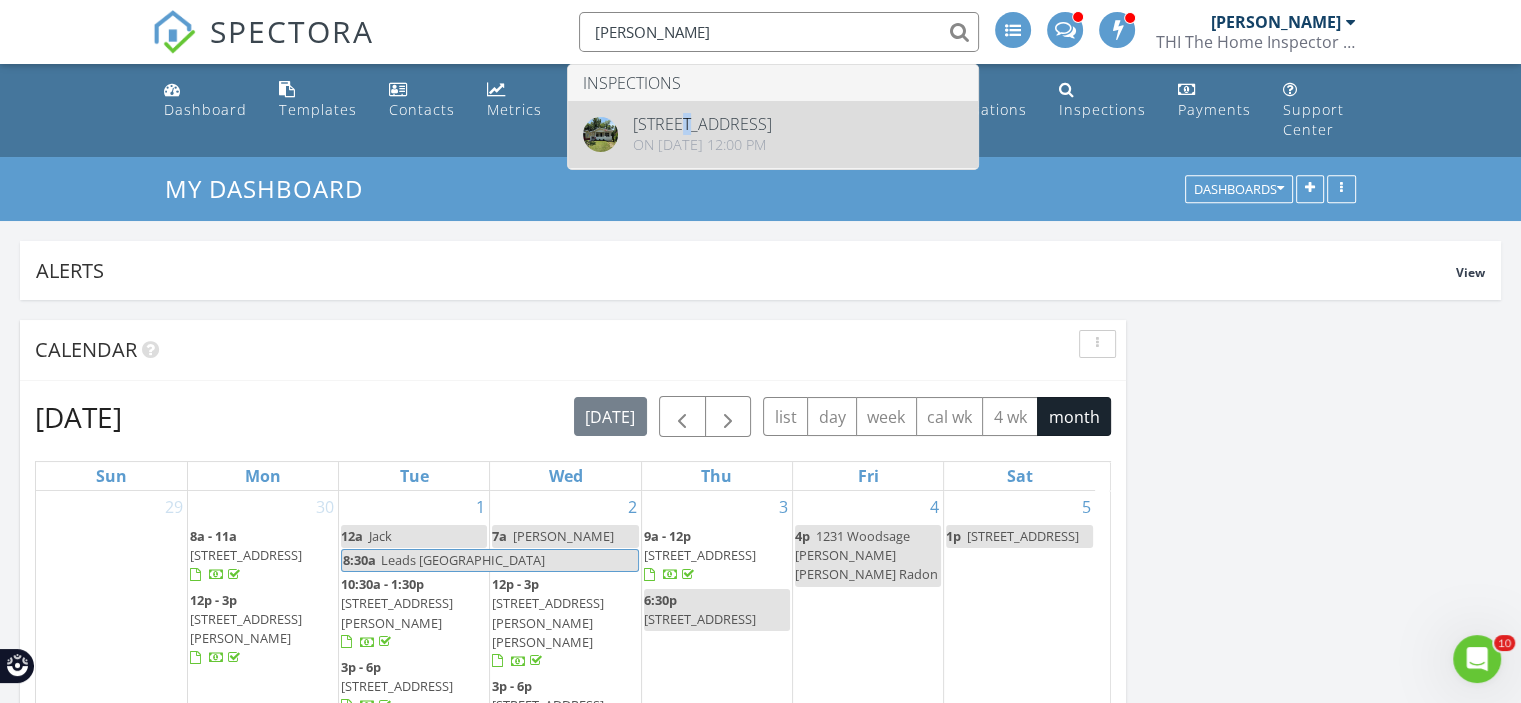 type 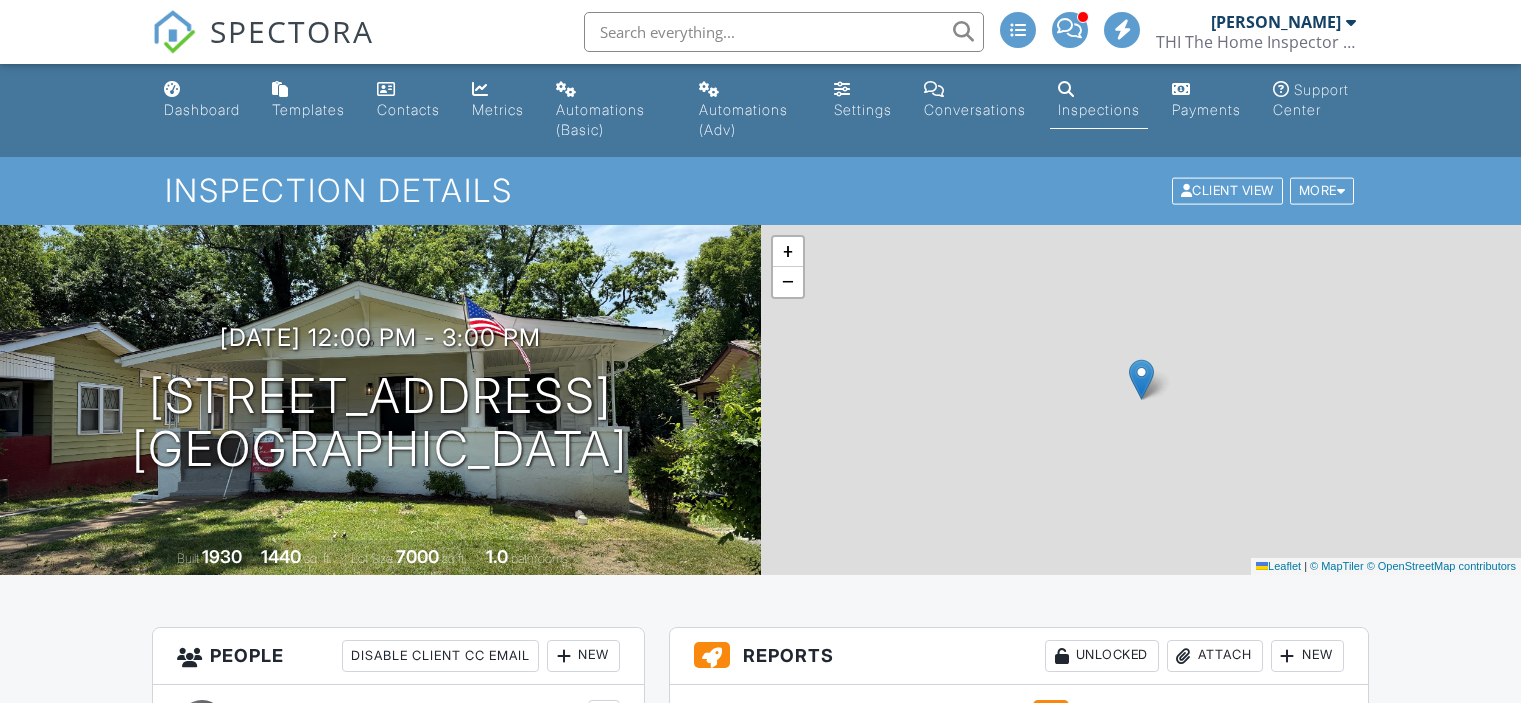 scroll, scrollTop: 0, scrollLeft: 0, axis: both 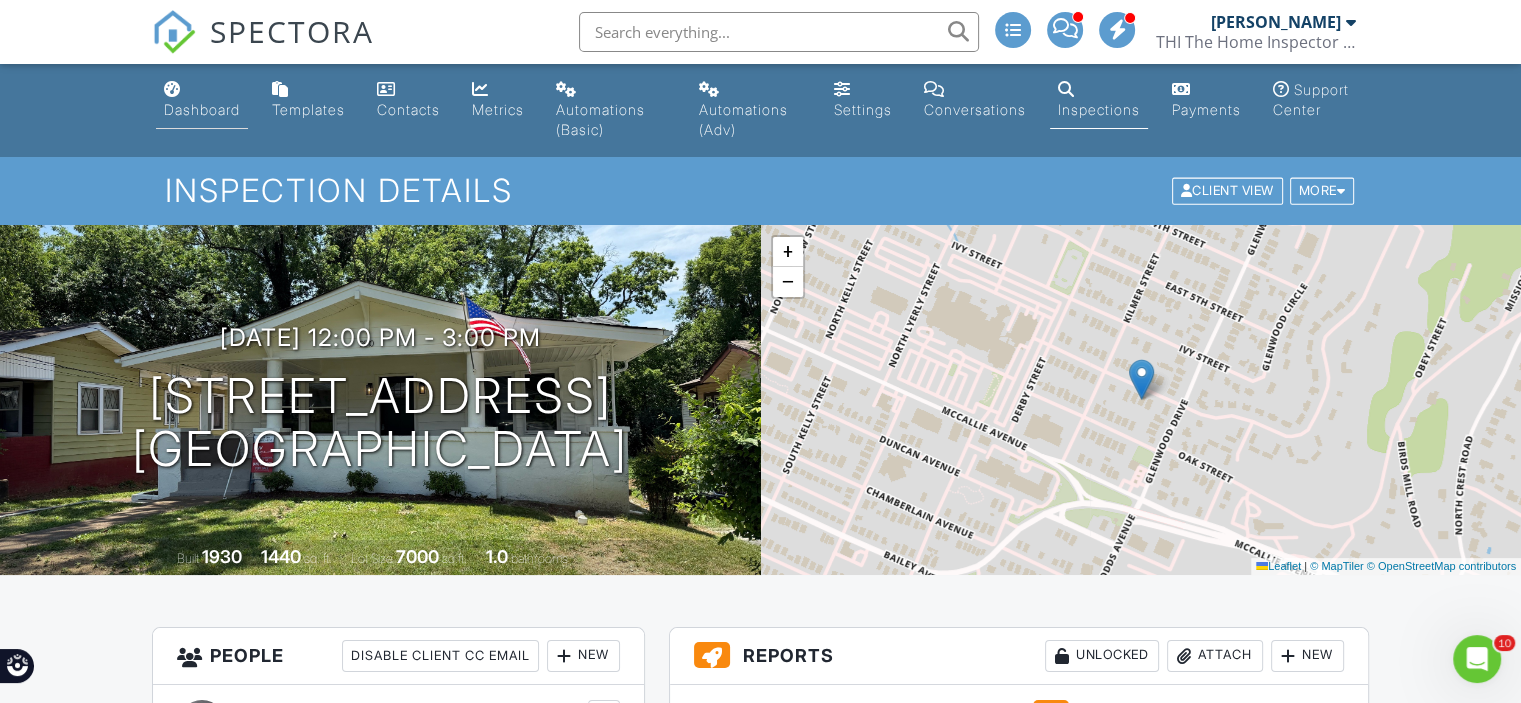 click on "Dashboard" at bounding box center [202, 109] 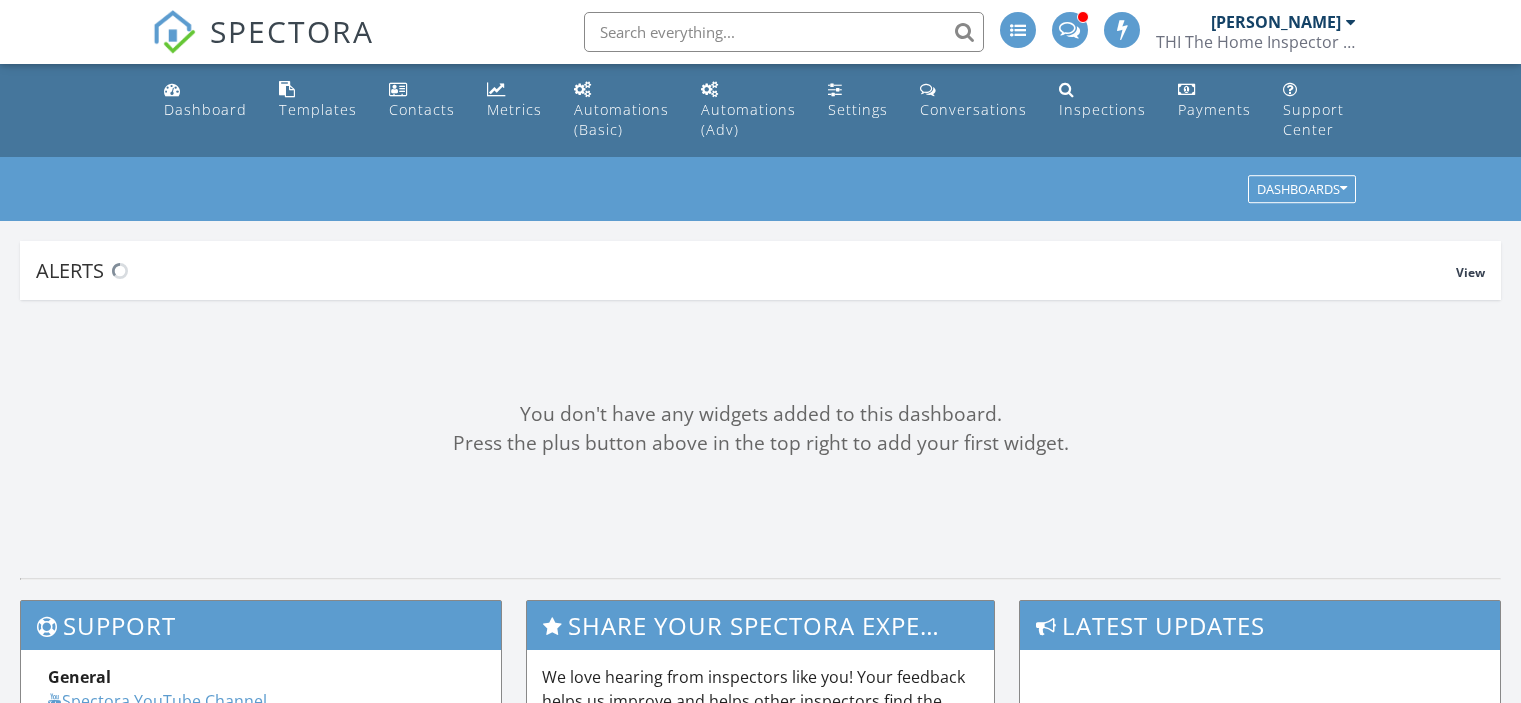 scroll, scrollTop: 0, scrollLeft: 0, axis: both 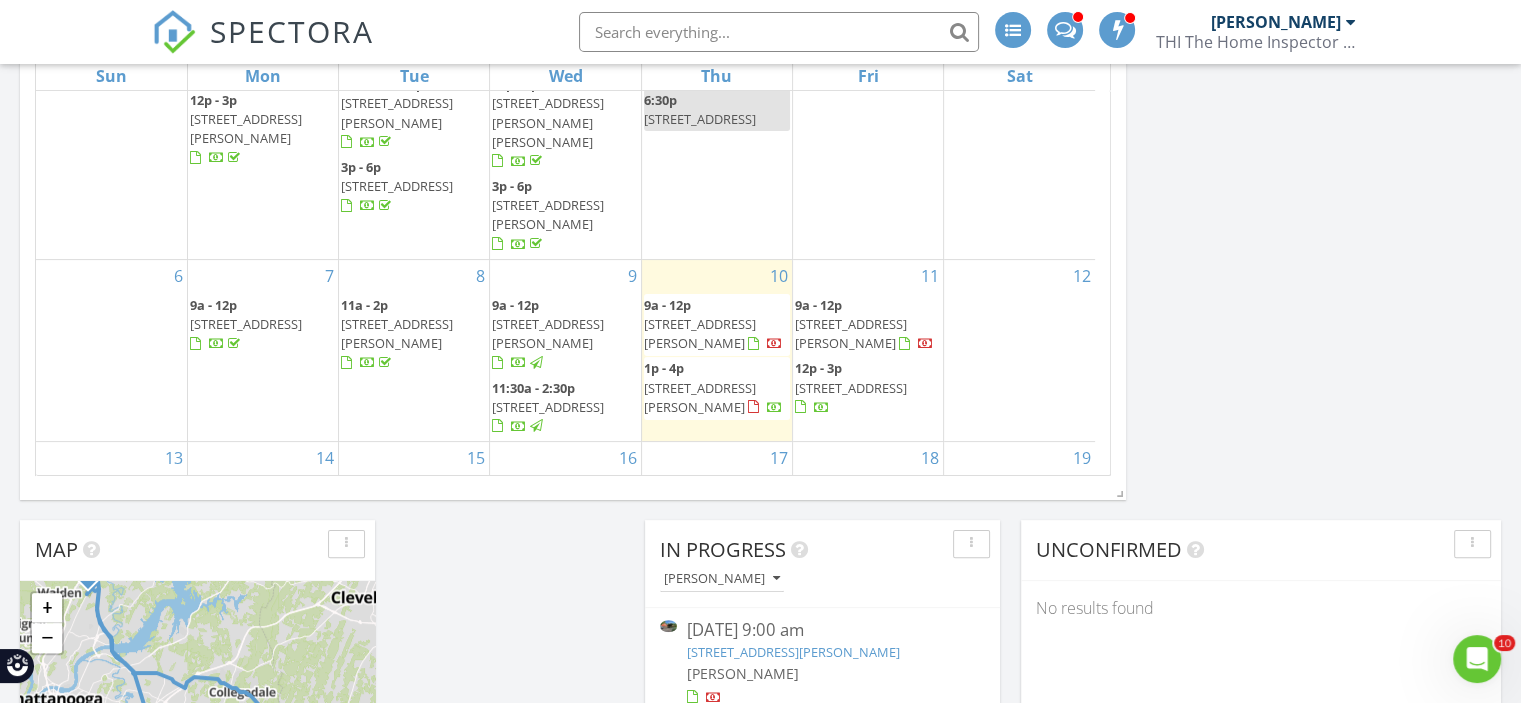 click at bounding box center (779, 32) 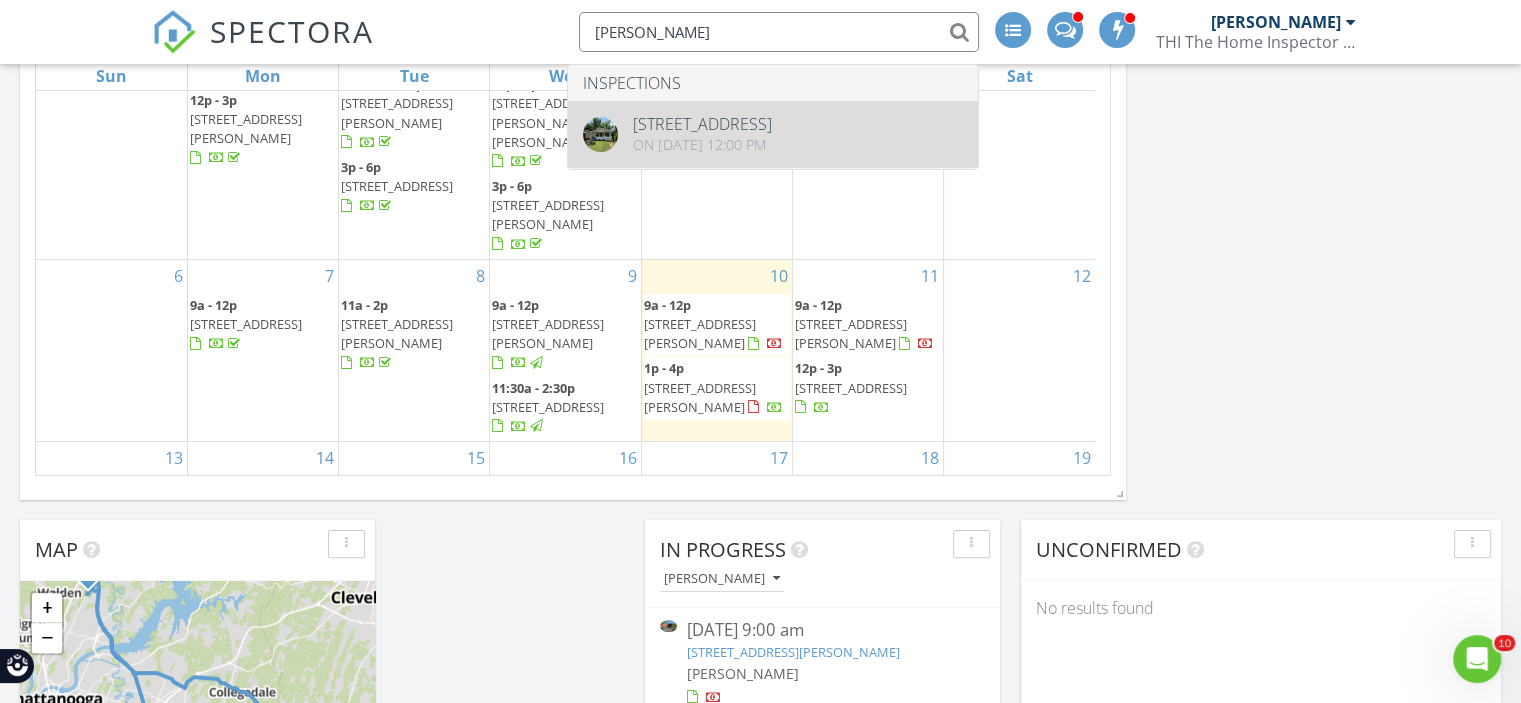 type on "tony eubanks" 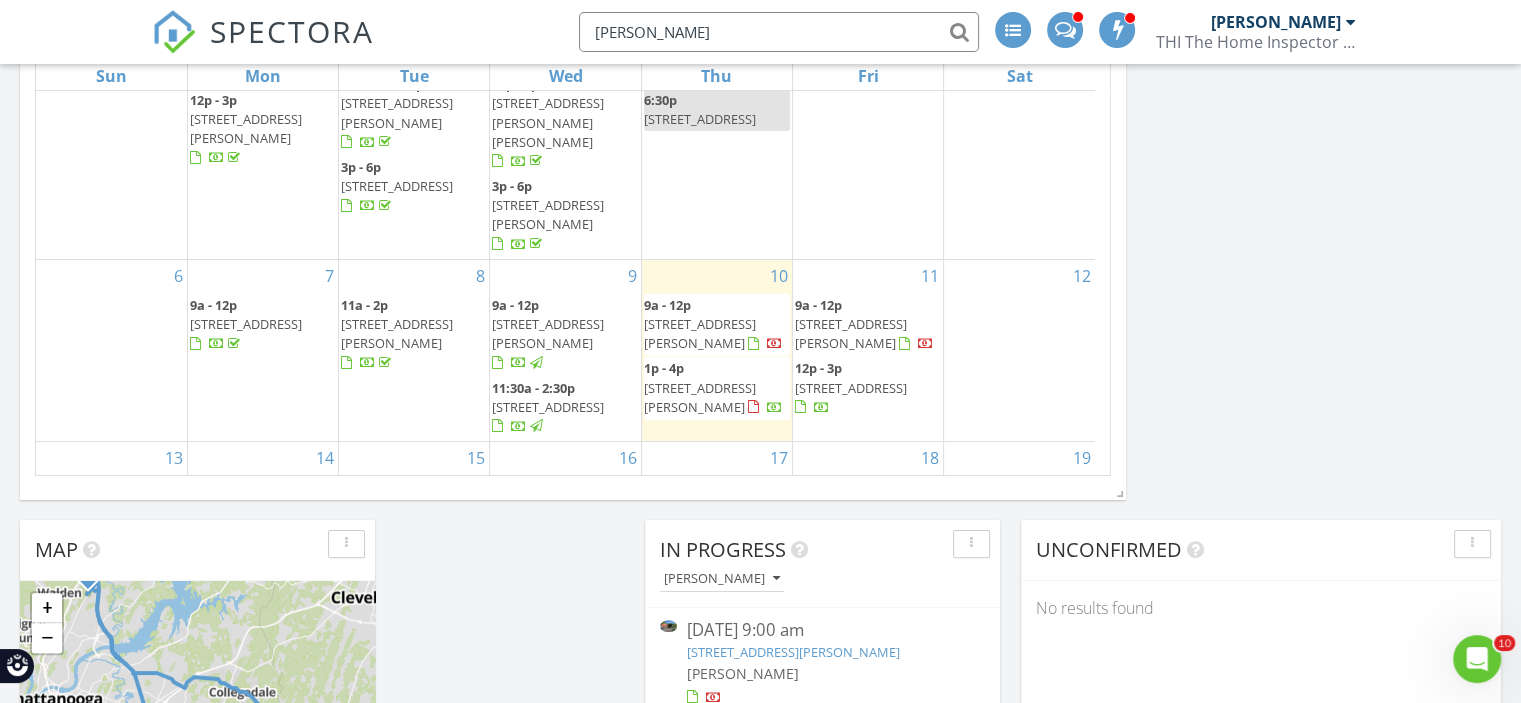 type 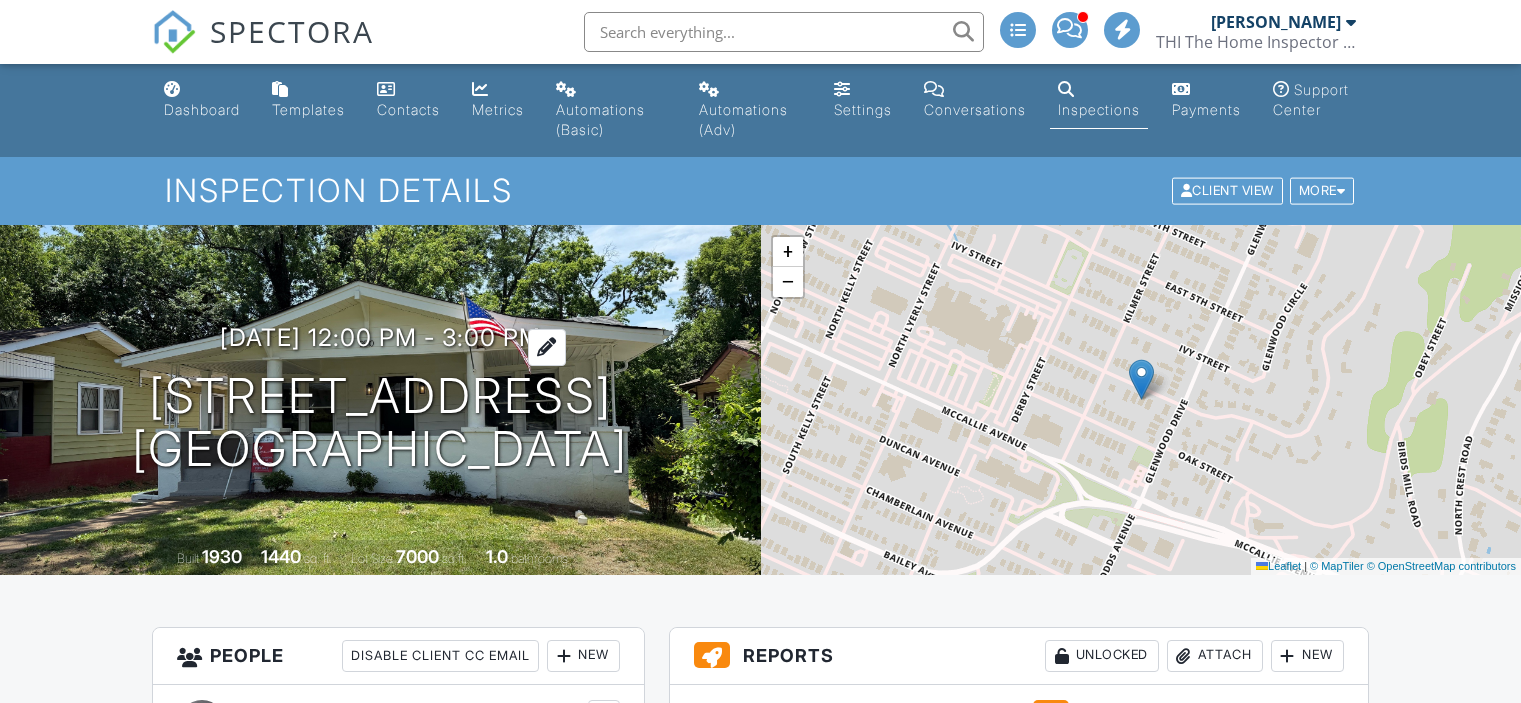 scroll, scrollTop: 0, scrollLeft: 0, axis: both 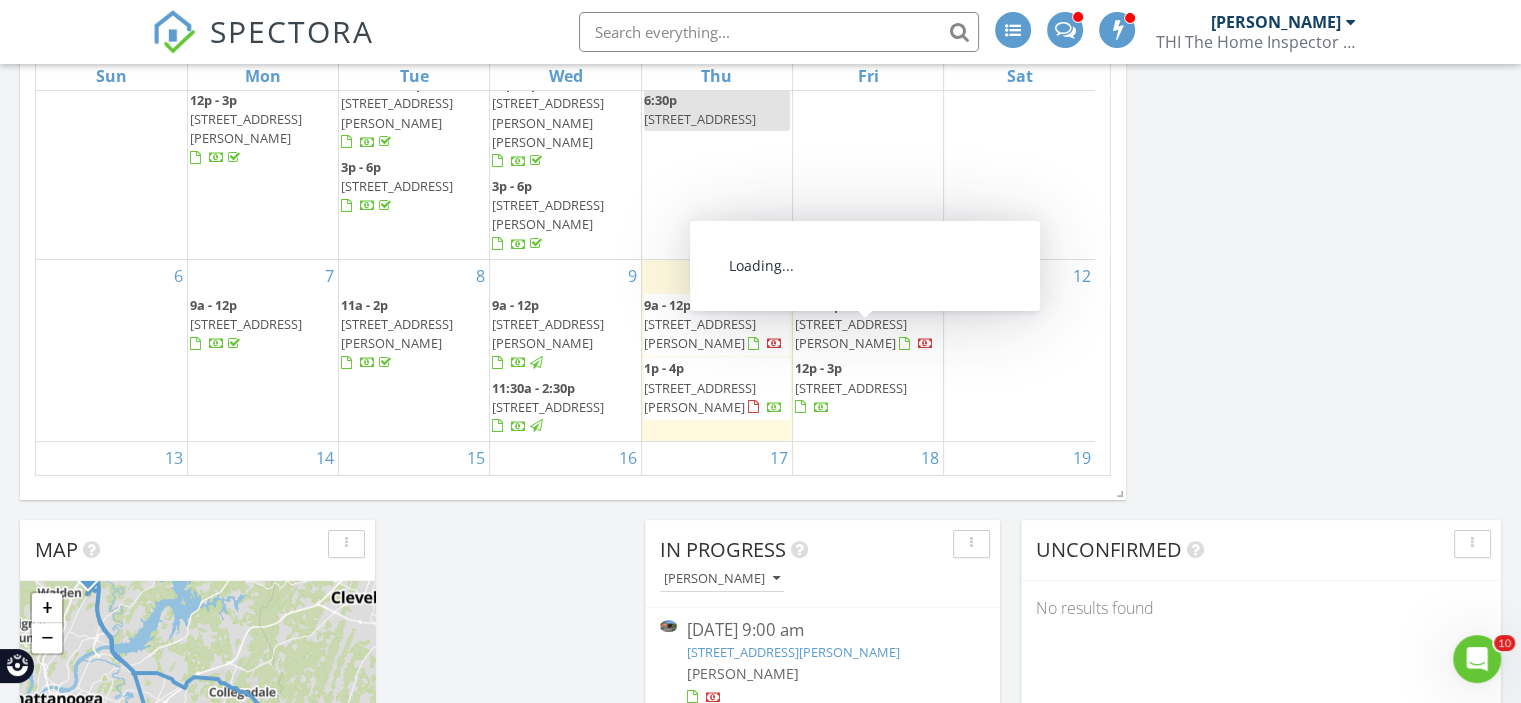 click on "[STREET_ADDRESS]" at bounding box center [851, 388] 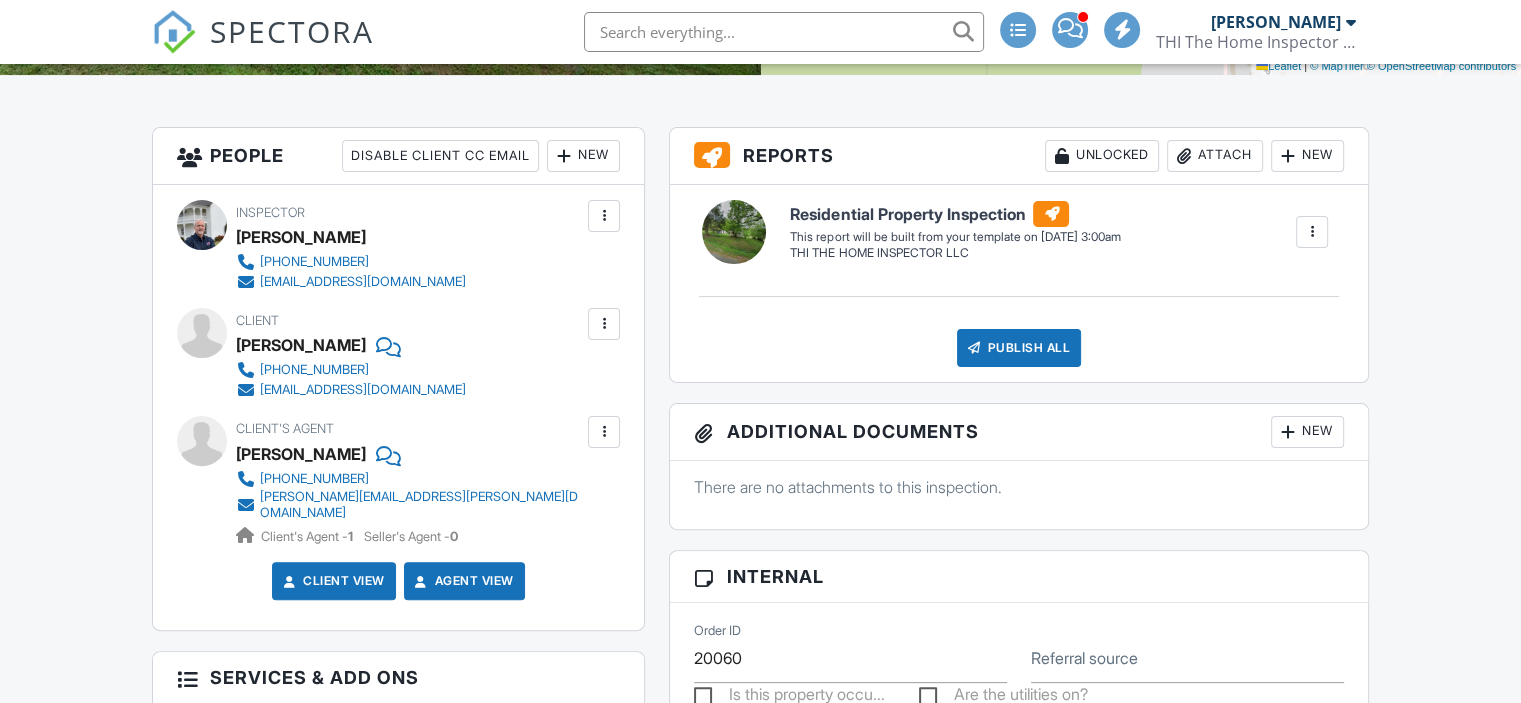 scroll, scrollTop: 500, scrollLeft: 0, axis: vertical 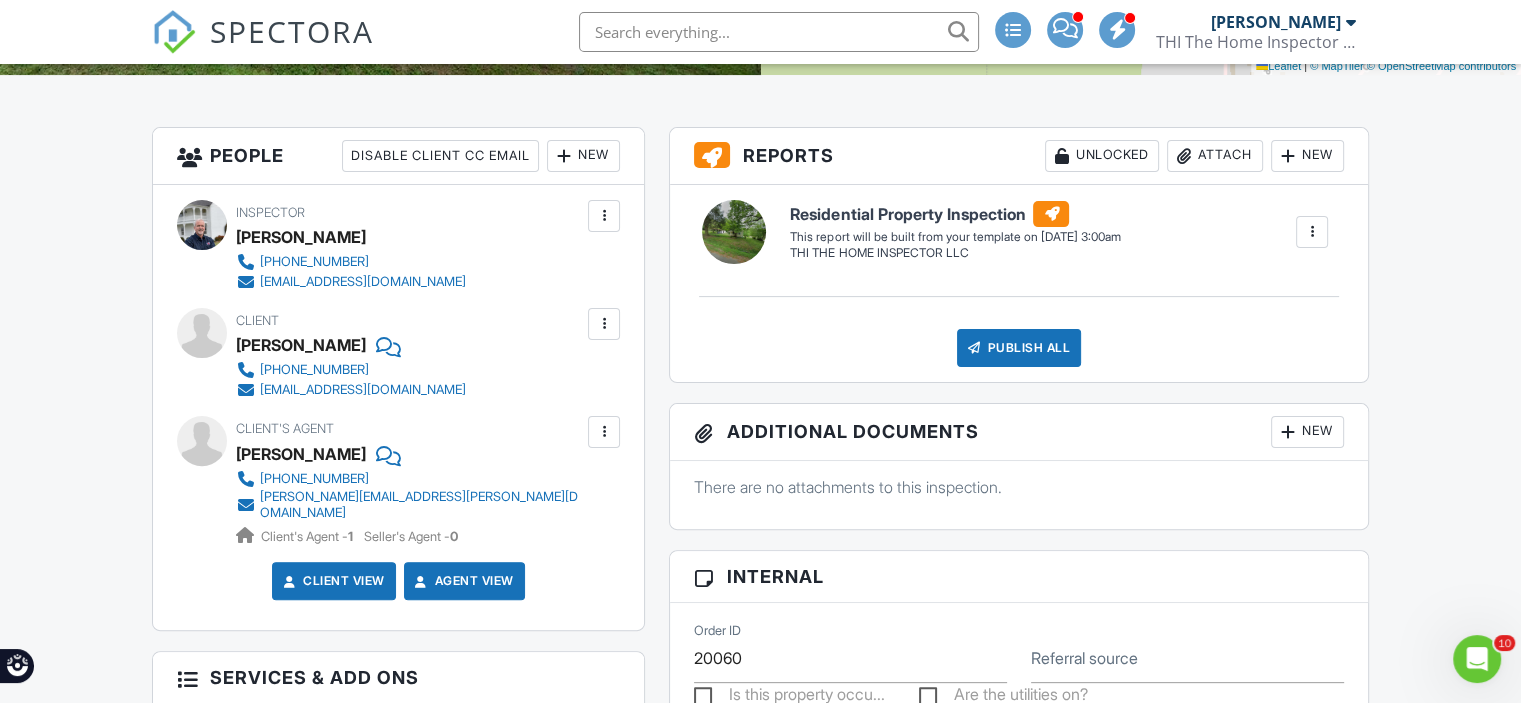 click at bounding box center [604, 324] 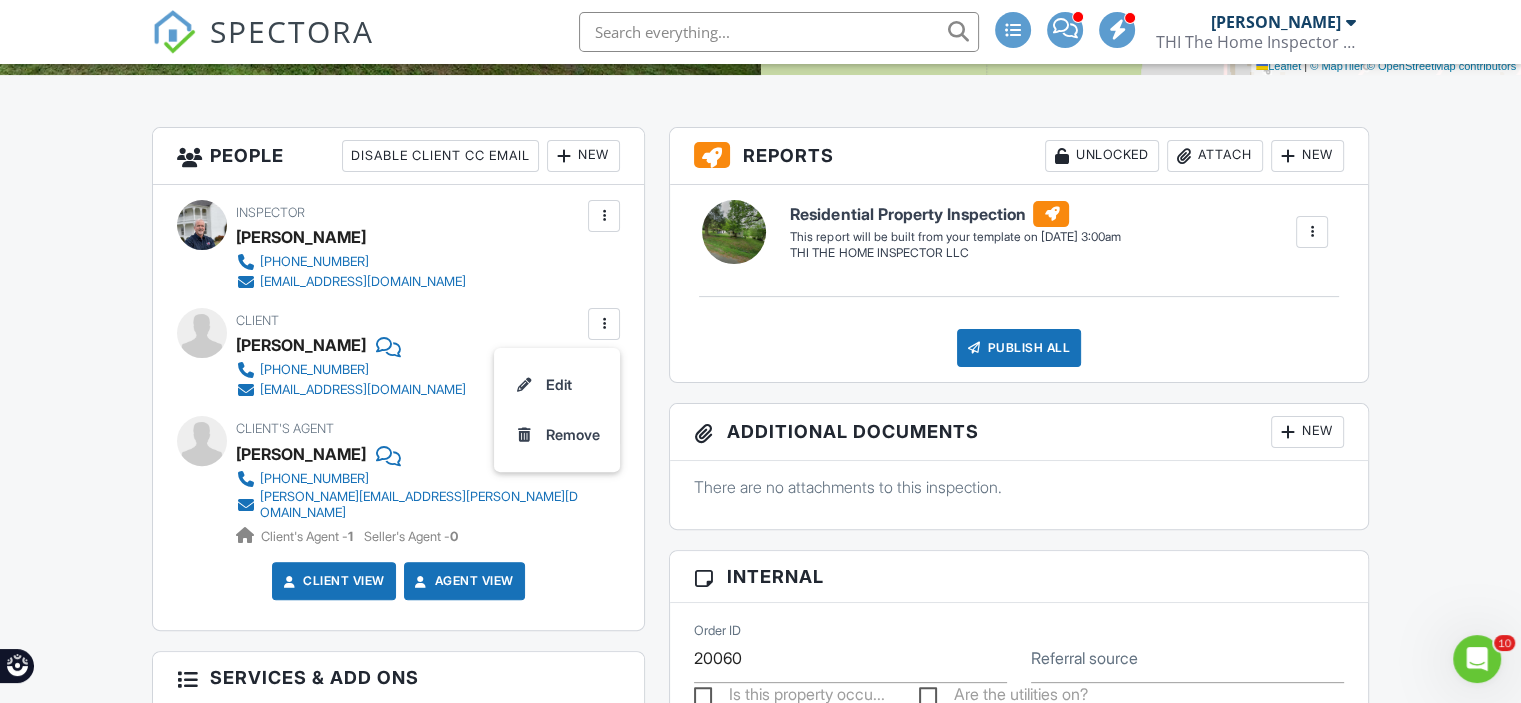 scroll, scrollTop: 600, scrollLeft: 0, axis: vertical 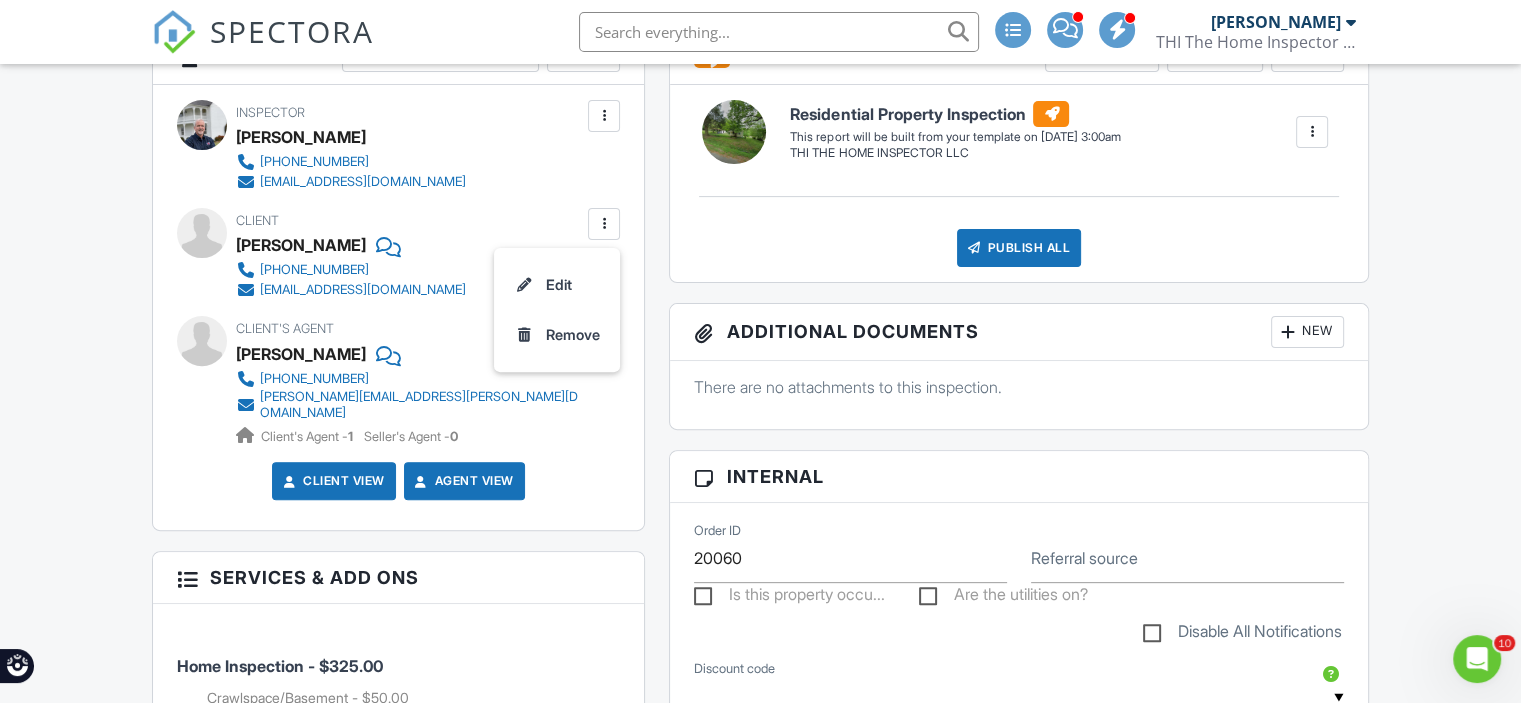 click on "Dashboard
Templates
Contacts
Metrics
Automations (Basic)
Automations (Adv)
Settings
Conversations
Inspections
Payments
Support Center
Inspection Details
Client View
More
Property Details
Reschedule
Reorder / Copy
Share
Cancel
Delete
Print Order
Convert to V9
View Change Log
07/11/2025 12:00 pm
- 3:00 pm
1002 Colerain St
LaFayette, GA 30728
Built
1947
864
sq. ft.
Lot Size
15682
sq.ft.
2
bedrooms
1.0
bathrooms
+ −  Leaflet   |   © MapTiler   © OpenStreetMap contributors
All emails and texts are disabled for this inspection!
Turn on emails and texts
Reports
Unlocked
Attach
New
Residential Property Inspection" at bounding box center (760, 1117) 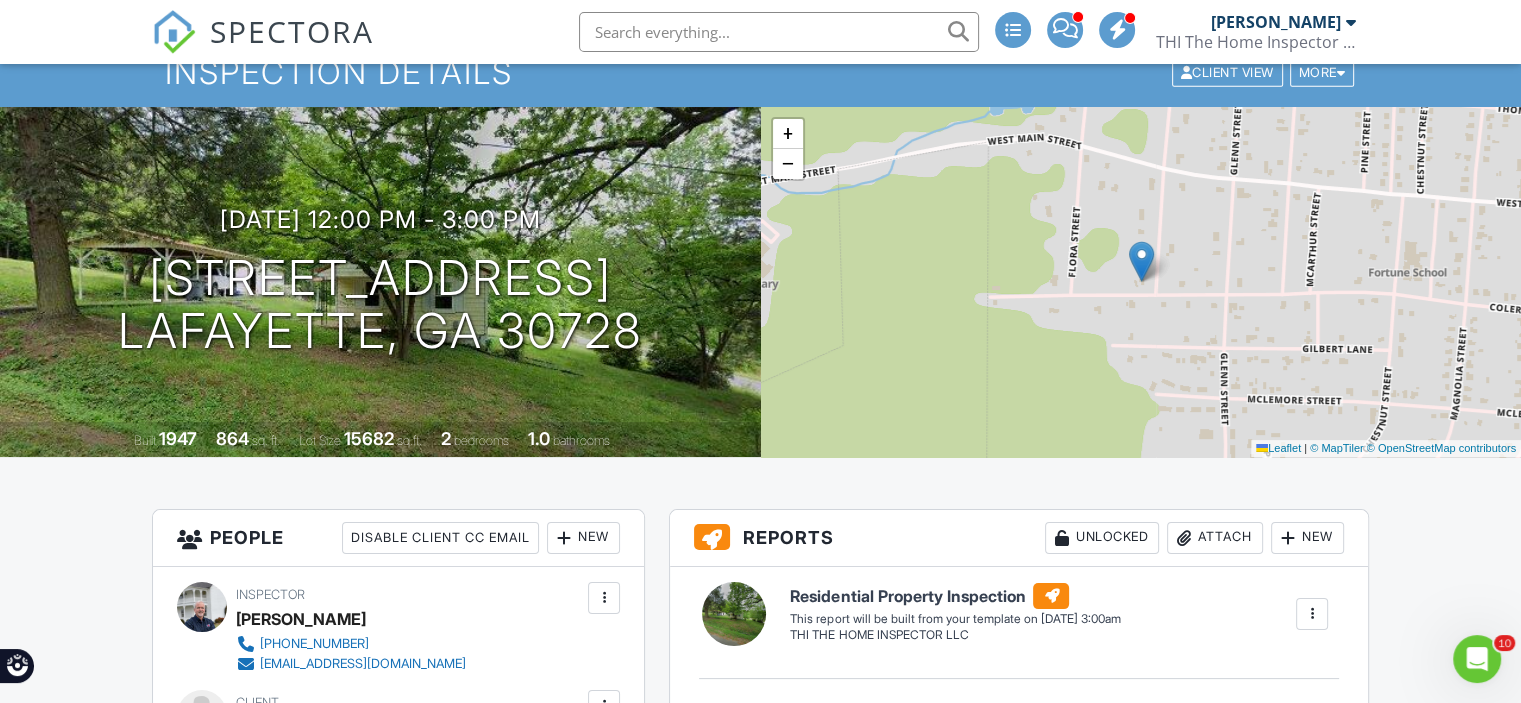 scroll, scrollTop: 0, scrollLeft: 0, axis: both 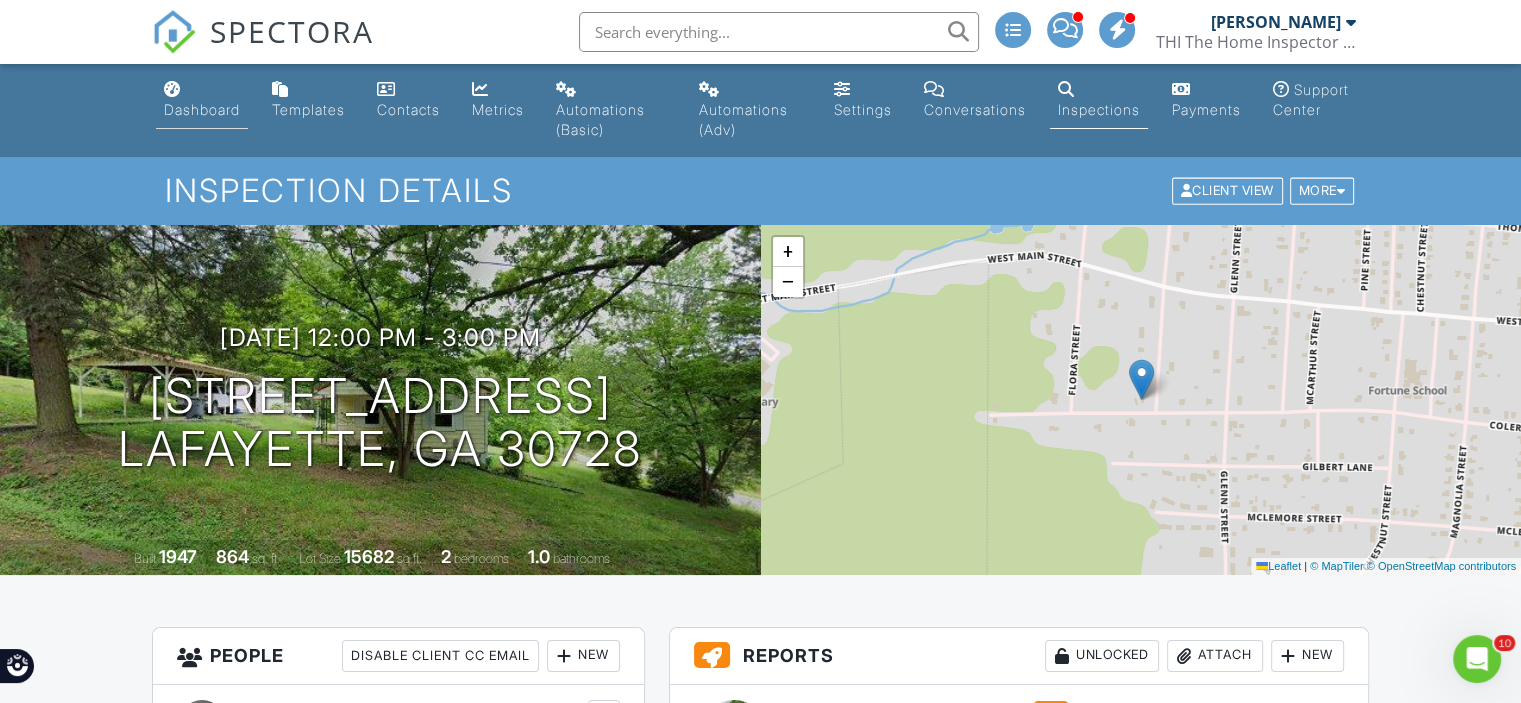 click on "Dashboard" at bounding box center (202, 109) 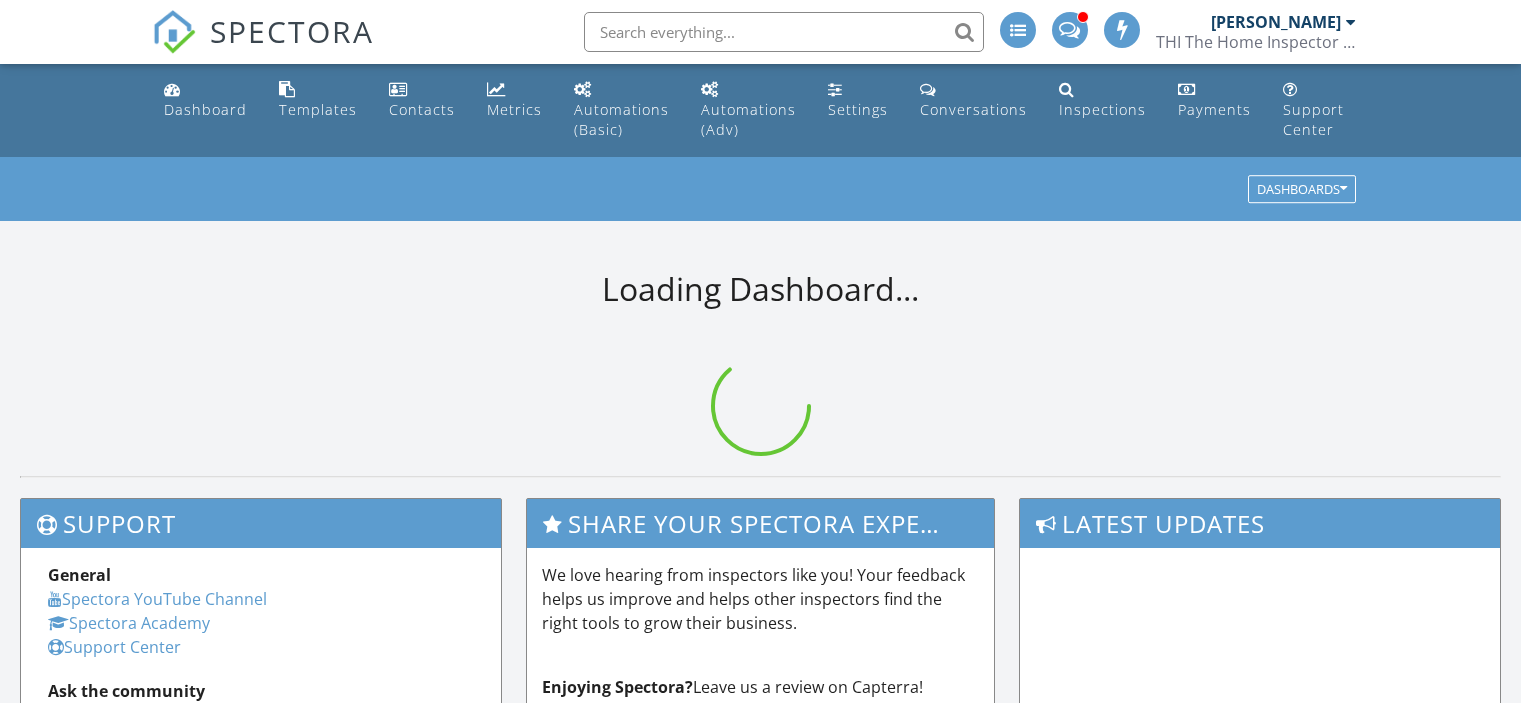 scroll, scrollTop: 0, scrollLeft: 0, axis: both 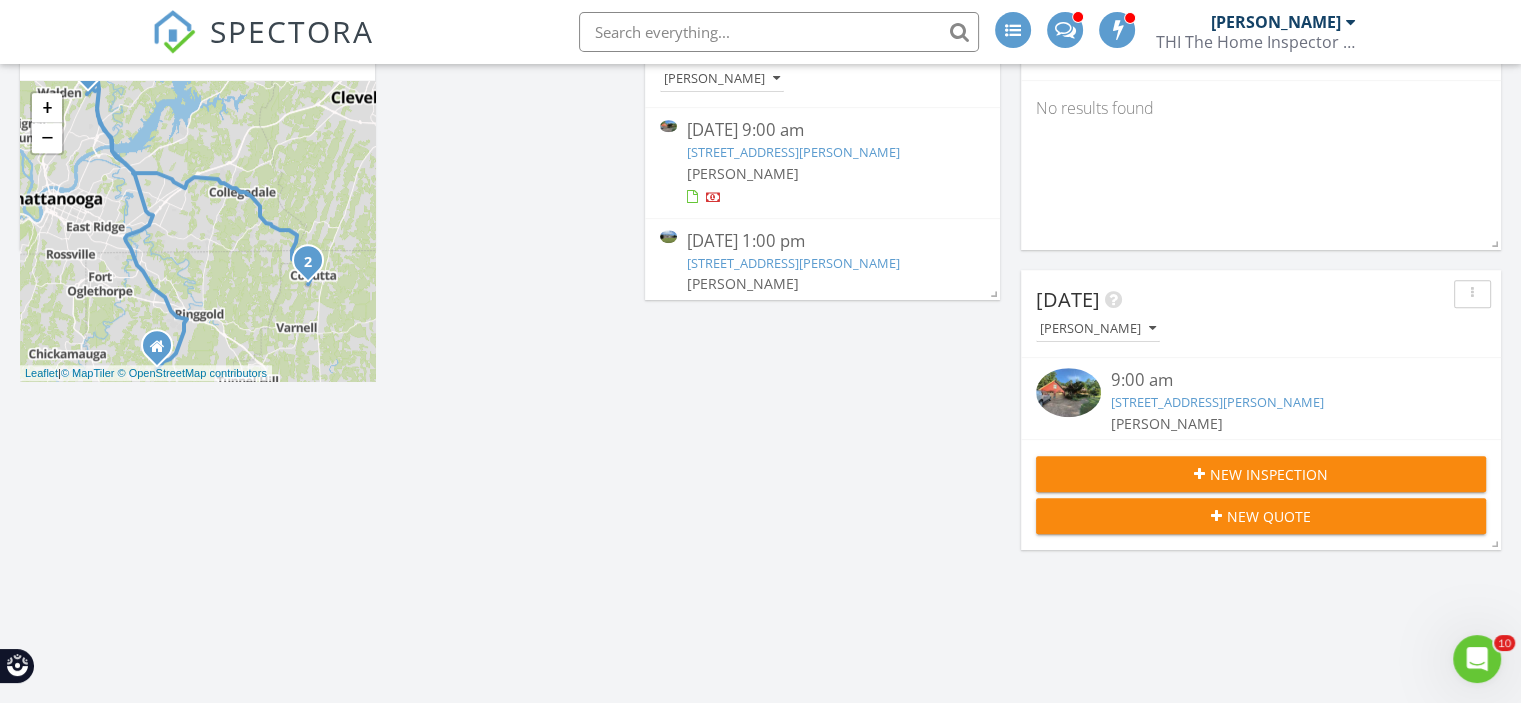 click on "New Inspection" at bounding box center [1269, 474] 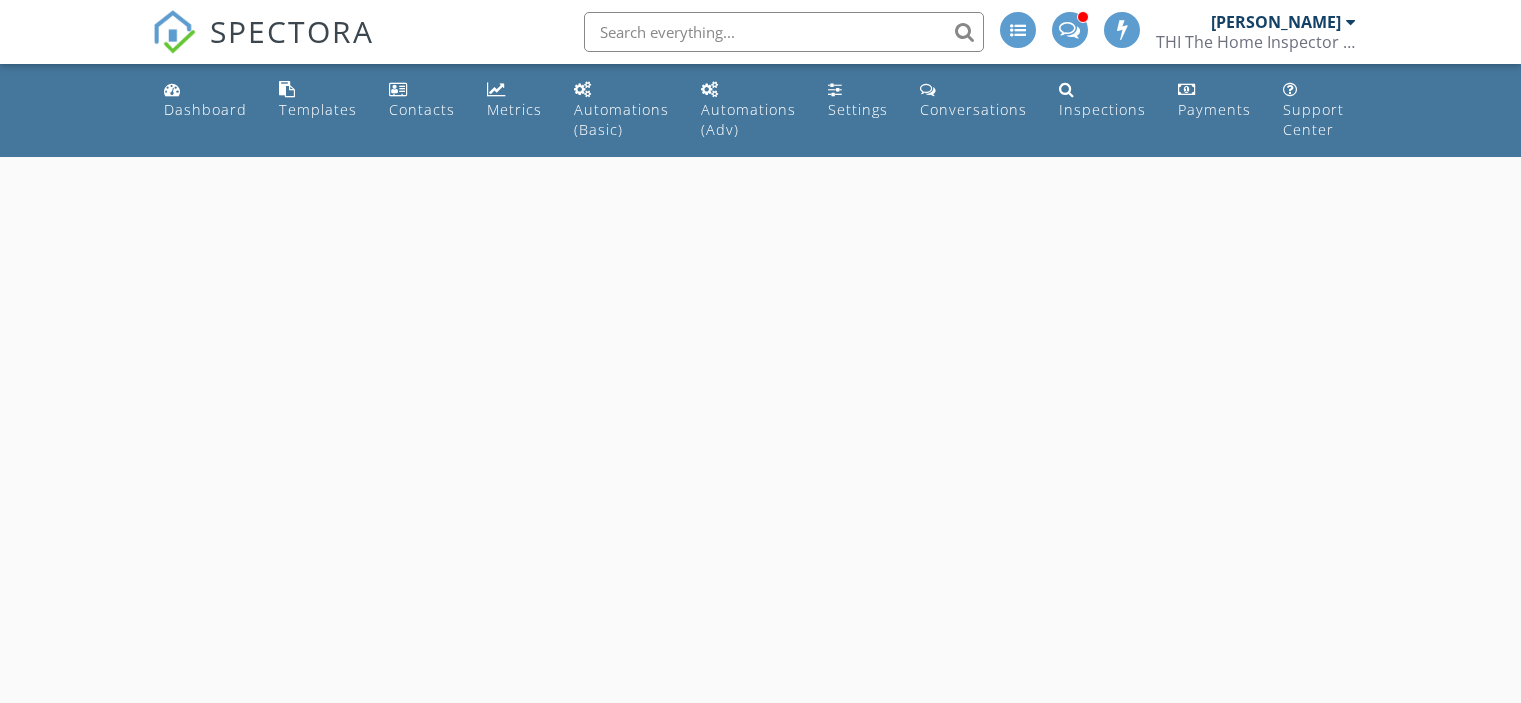 scroll, scrollTop: 0, scrollLeft: 0, axis: both 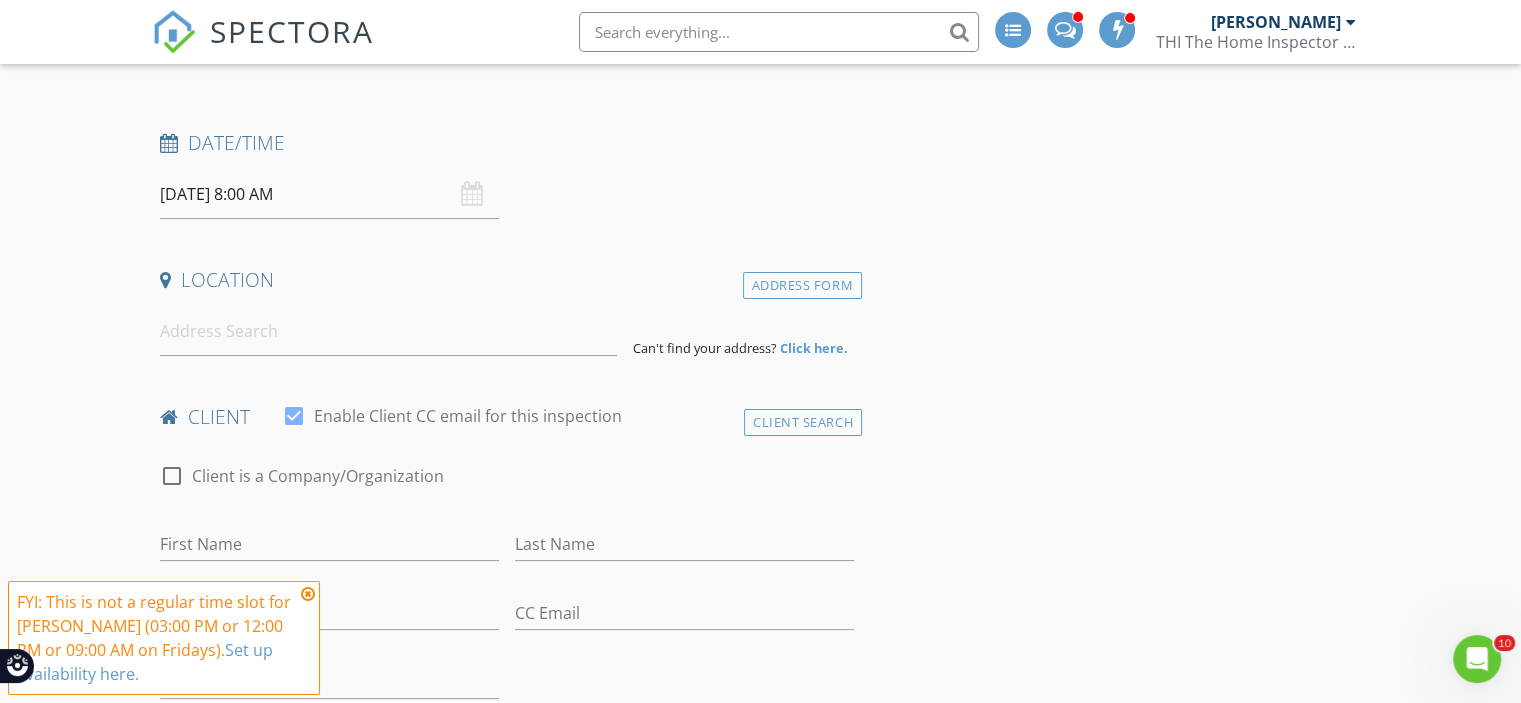 click on "07/11/2025 8:00 AM" at bounding box center (329, 194) 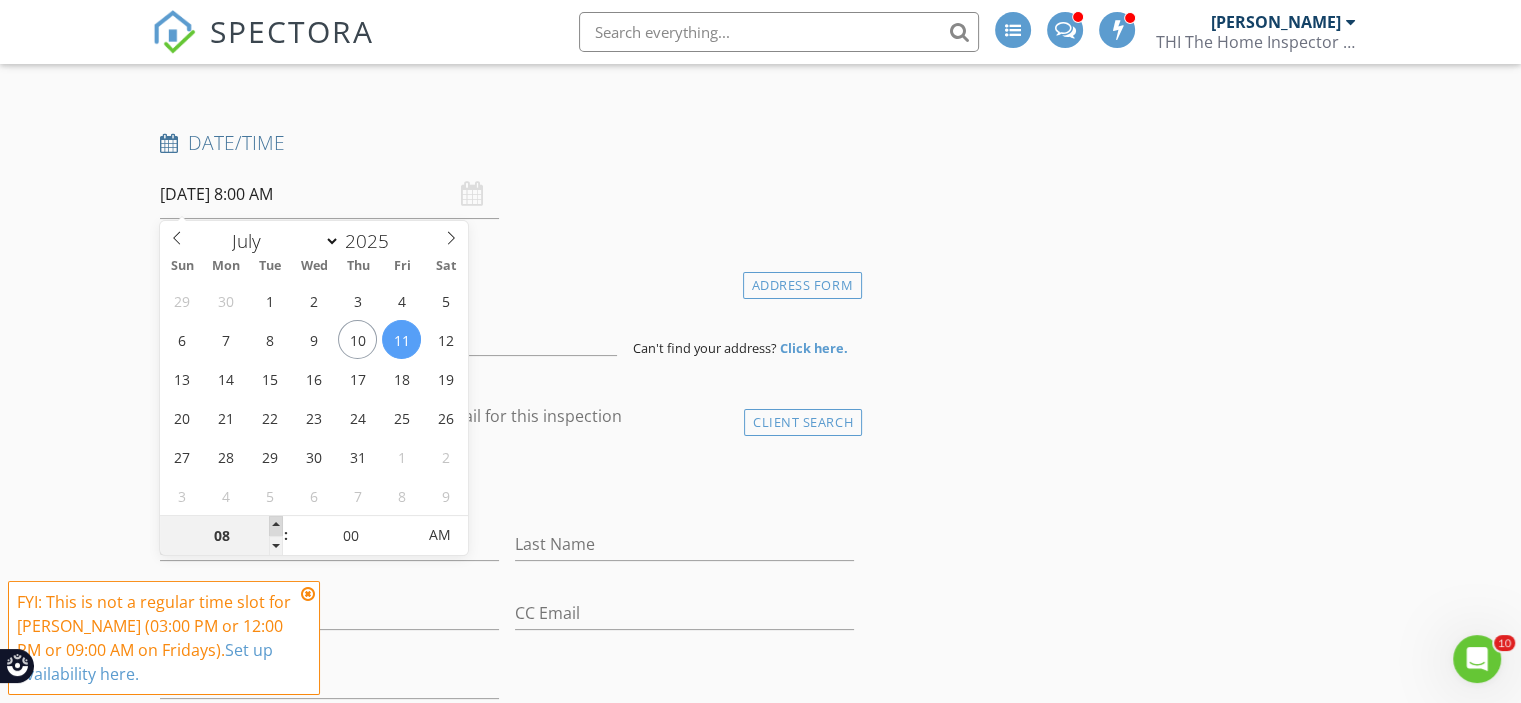 type on "09" 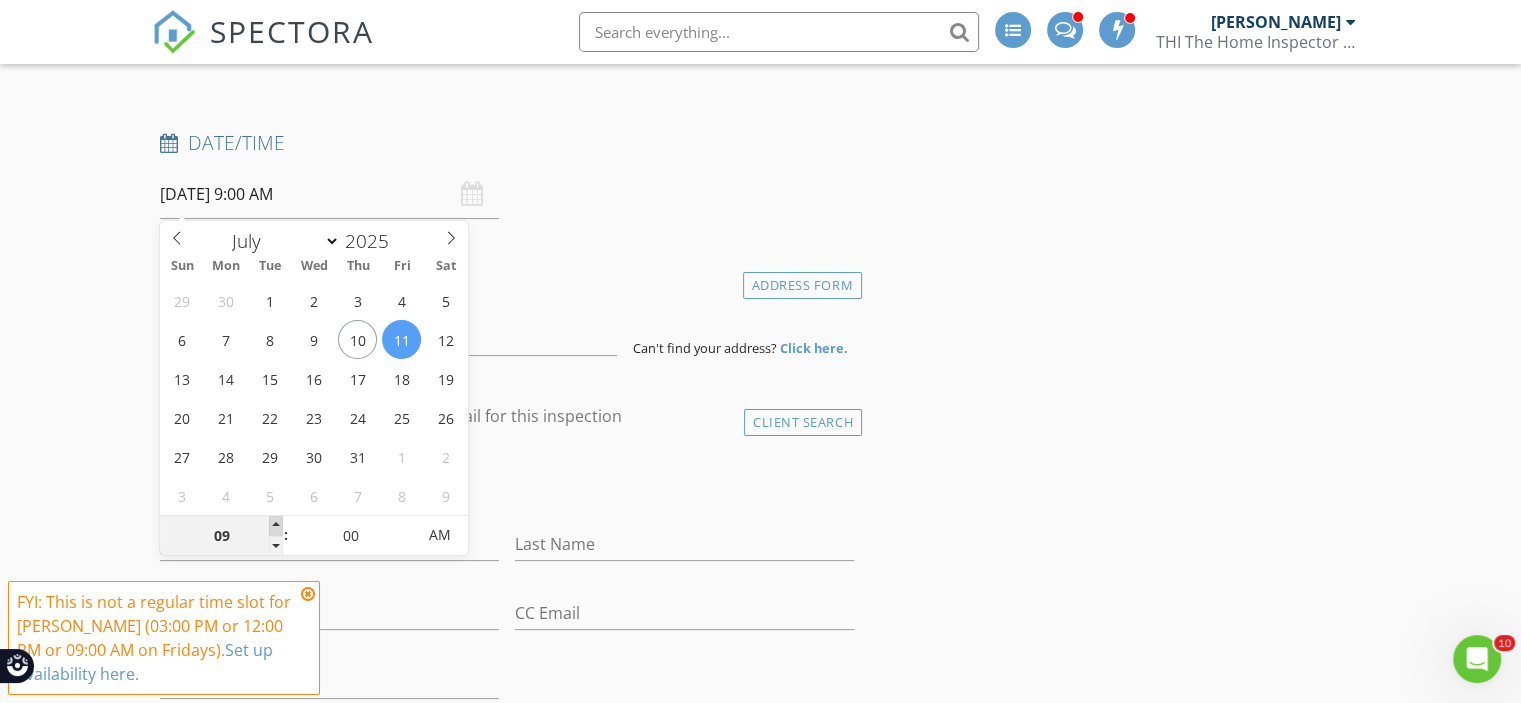 click at bounding box center (276, 526) 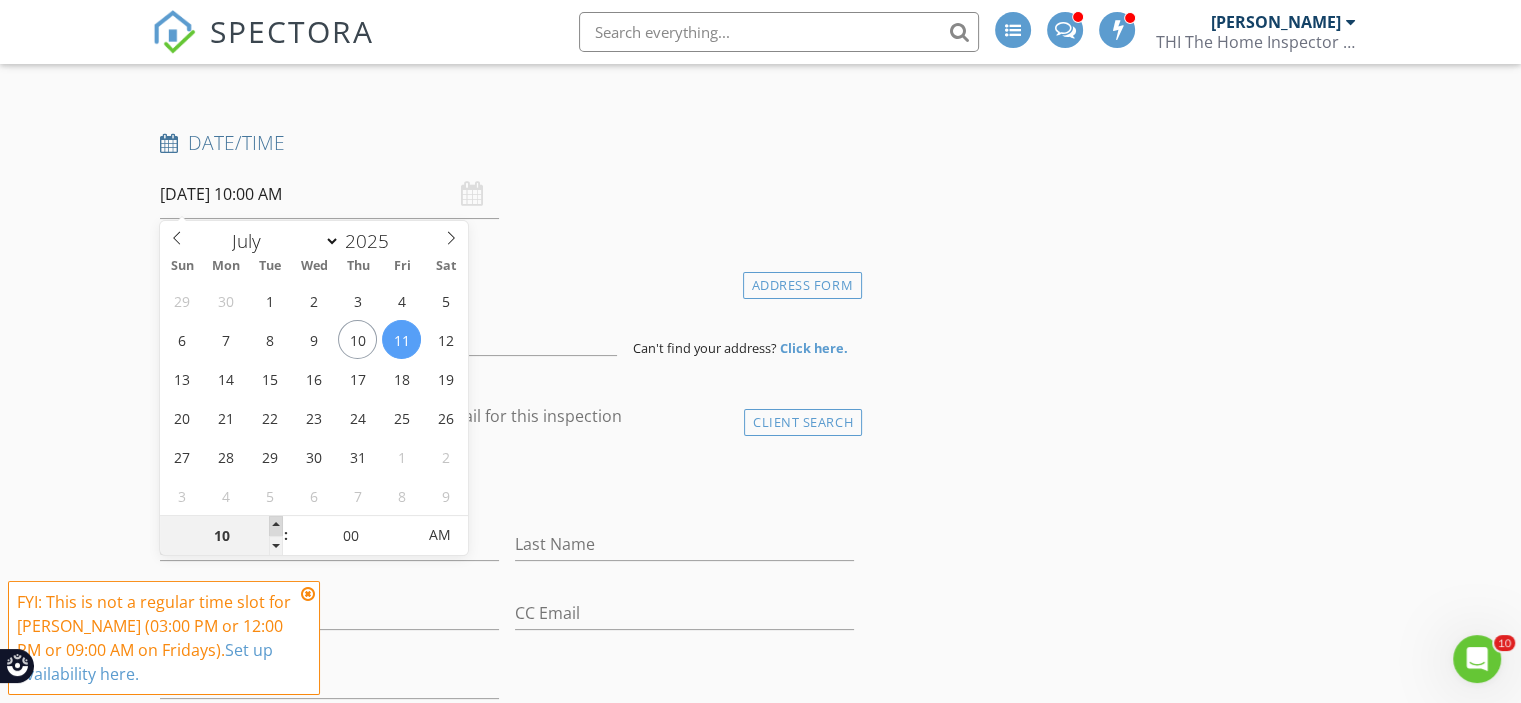 click at bounding box center [276, 526] 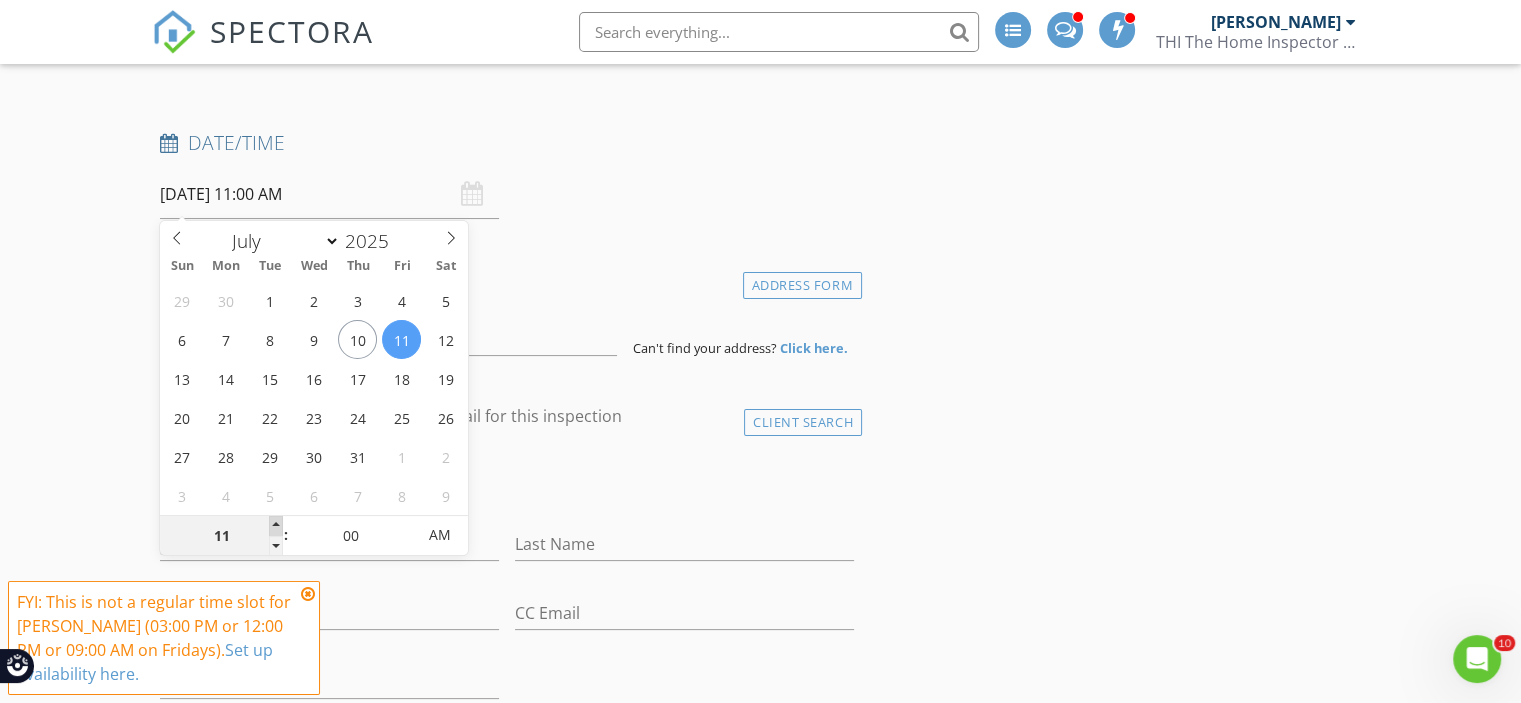 click at bounding box center (276, 526) 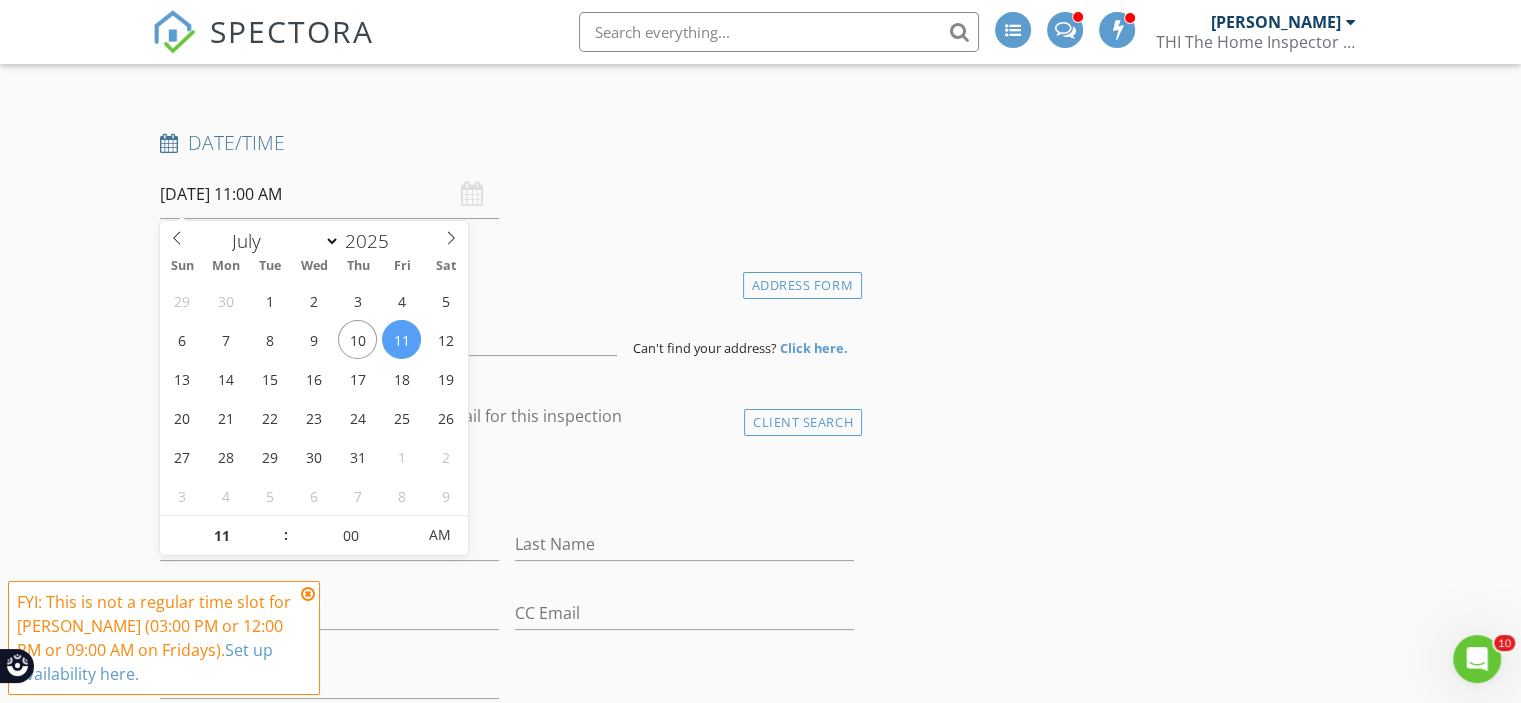 click on "Date/Time
07/11/2025 11:00 AM" at bounding box center [507, 174] 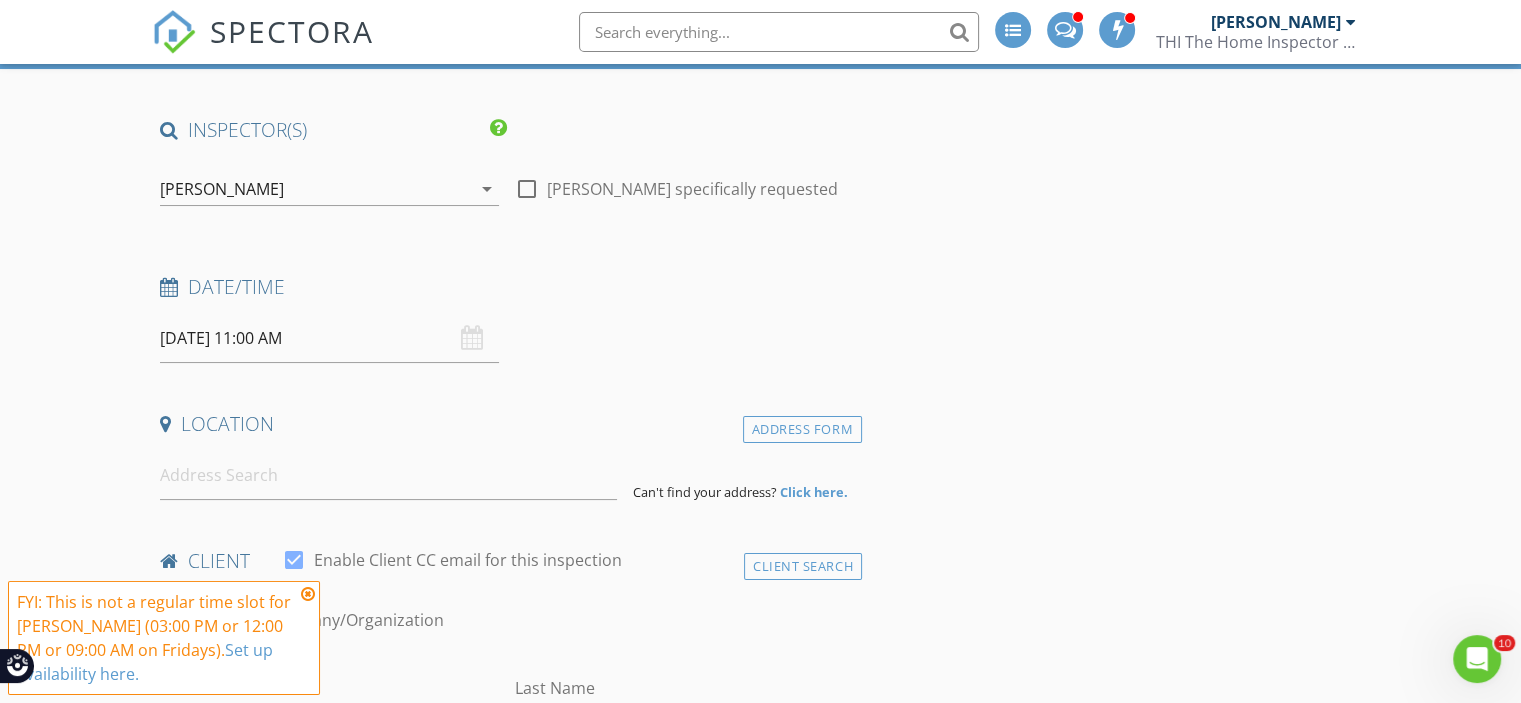 scroll, scrollTop: 200, scrollLeft: 0, axis: vertical 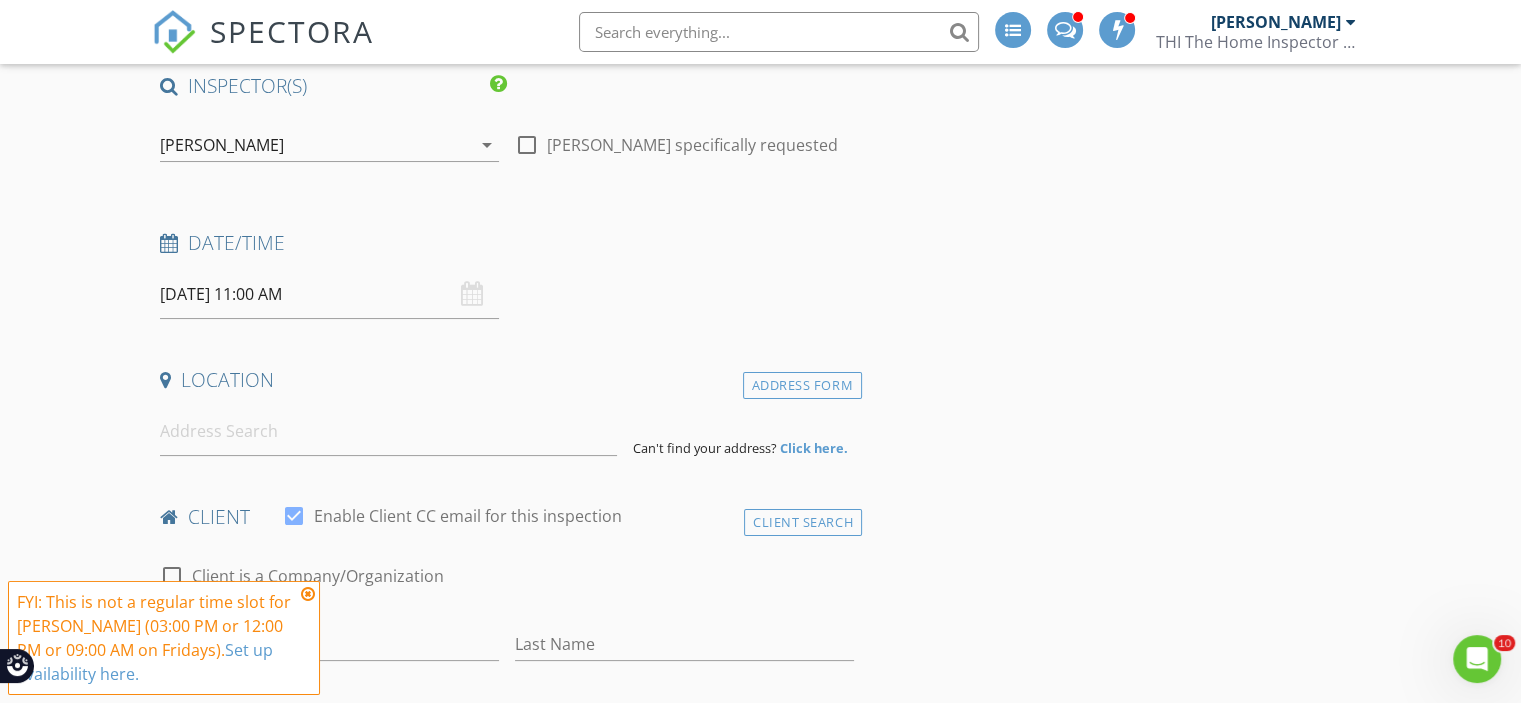 click on "07/11/2025 11:00 AM" at bounding box center (329, 294) 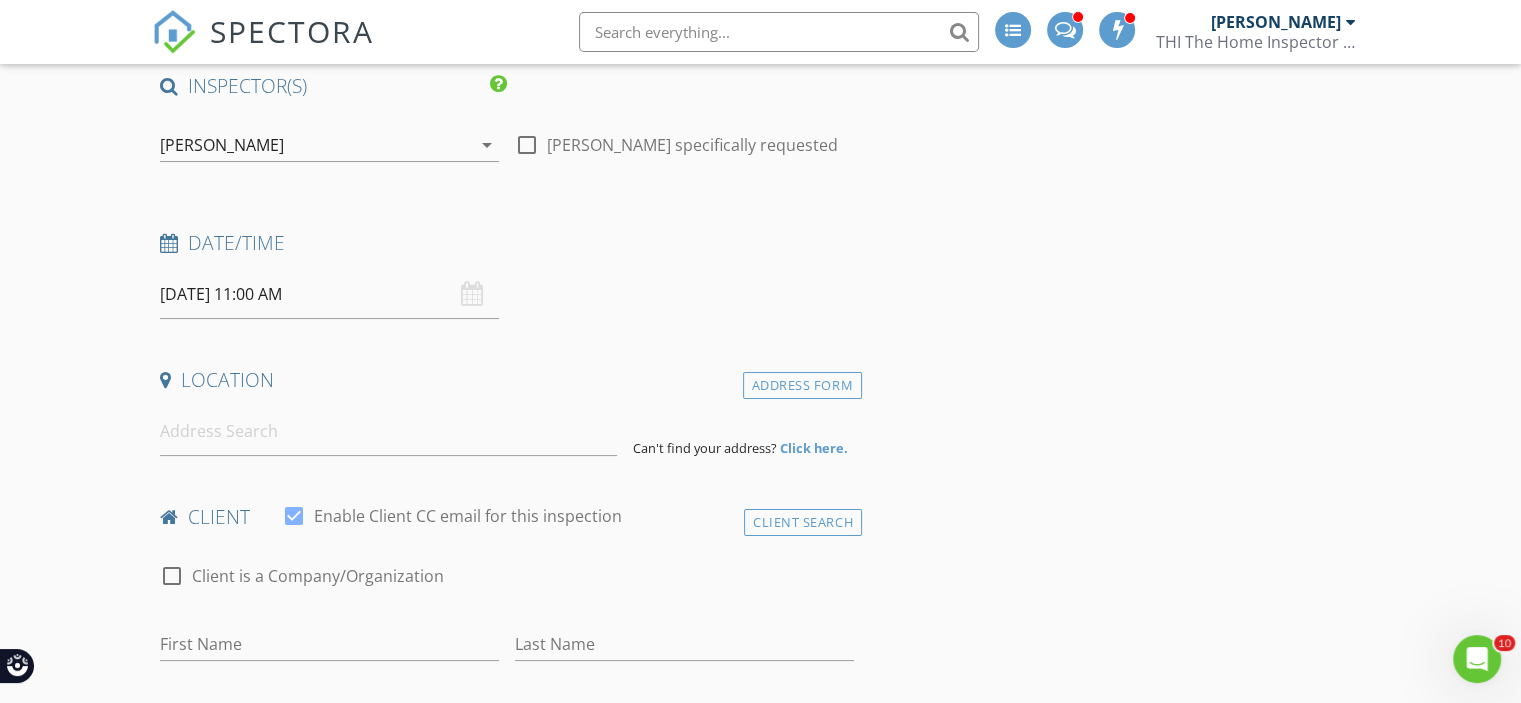 click on "07/11/2025 11:00 AM" at bounding box center [329, 294] 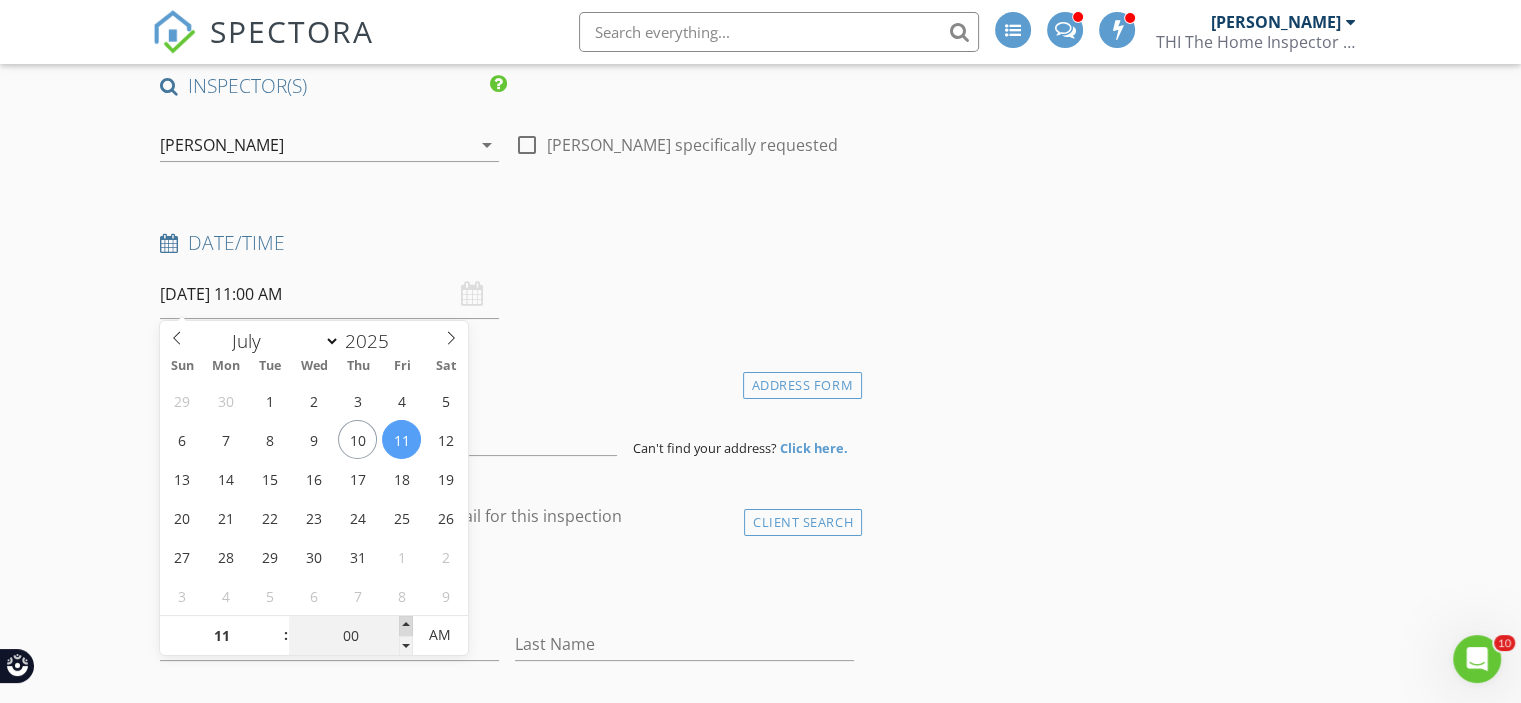 type on "05" 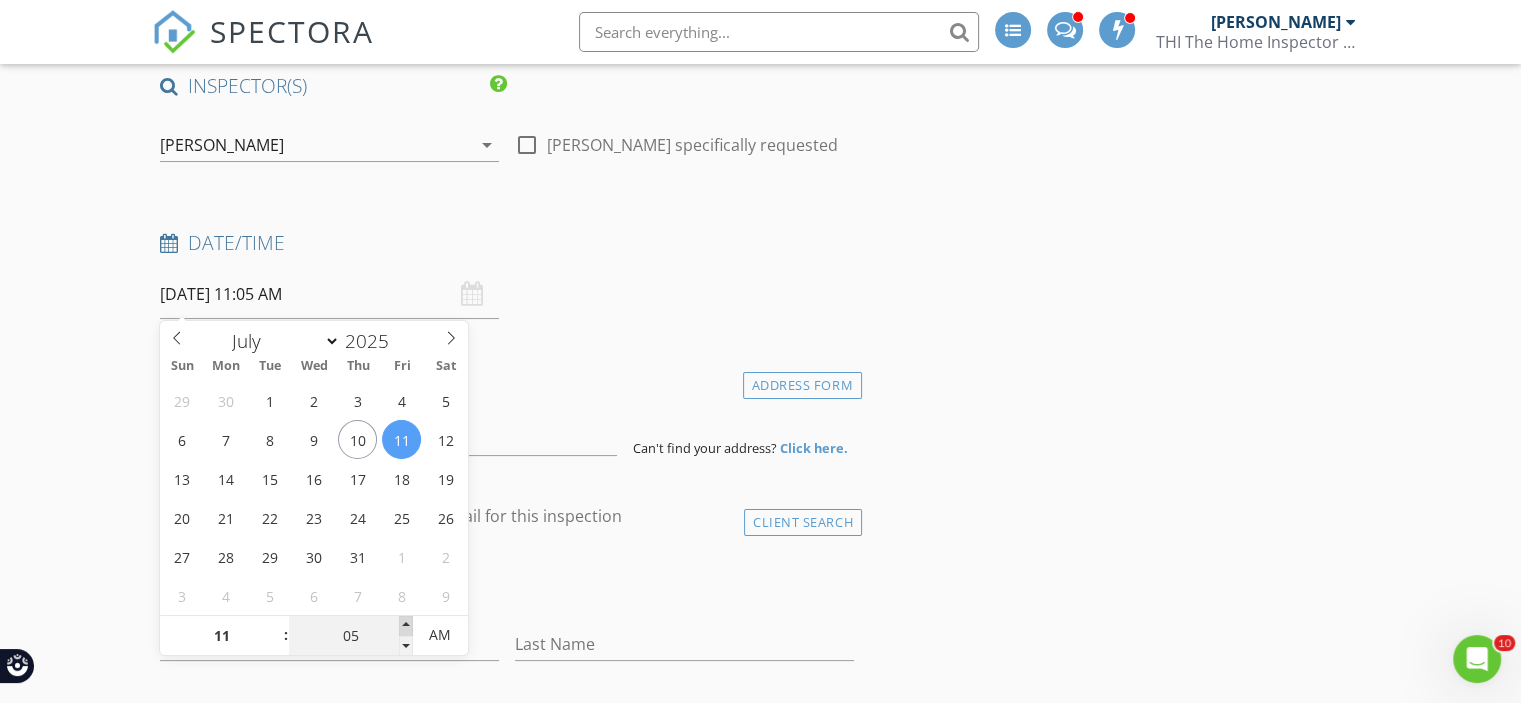 click at bounding box center (406, 626) 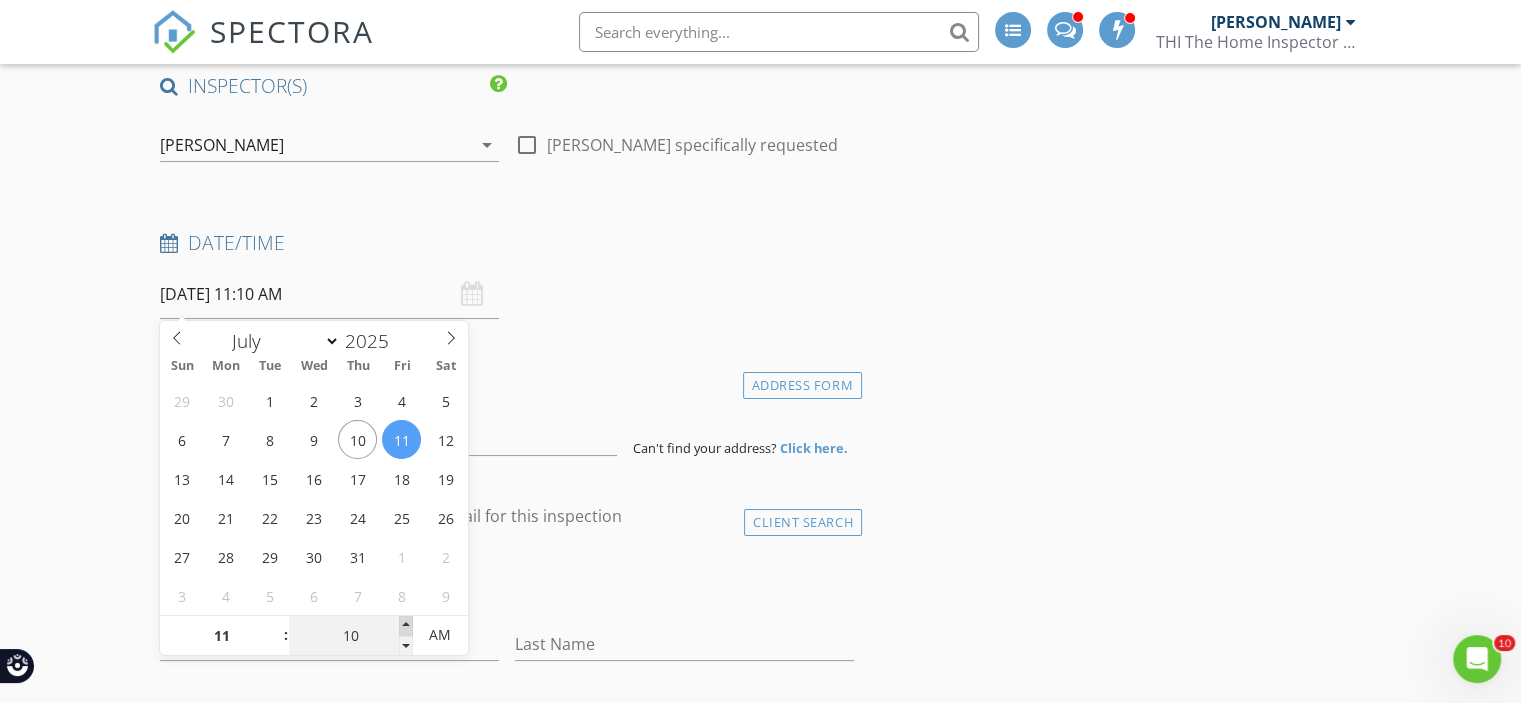 click at bounding box center (406, 626) 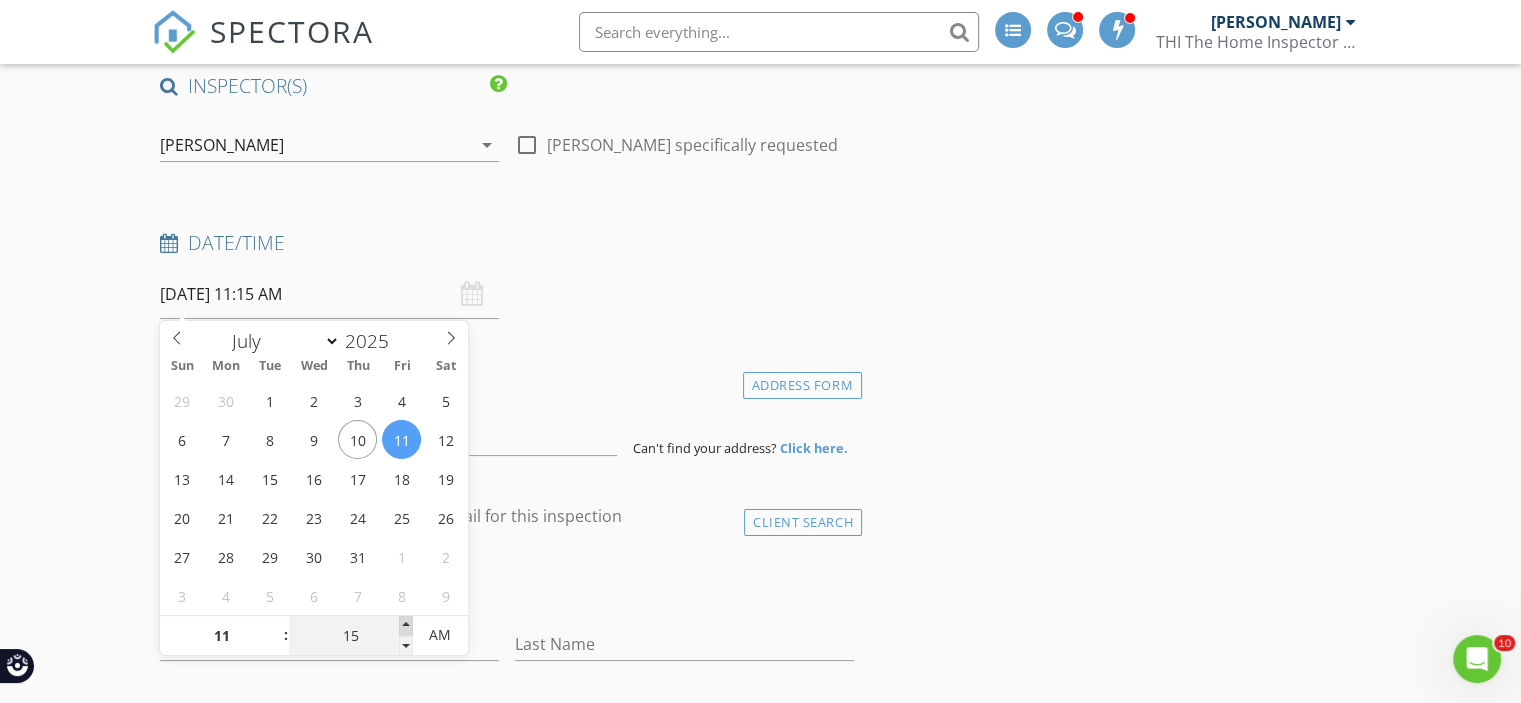 click at bounding box center [406, 626] 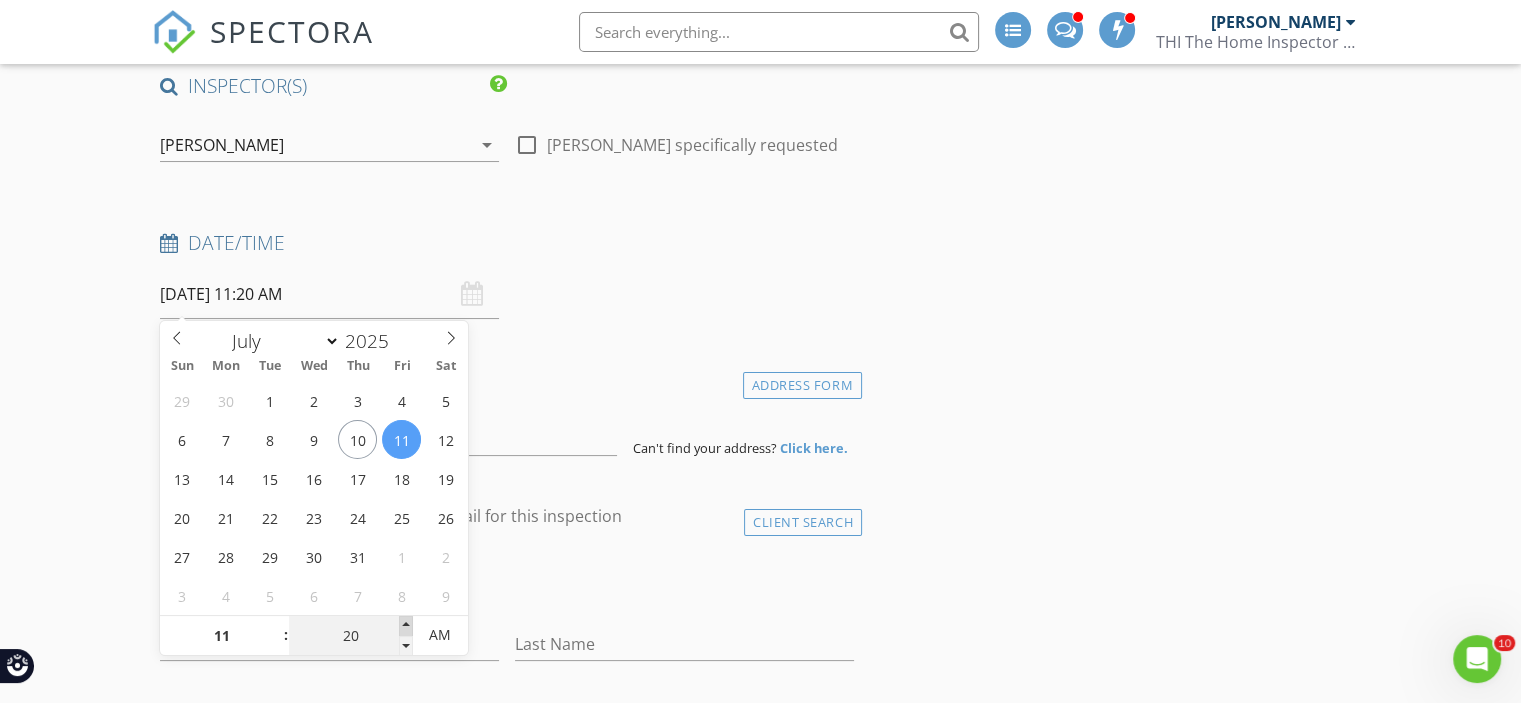 click at bounding box center (406, 626) 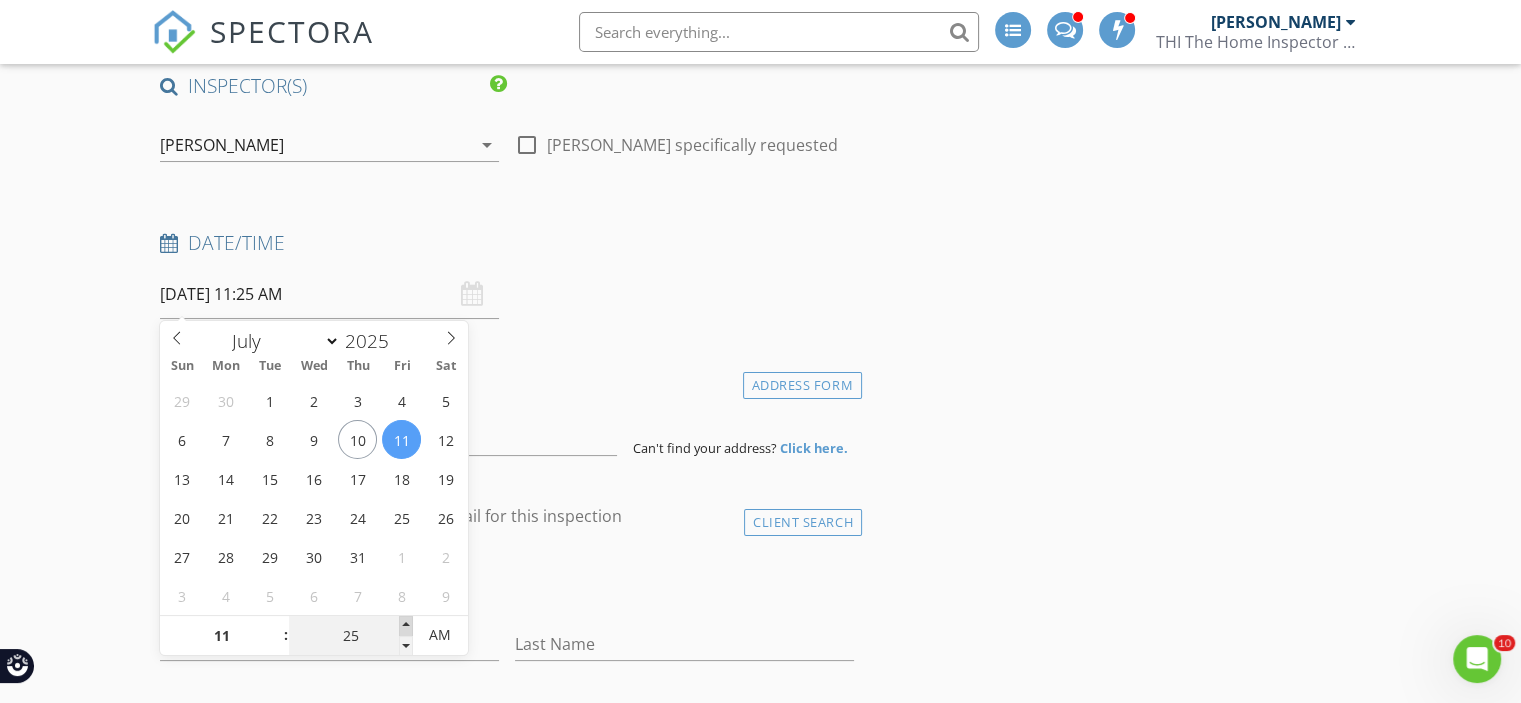 click at bounding box center (406, 626) 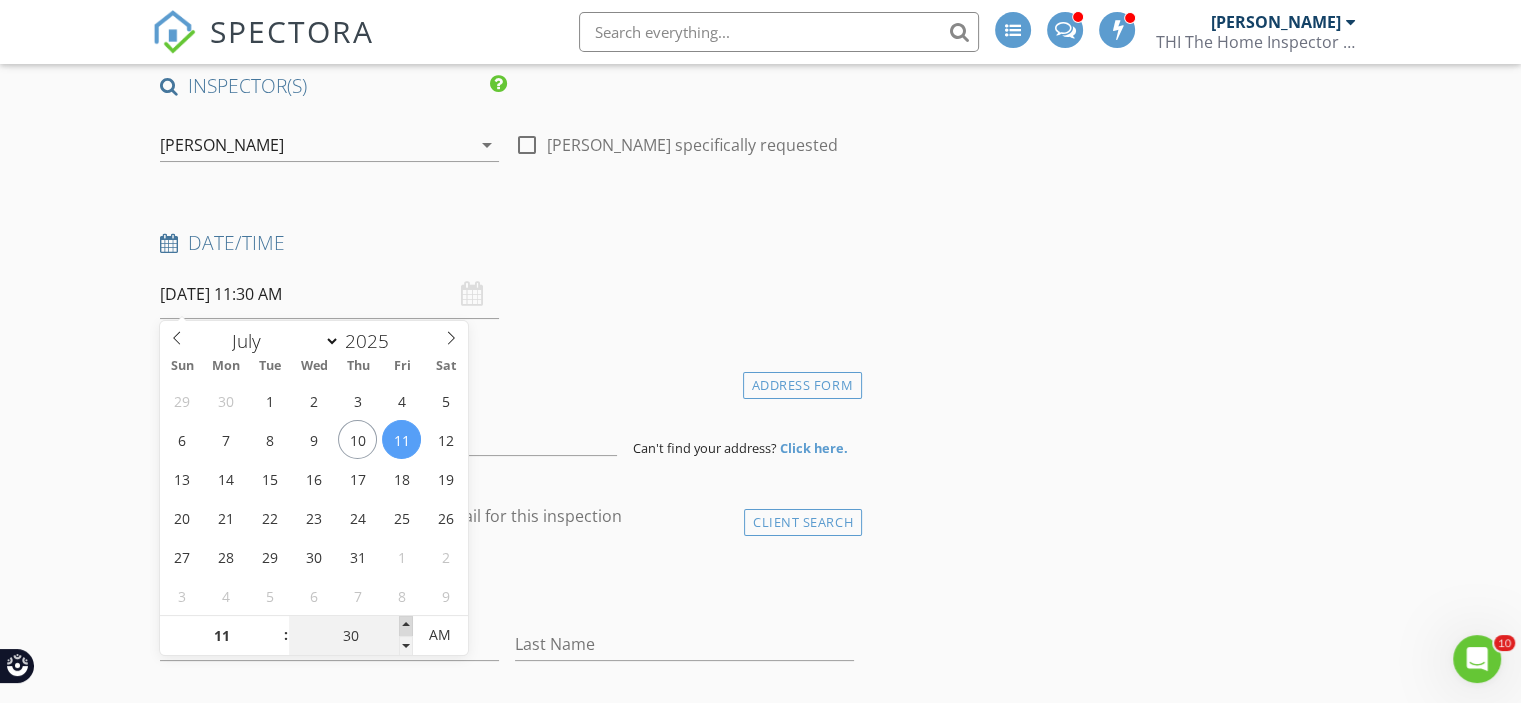 click at bounding box center (406, 626) 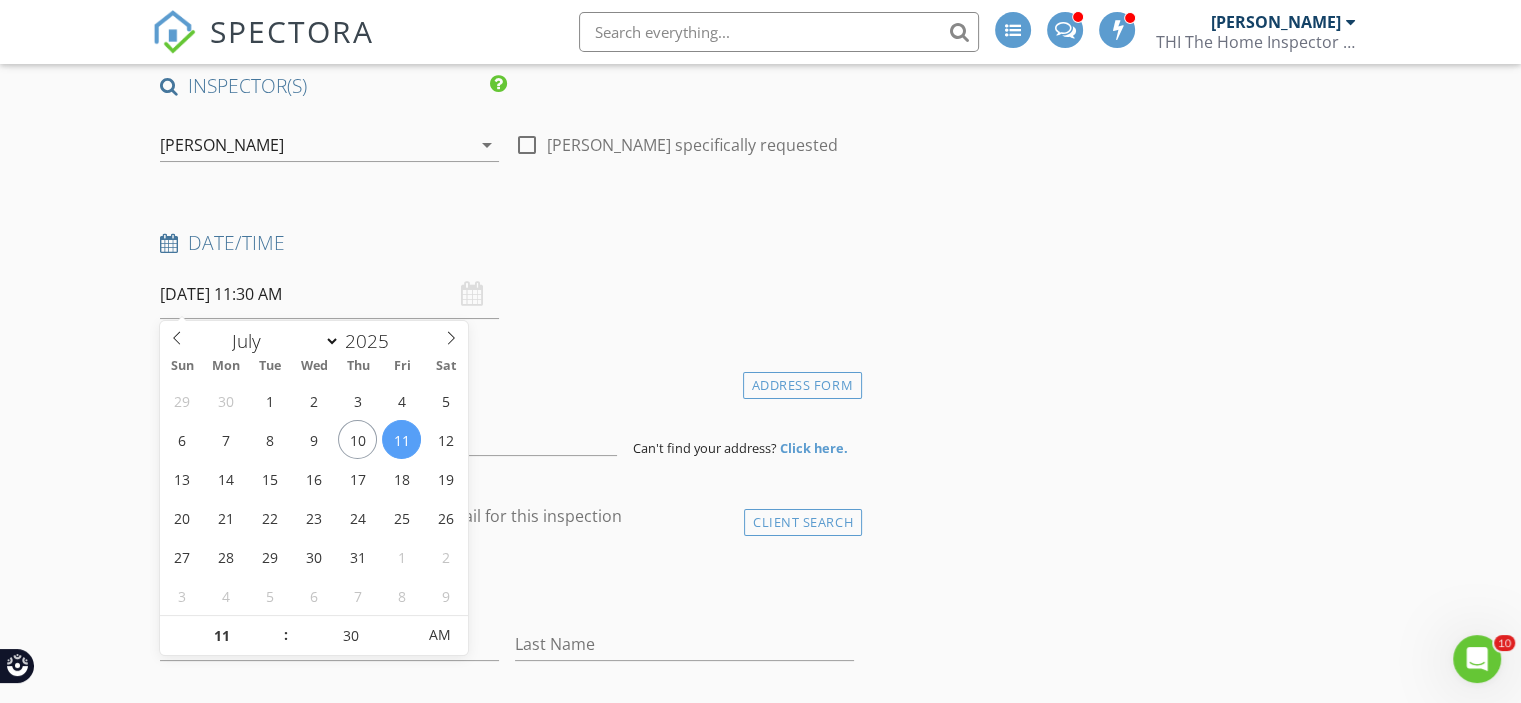 click on "INSPECTOR(S)
check_box   Mel Edwards   PRIMARY   Mel Edwards arrow_drop_down   check_box_outline_blank Mel Edwards specifically requested
Date/Time
07/11/2025 11:30 AM
Location
Address Form       Can't find your address?   Click here.
client
check_box Enable Client CC email for this inspection   Client Search     check_box_outline_blank Client is a Company/Organization     First Name   Last Name   Email   CC Email   Phone   Address   City   State   Zip     Tags         Notes   Private Notes
ADD ADDITIONAL client
SERVICES
check_box_outline_blank   Home Inspection   check_box_outline_blank   Mold Surface Sample   check_box_outline_blank   Pre-Dry Wall Inspection   check_box_outline_blank   Mold Surface Sampling   2 Samples check_box_outline_blank   Neglected Conditions" at bounding box center [760, 1826] 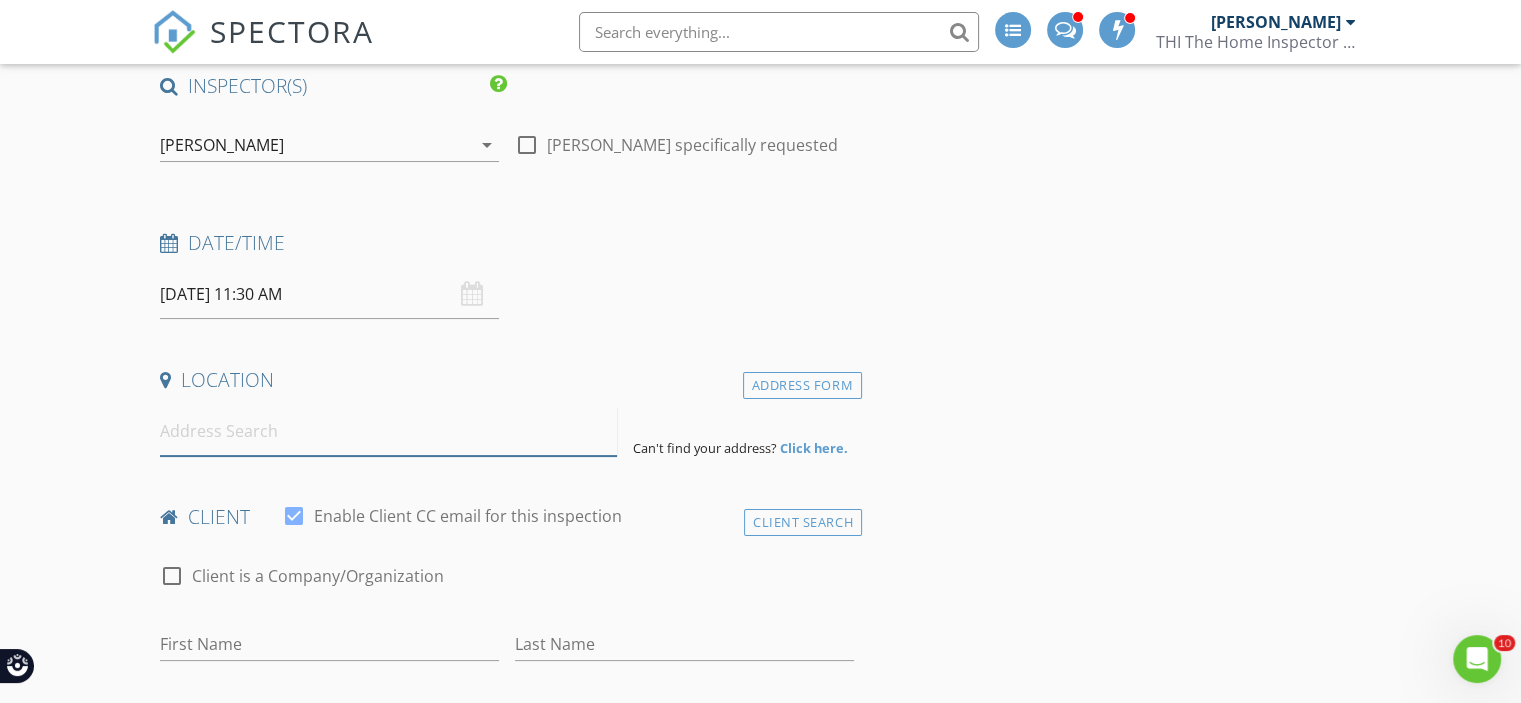 click at bounding box center [388, 431] 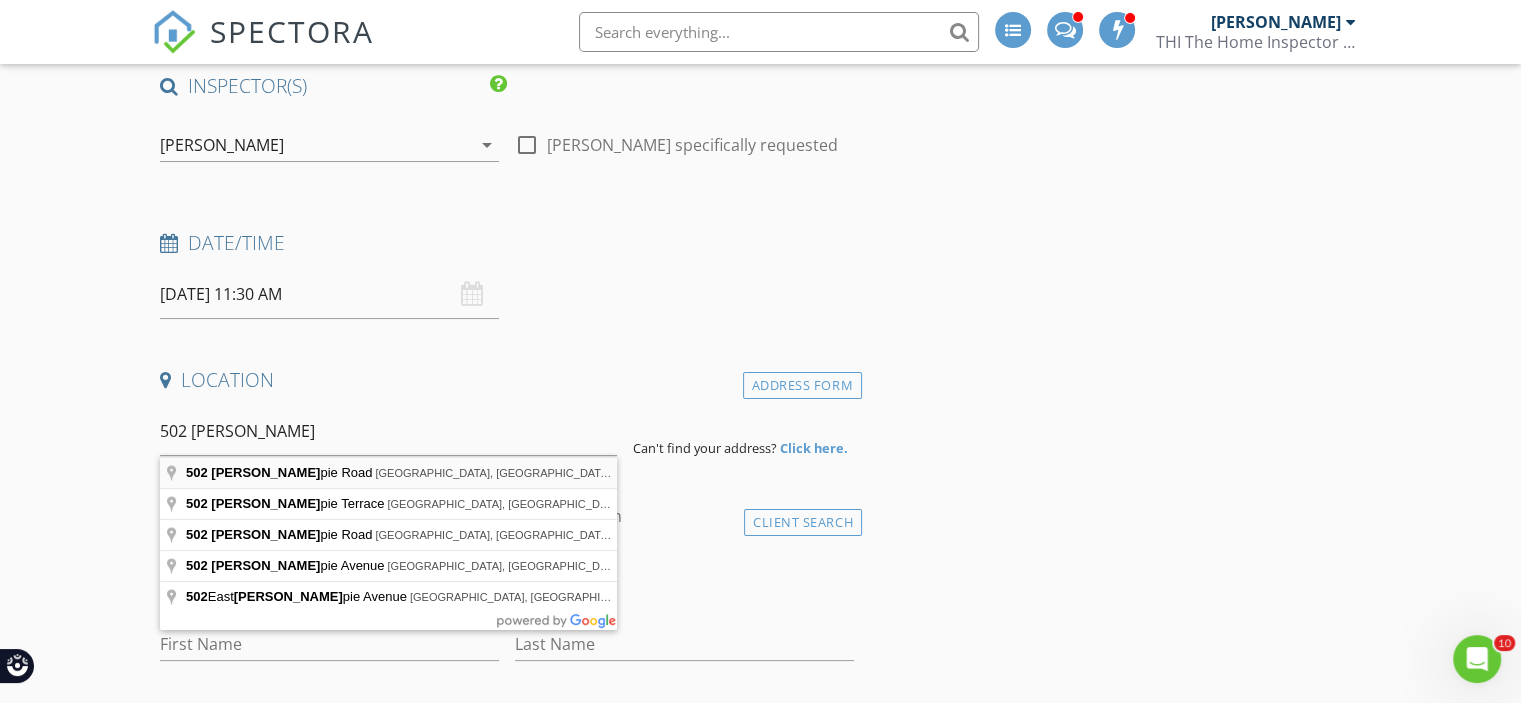 type on "502 Gillespie Road, Chattanooga, TN, USA" 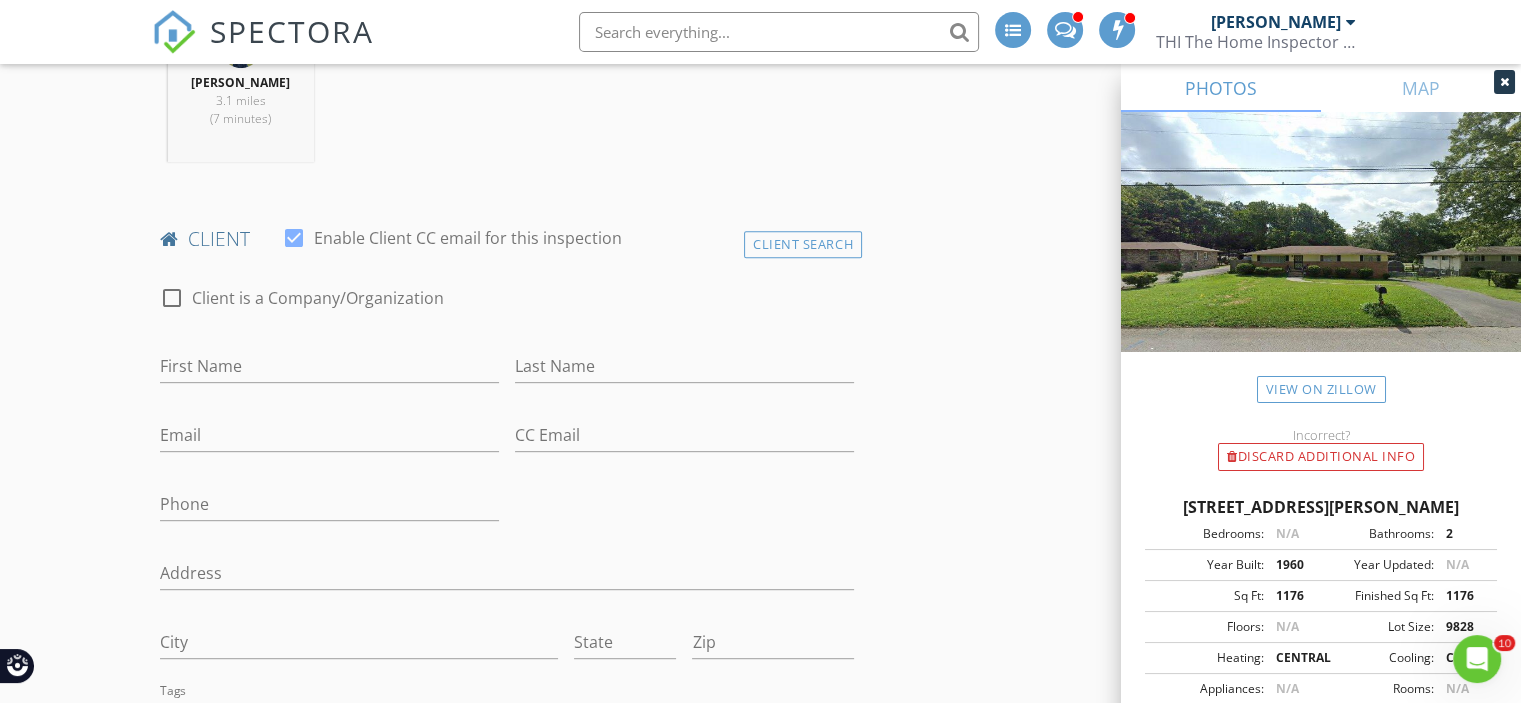 scroll, scrollTop: 900, scrollLeft: 0, axis: vertical 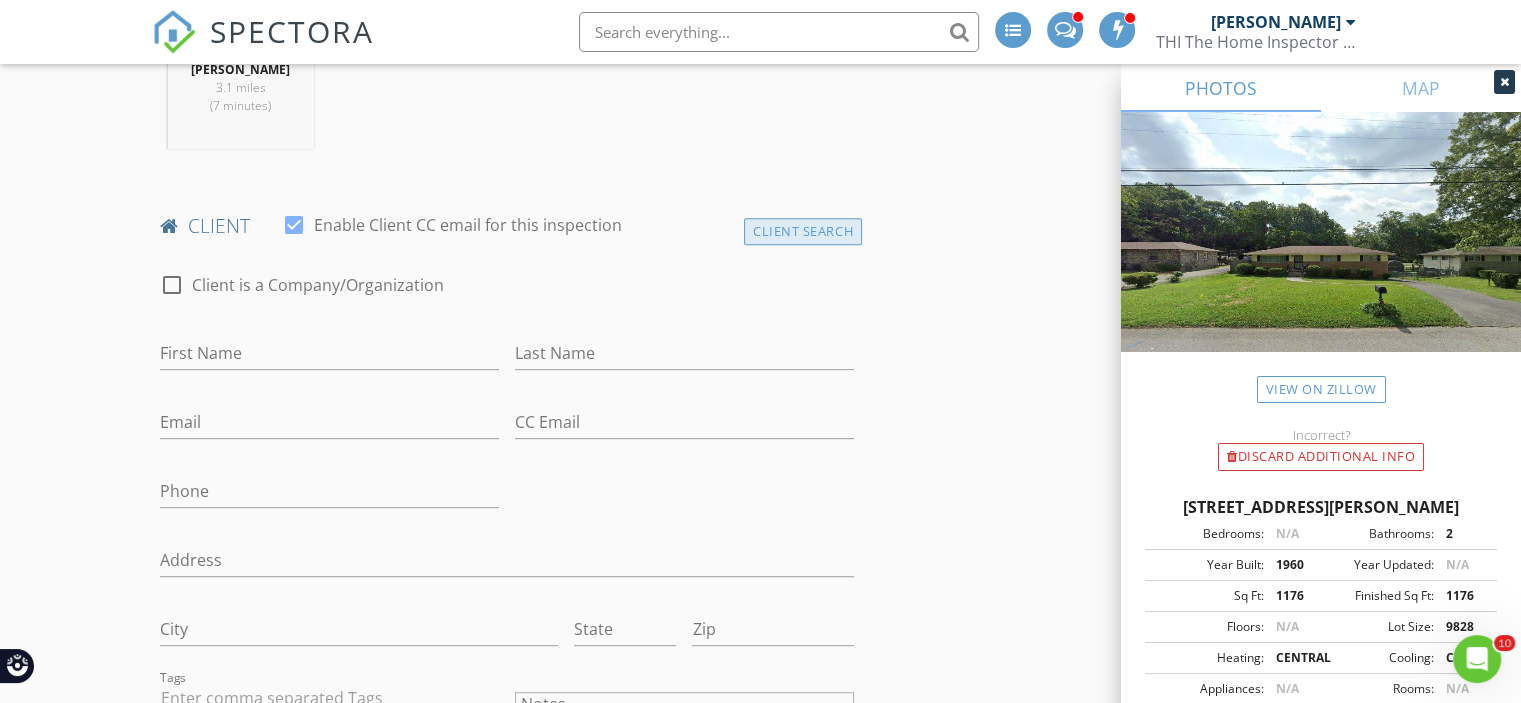 click on "Client Search" at bounding box center [803, 231] 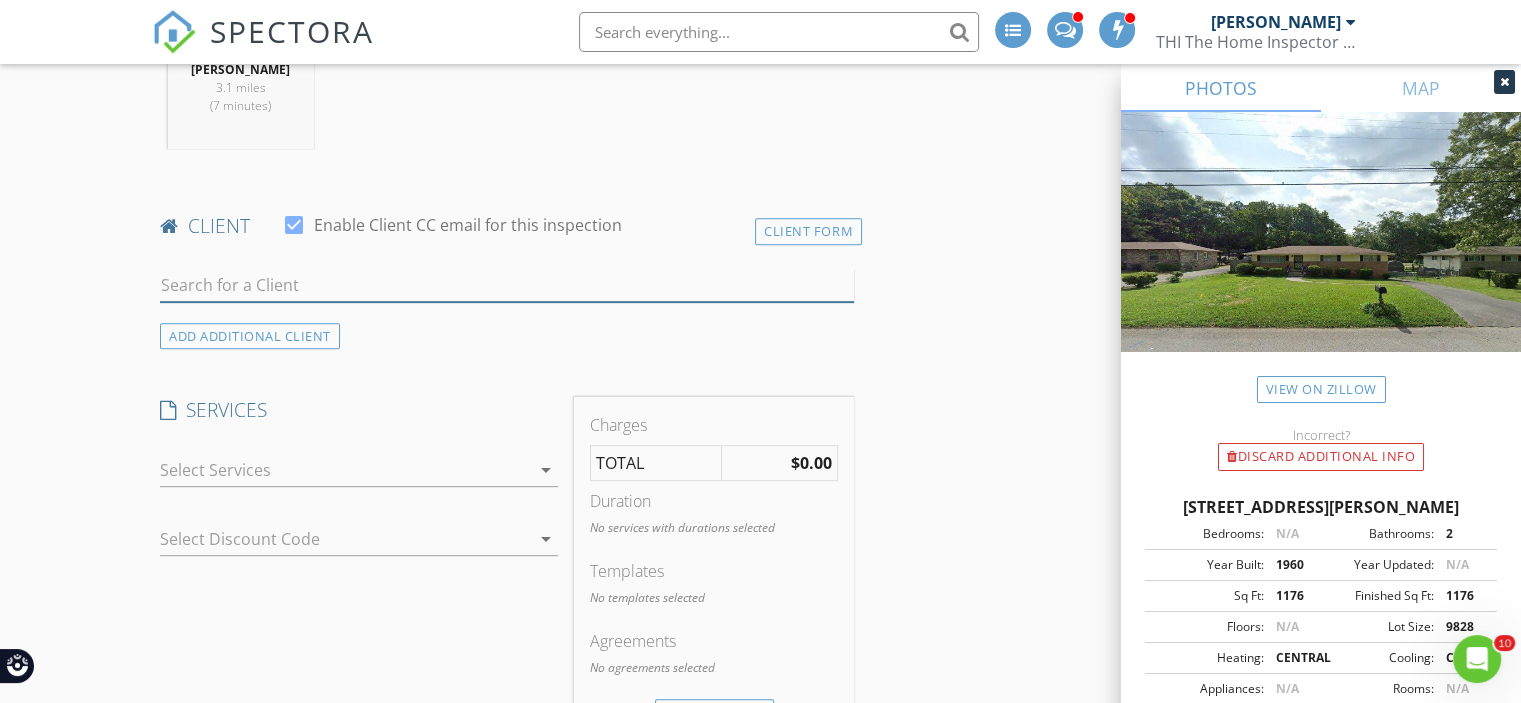 click at bounding box center [507, 285] 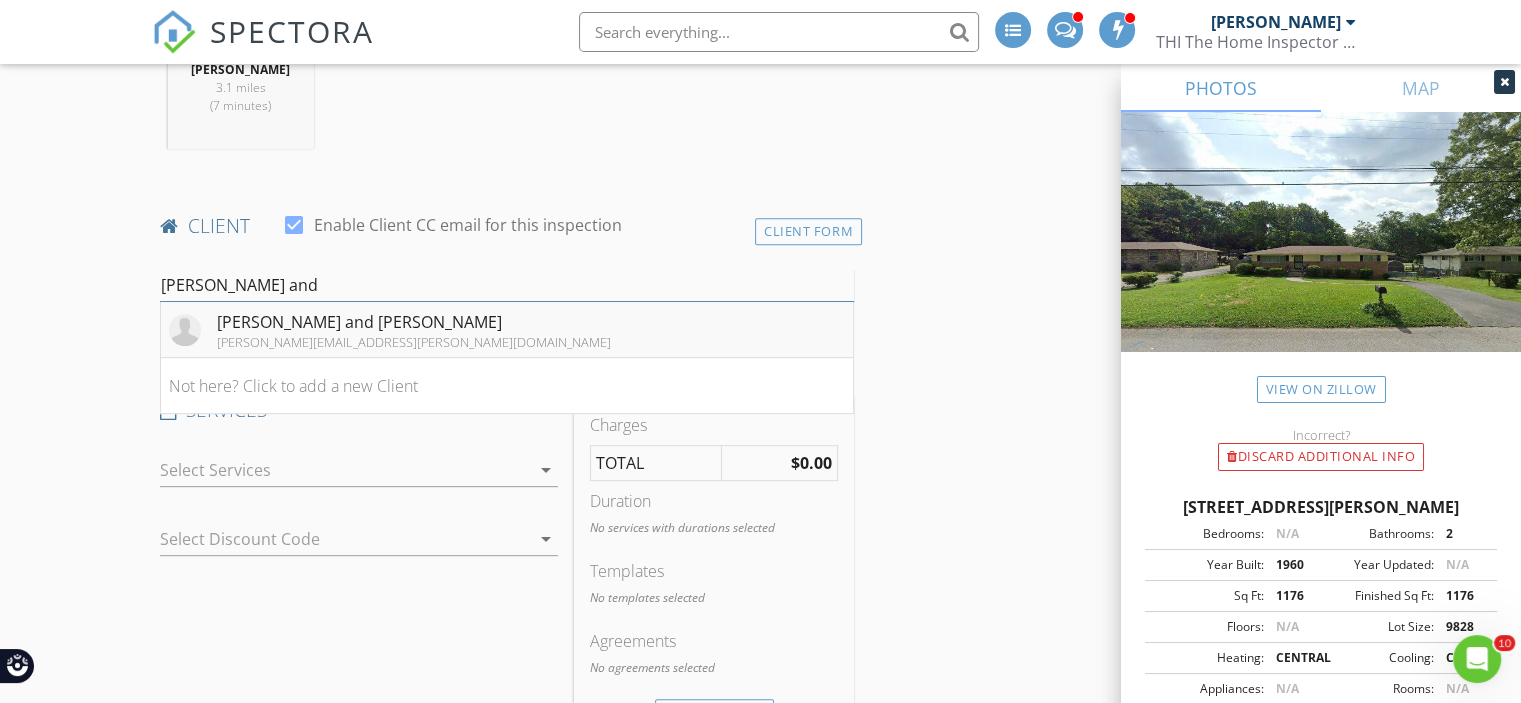 type on "Tony and" 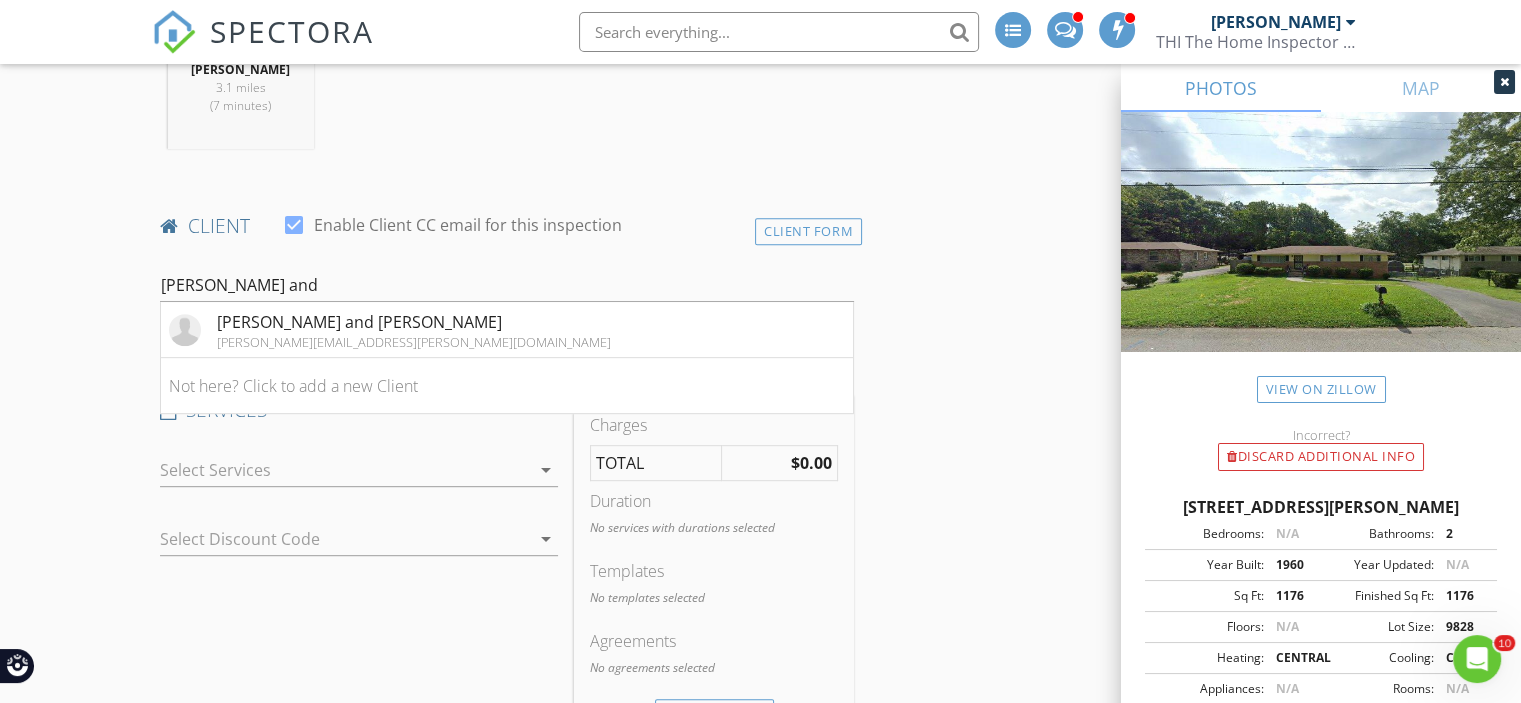 click on "t.ali.eubank@gmail.com" at bounding box center [414, 342] 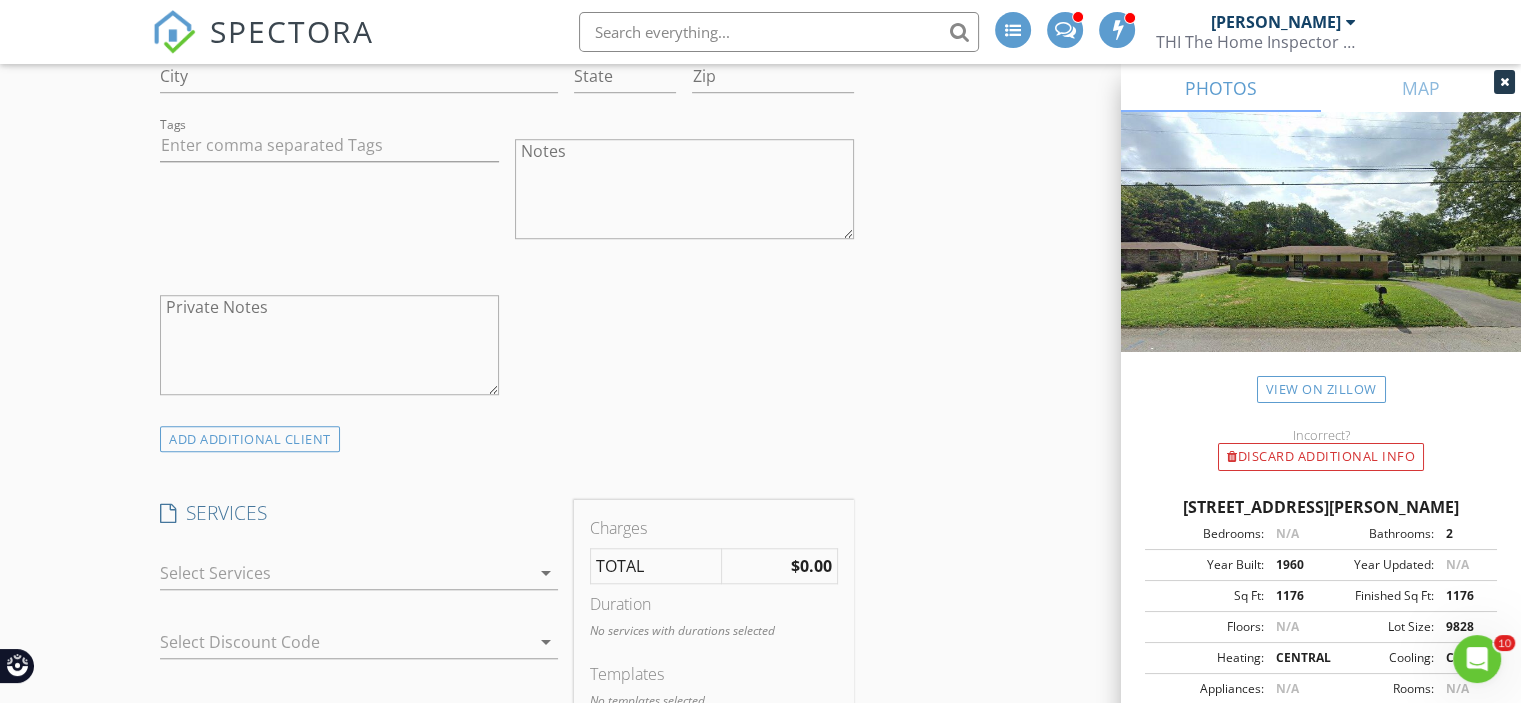 scroll, scrollTop: 1600, scrollLeft: 0, axis: vertical 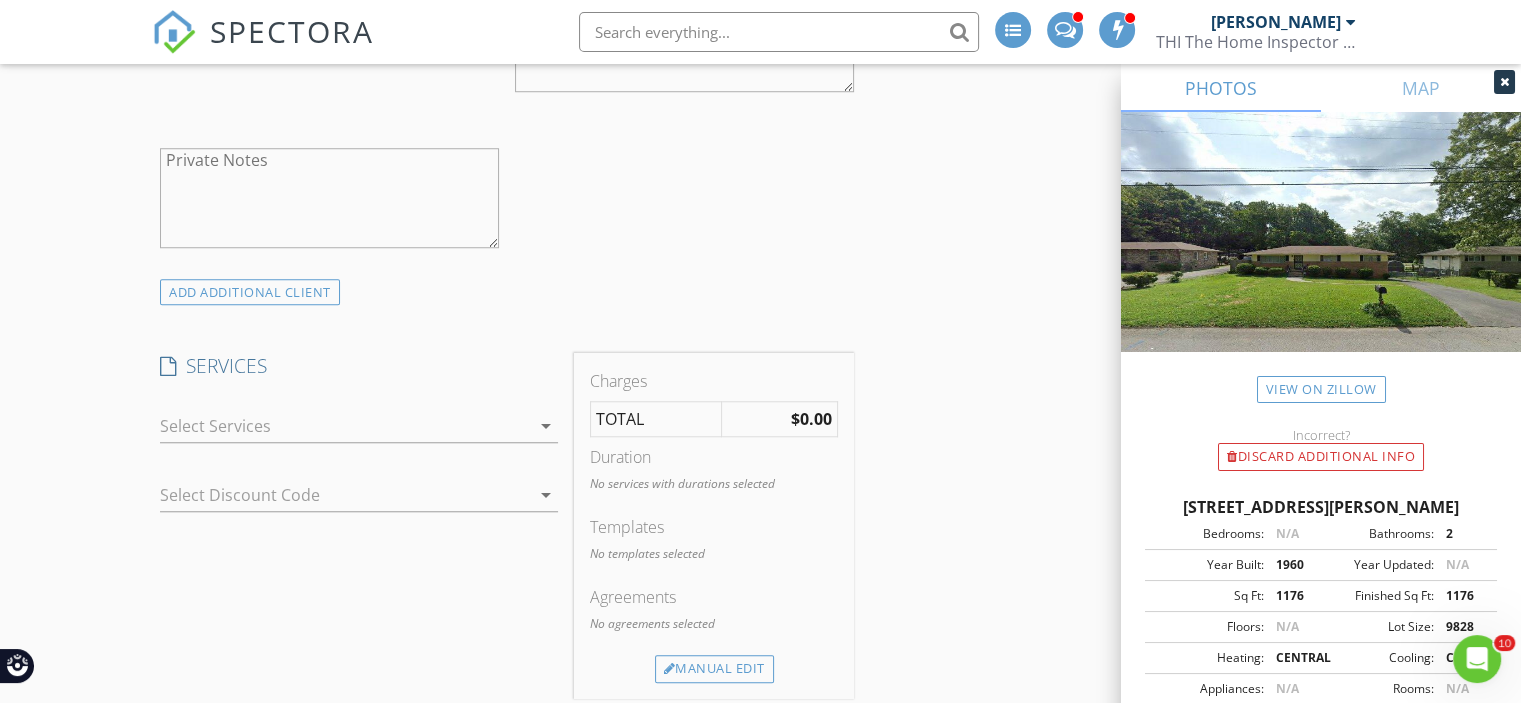 click on "arrow_drop_down" at bounding box center (546, 426) 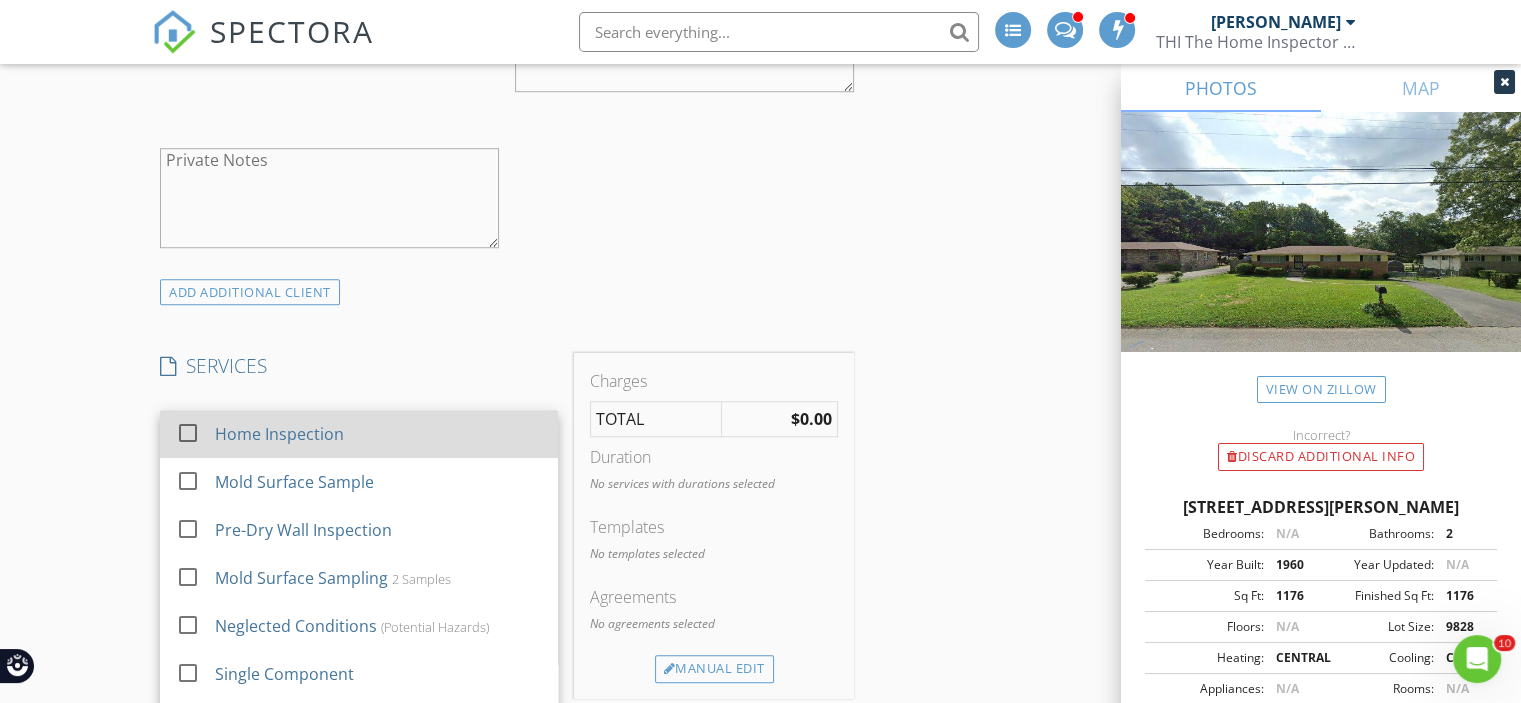 click at bounding box center [188, 432] 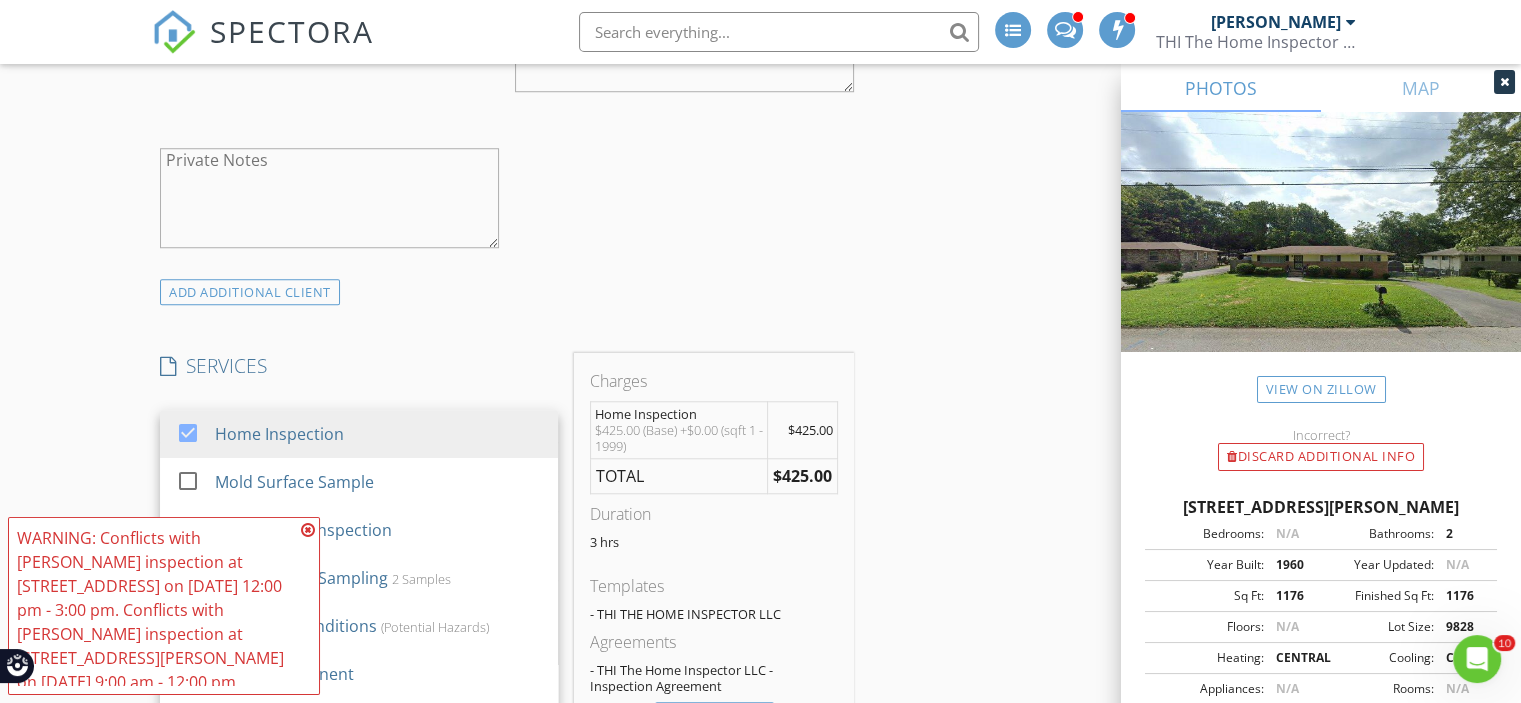 click at bounding box center [308, 530] 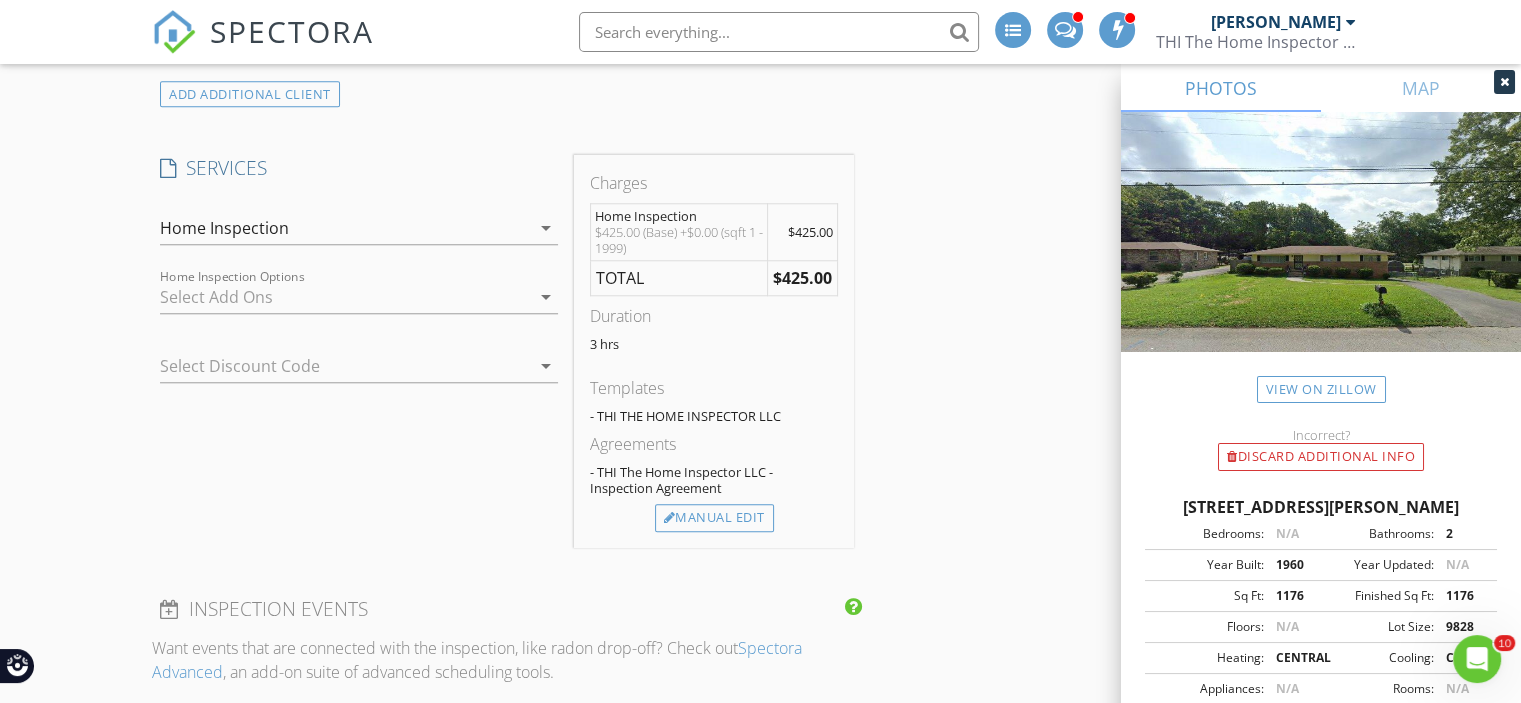 scroll, scrollTop: 1800, scrollLeft: 0, axis: vertical 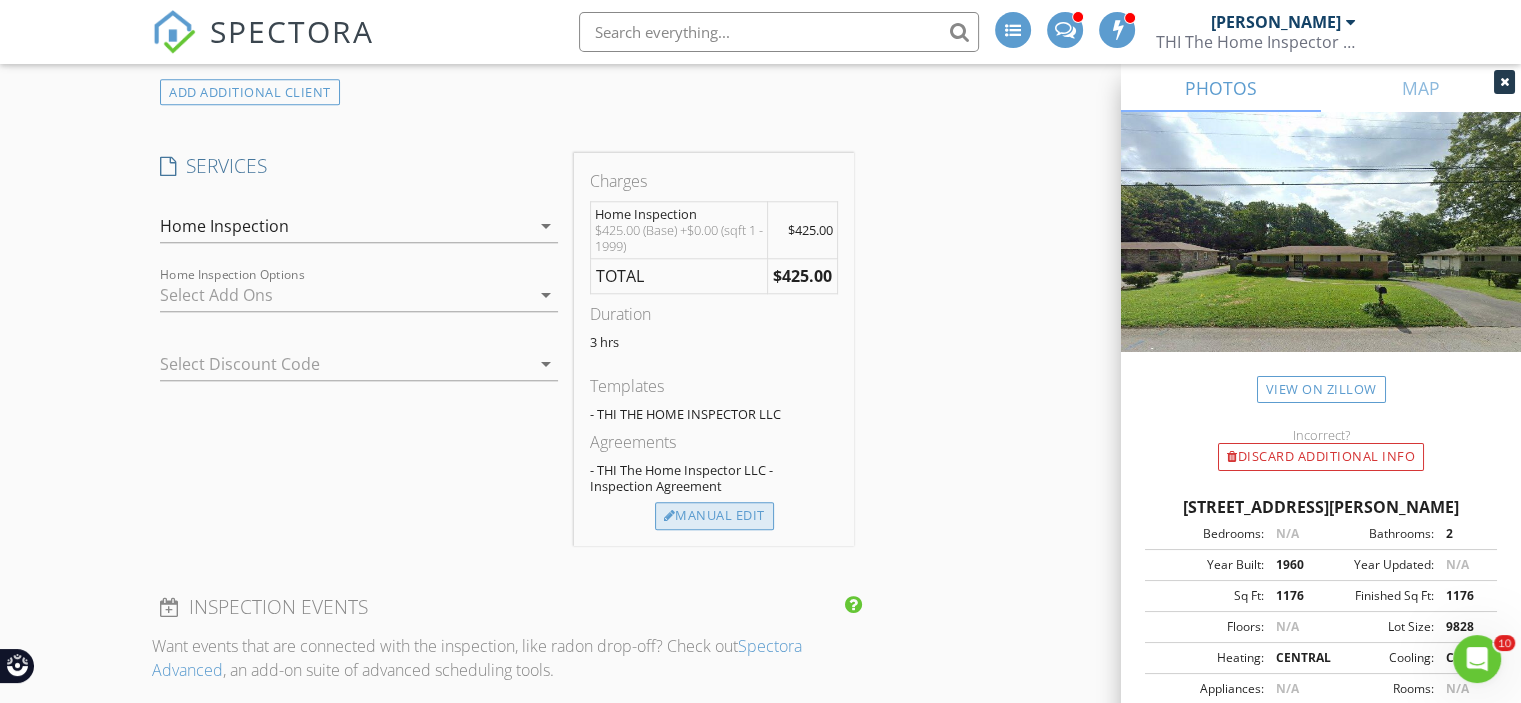 click on "Manual Edit" at bounding box center (714, 516) 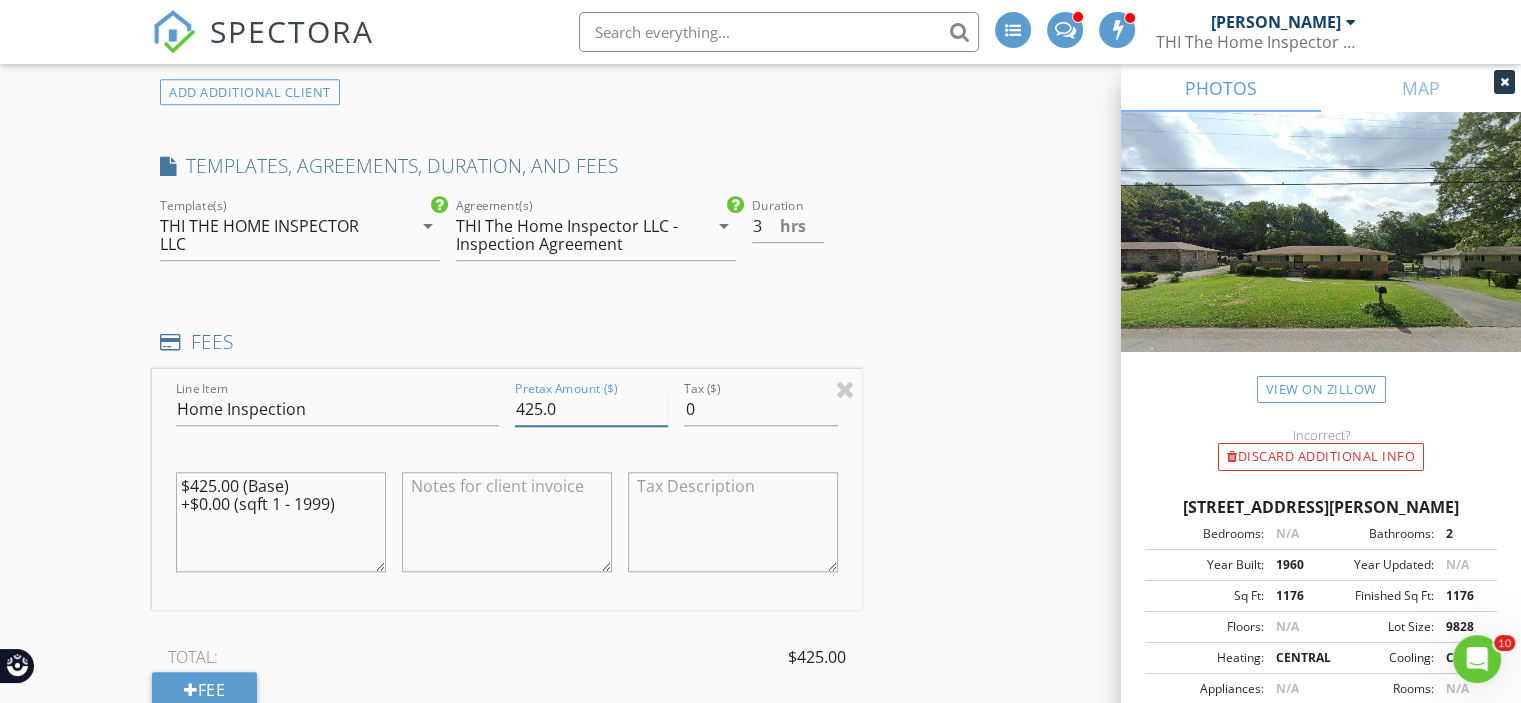 click on "425.0" at bounding box center (591, 409) 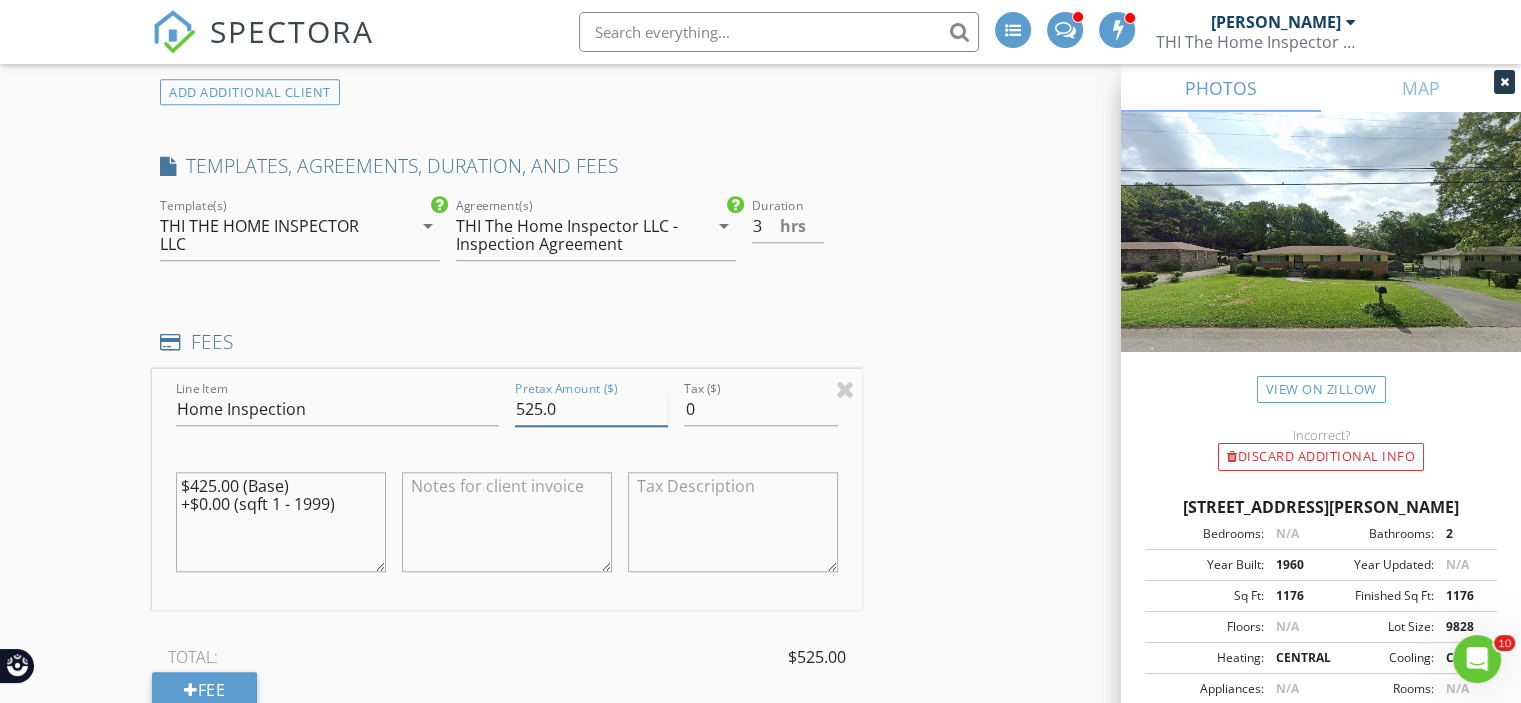 type on "525.0" 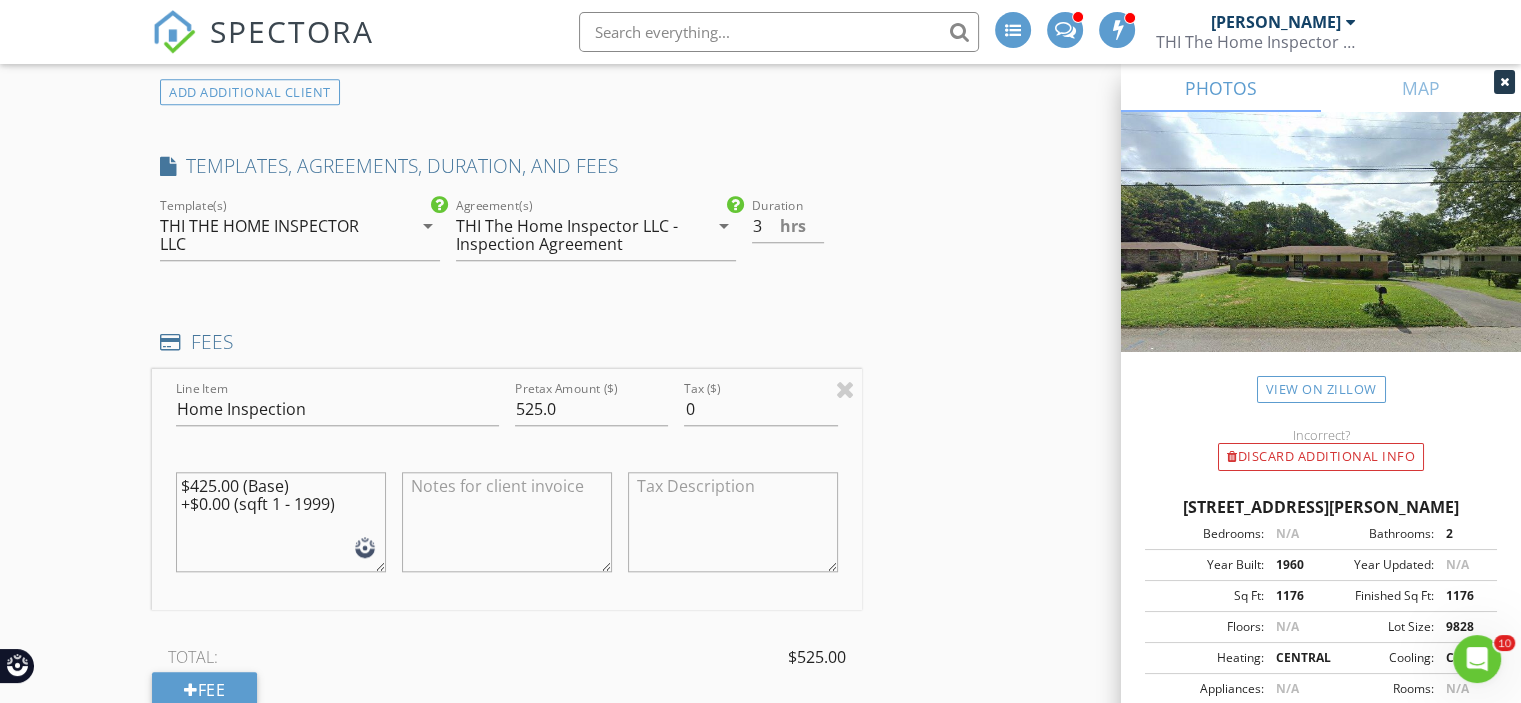 drag, startPoint x: 342, startPoint y: 507, endPoint x: 158, endPoint y: 483, distance: 185.55861 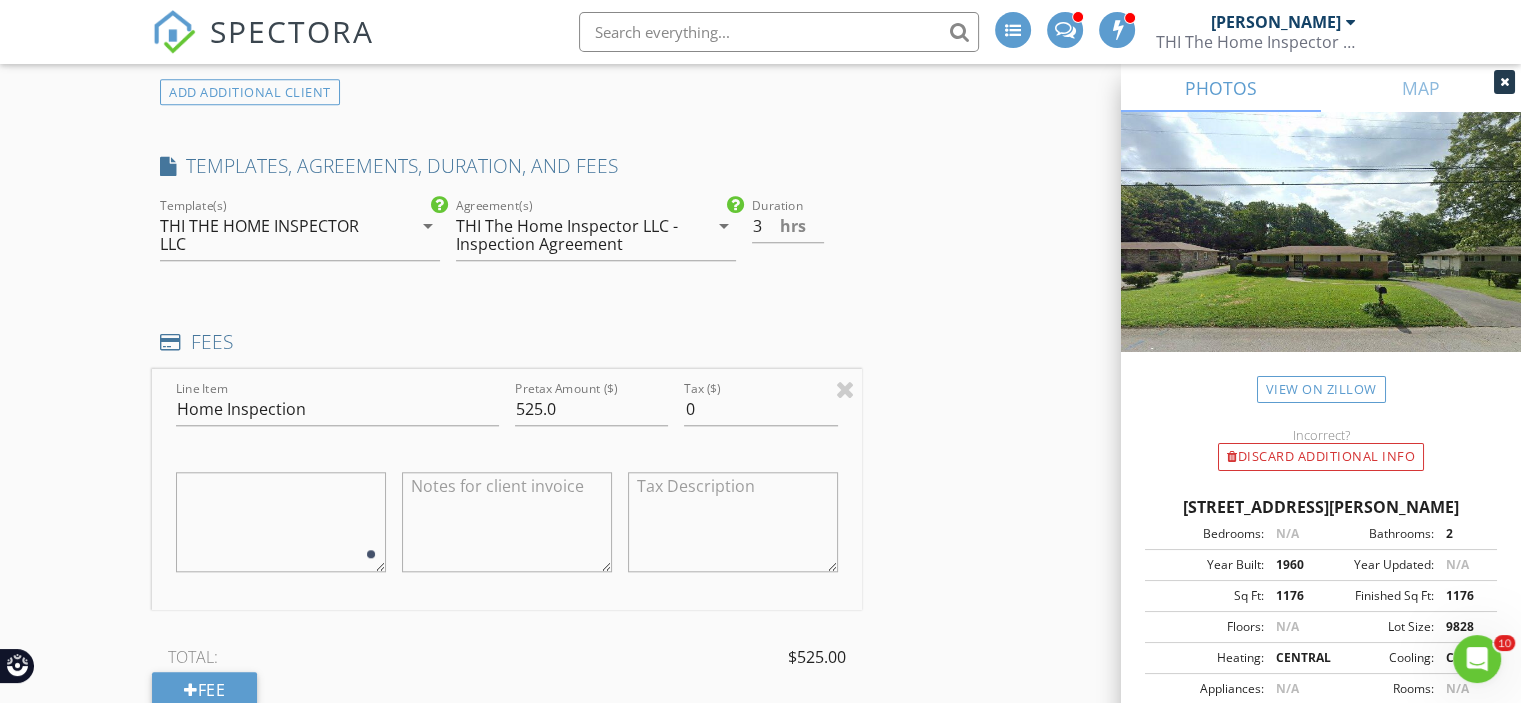 type 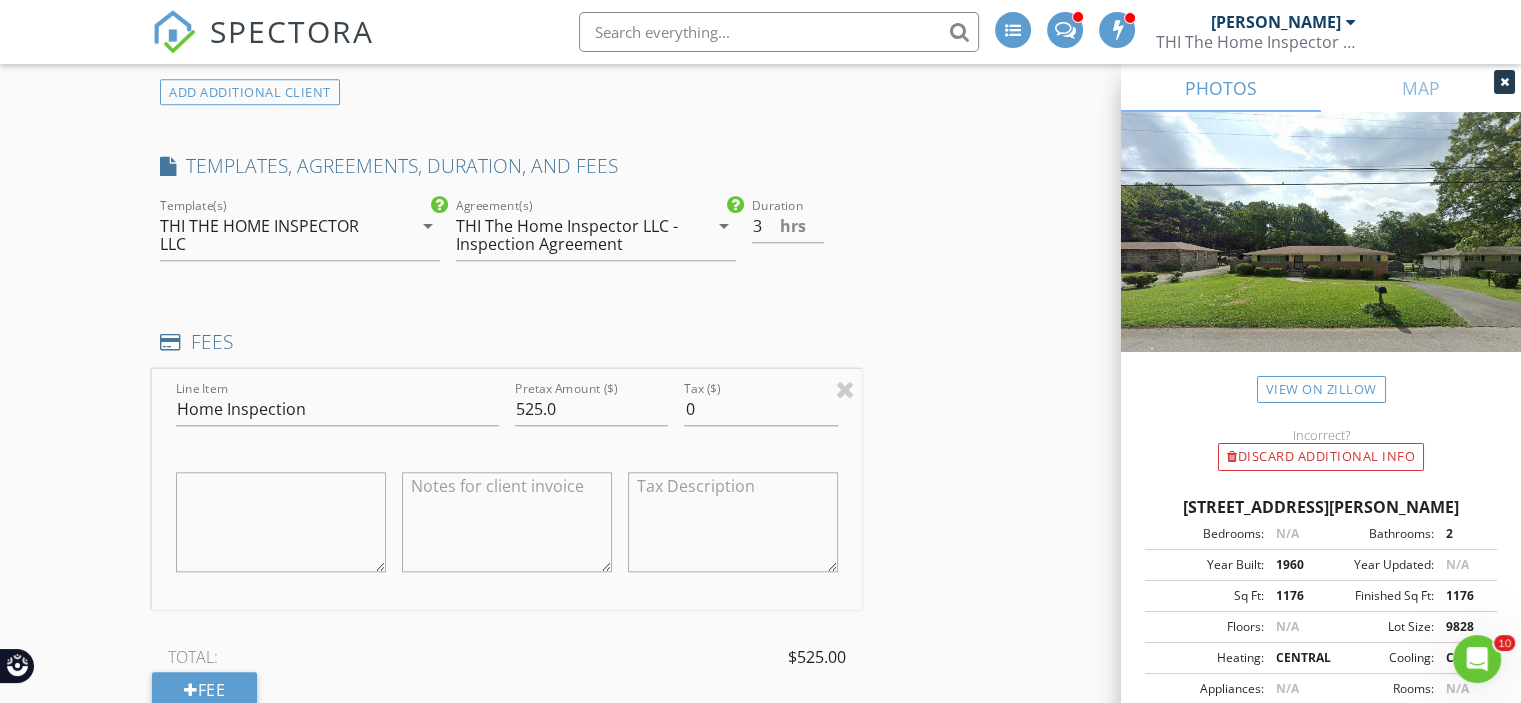 click on "INSPECTOR(S)
check_box   Mel Edwards   PRIMARY   Mel Edwards arrow_drop_down   check_box_outline_blank Mel Edwards specifically requested
Date/Time
07/11/2025 11:30 AM
Location
Address Search       Address 502 Gillespie Rd   Unit   City Chattanooga   State TN   Zip 37411   County Hamilton     Square Feet 1176   Year Built 1960   Foundation arrow_drop_down     Mel Edwards     3.1 miles     (7 minutes)
client
check_box Enable Client CC email for this inspection   Client Search     check_box_outline_blank Client is a Company/Organization     First Name Tony and Danielle   Last Name Eubanks   Email t.ali.eubank@gmail.com   CC Email   Phone 423-400-6910   Address   City   State   Zip     Tags         Notes   Private Notes
ADD ADDITIONAL client
SERVICES
check_box" at bounding box center [760, 549] 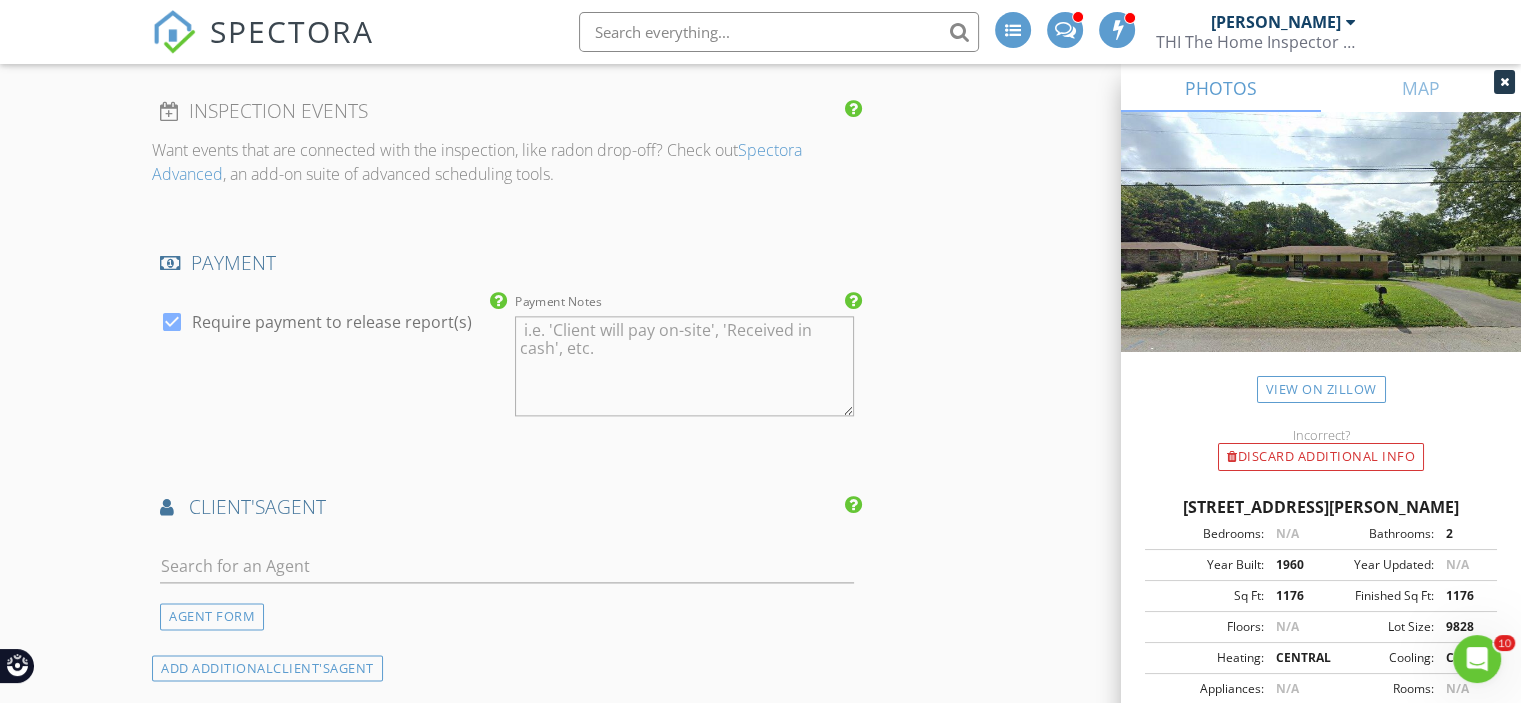 scroll, scrollTop: 2500, scrollLeft: 0, axis: vertical 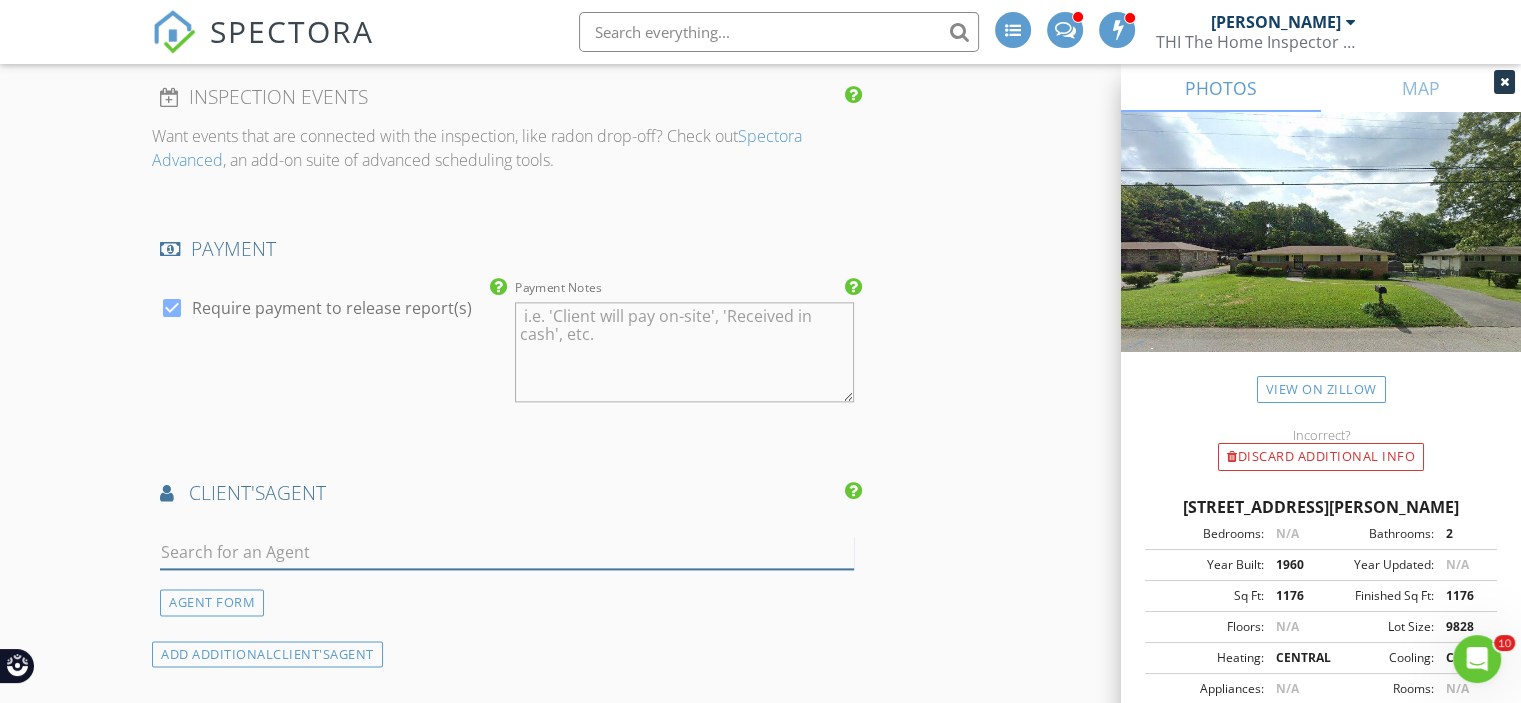 click at bounding box center (507, 552) 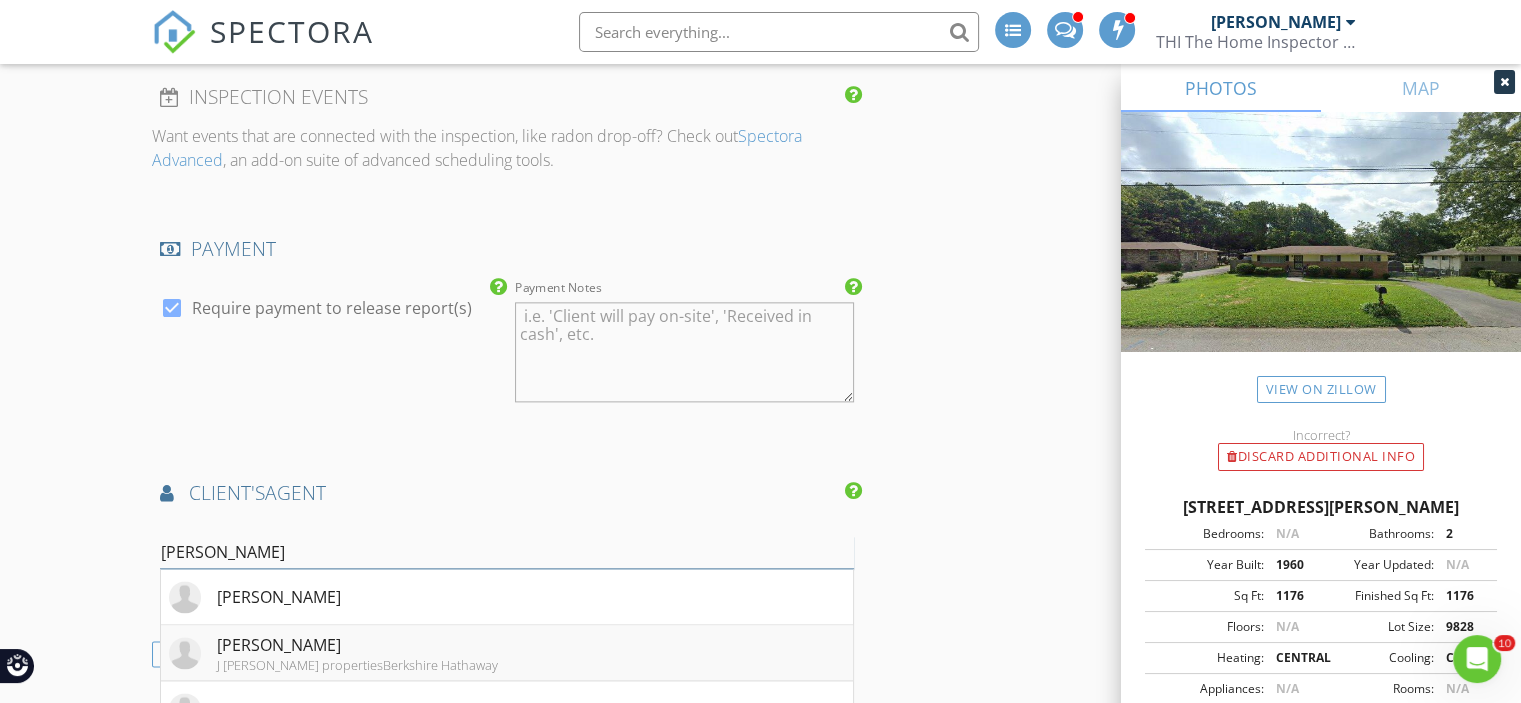 scroll, scrollTop: 2600, scrollLeft: 0, axis: vertical 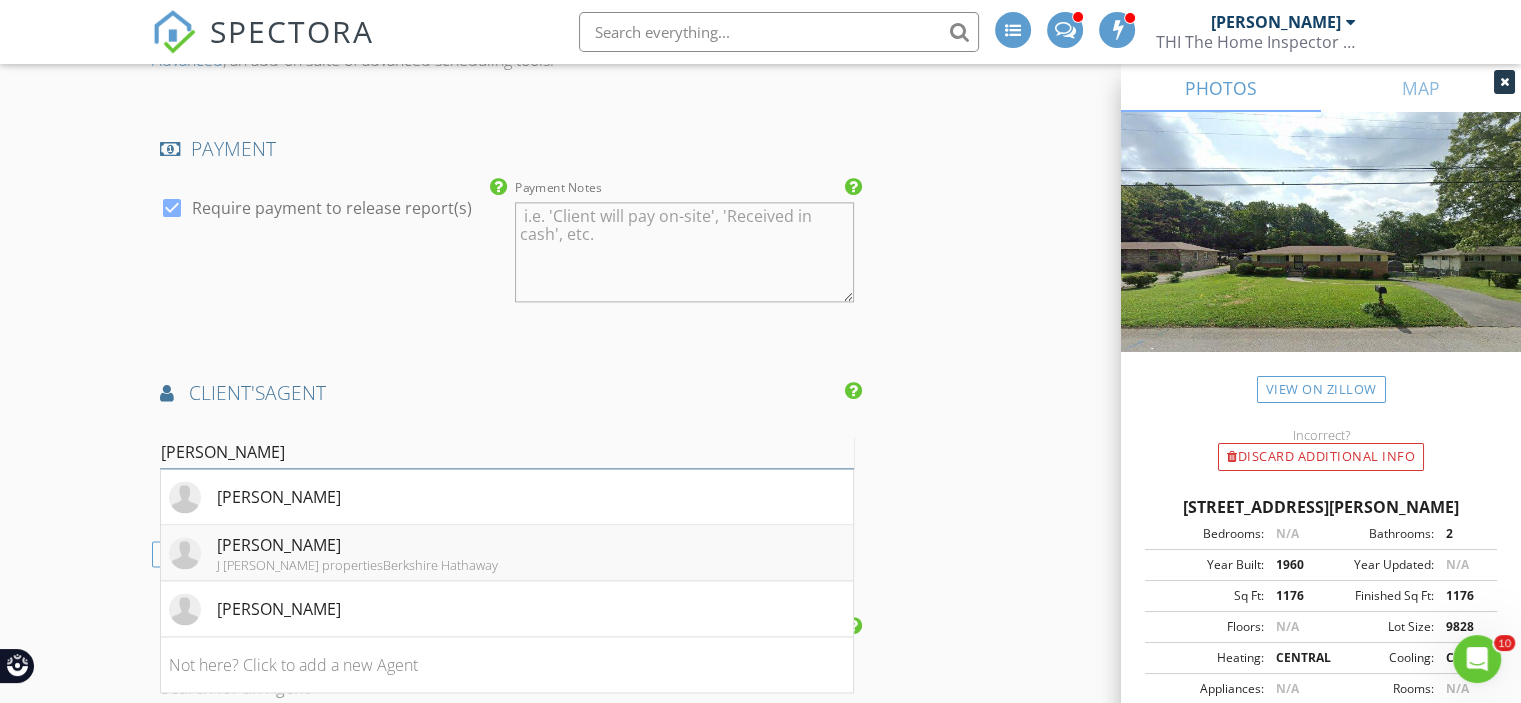 type on "Neal" 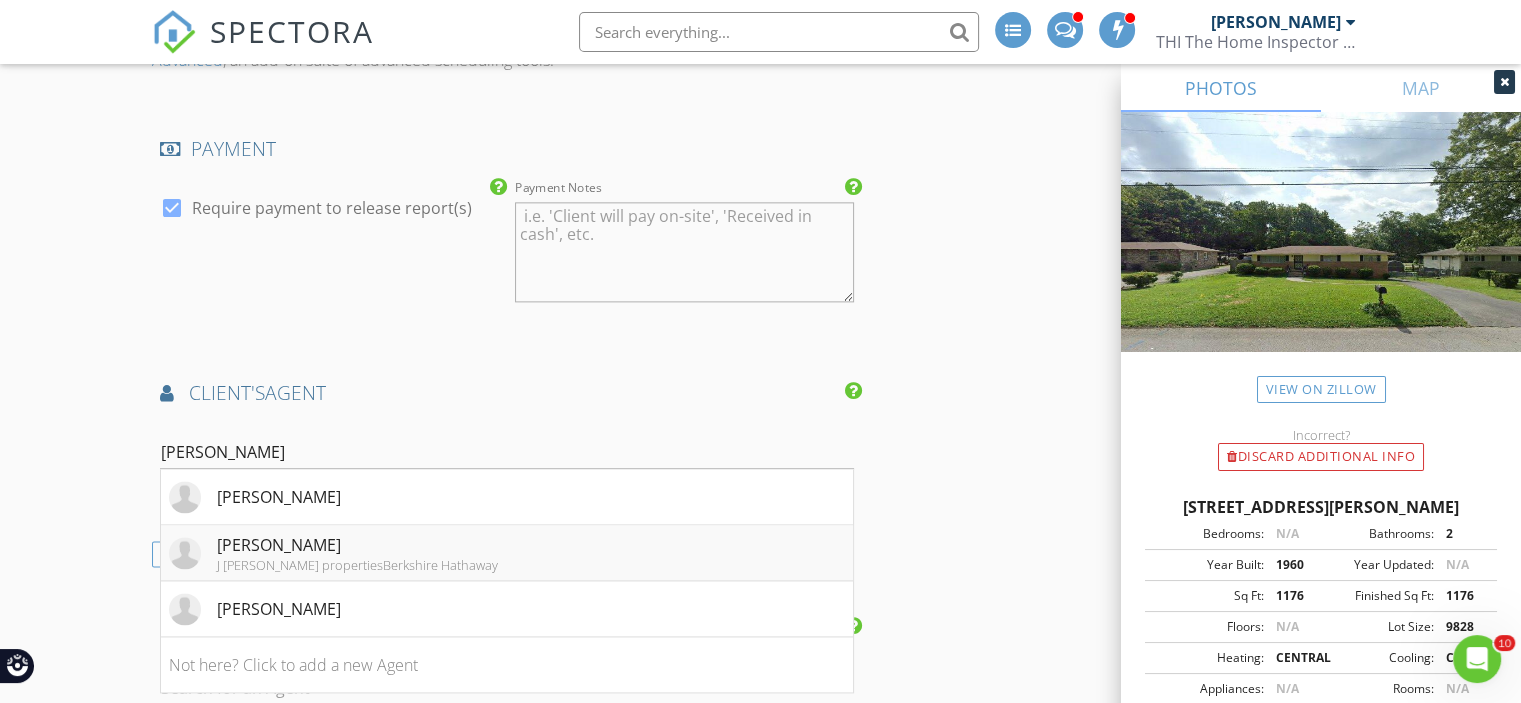 click on "Neal Spann" at bounding box center [357, 545] 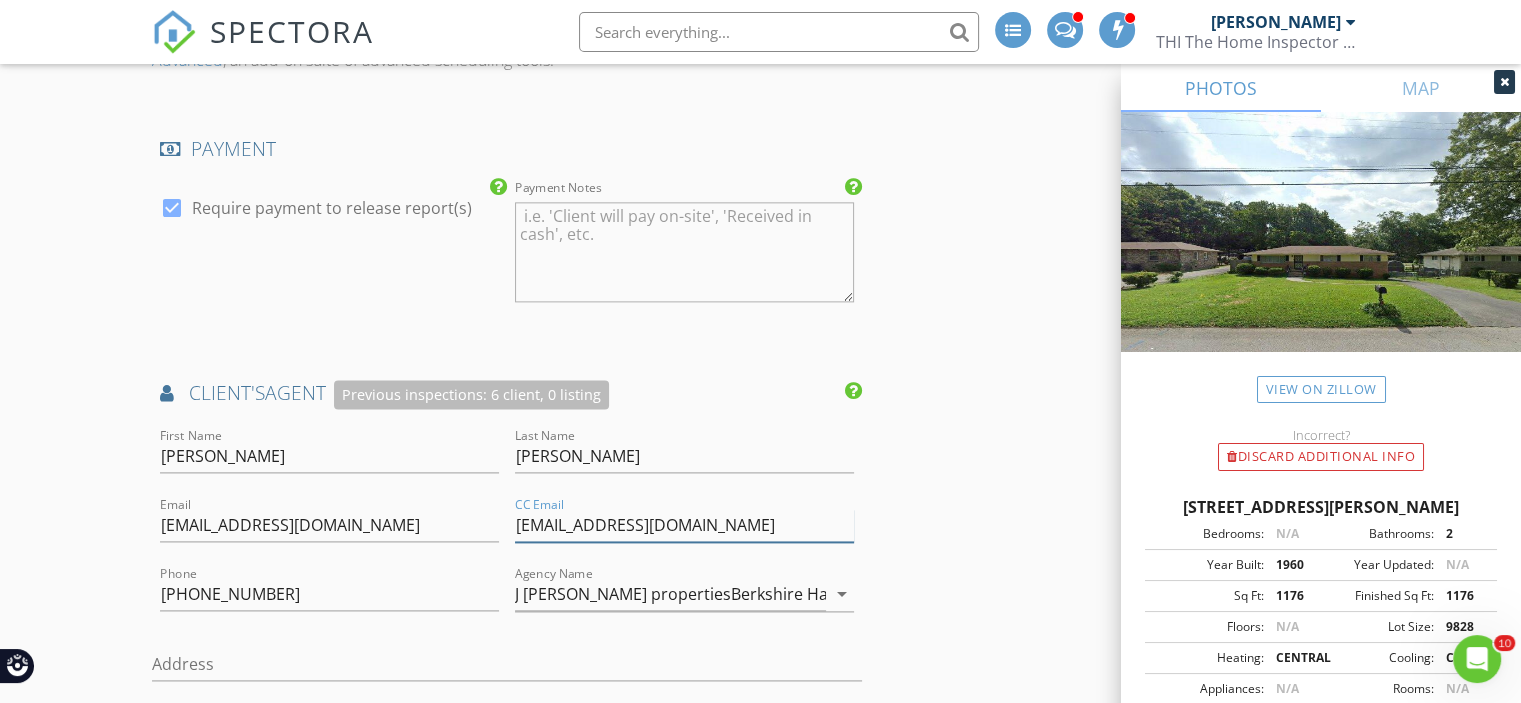 drag, startPoint x: 757, startPoint y: 523, endPoint x: 493, endPoint y: 510, distance: 264.3199 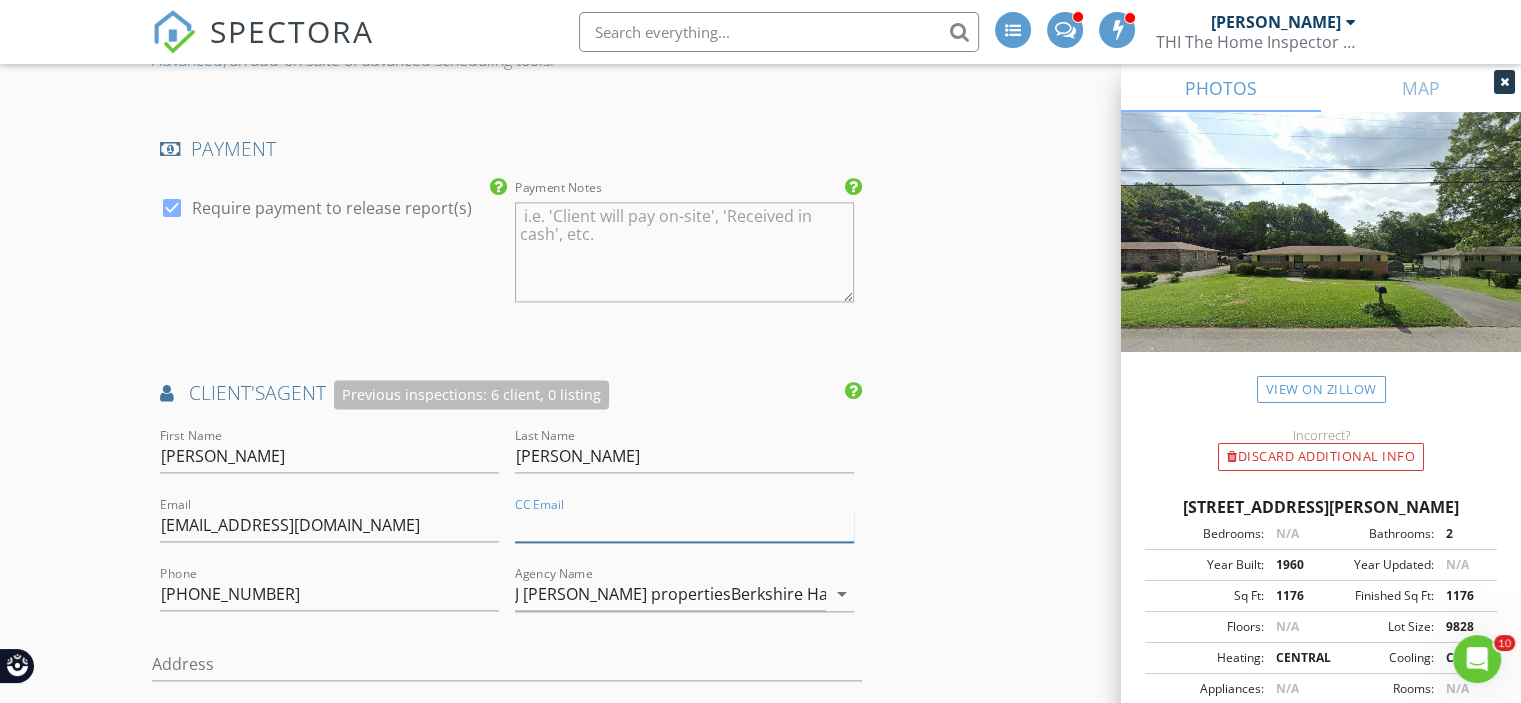 type 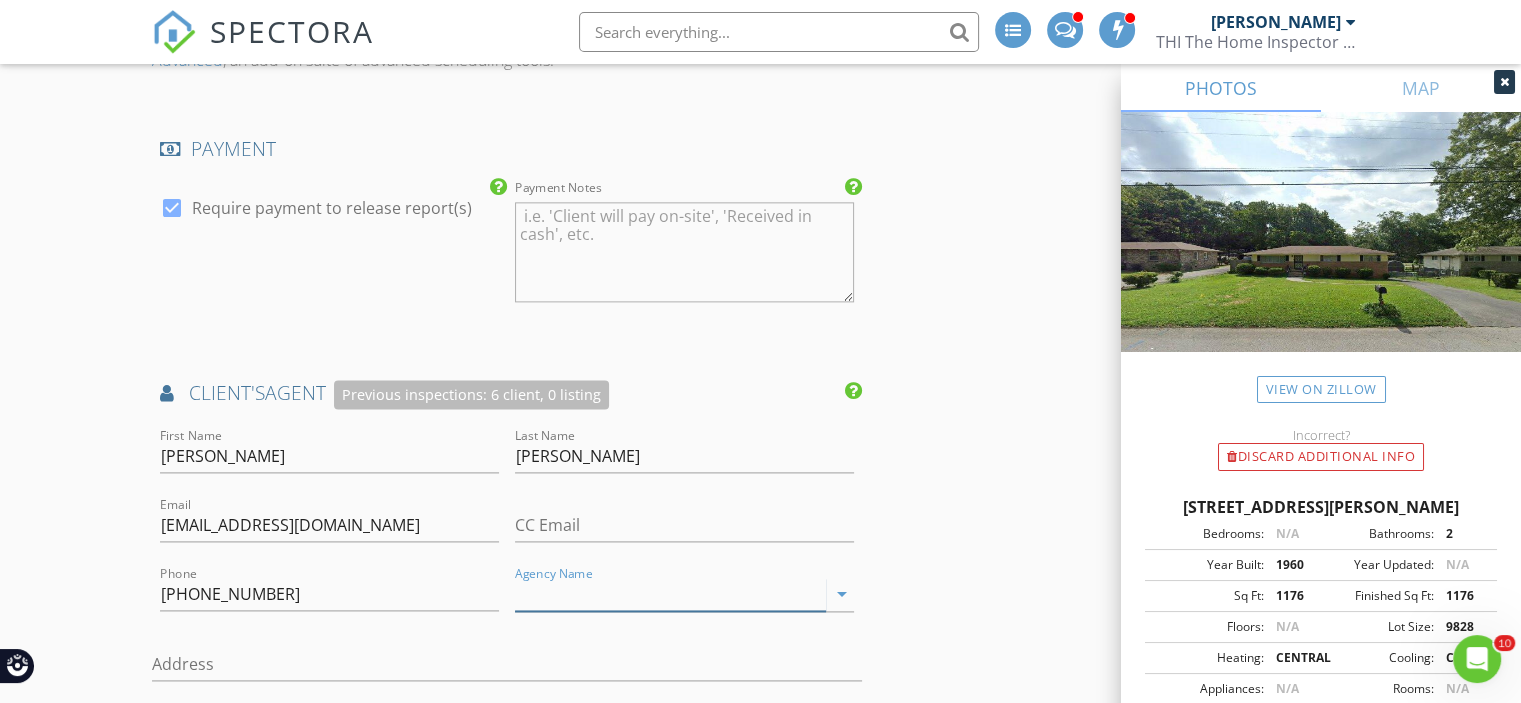 type 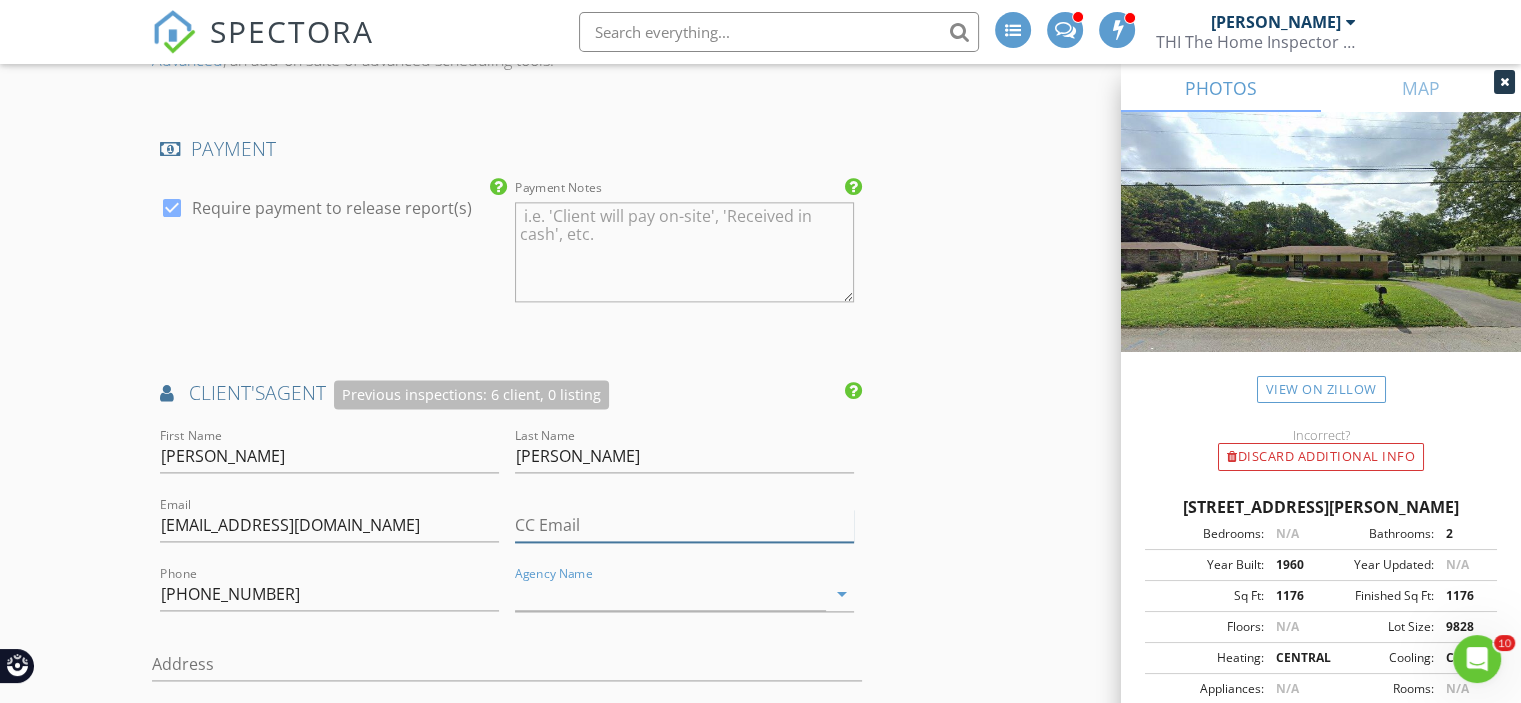click on "CC Email" at bounding box center (684, 525) 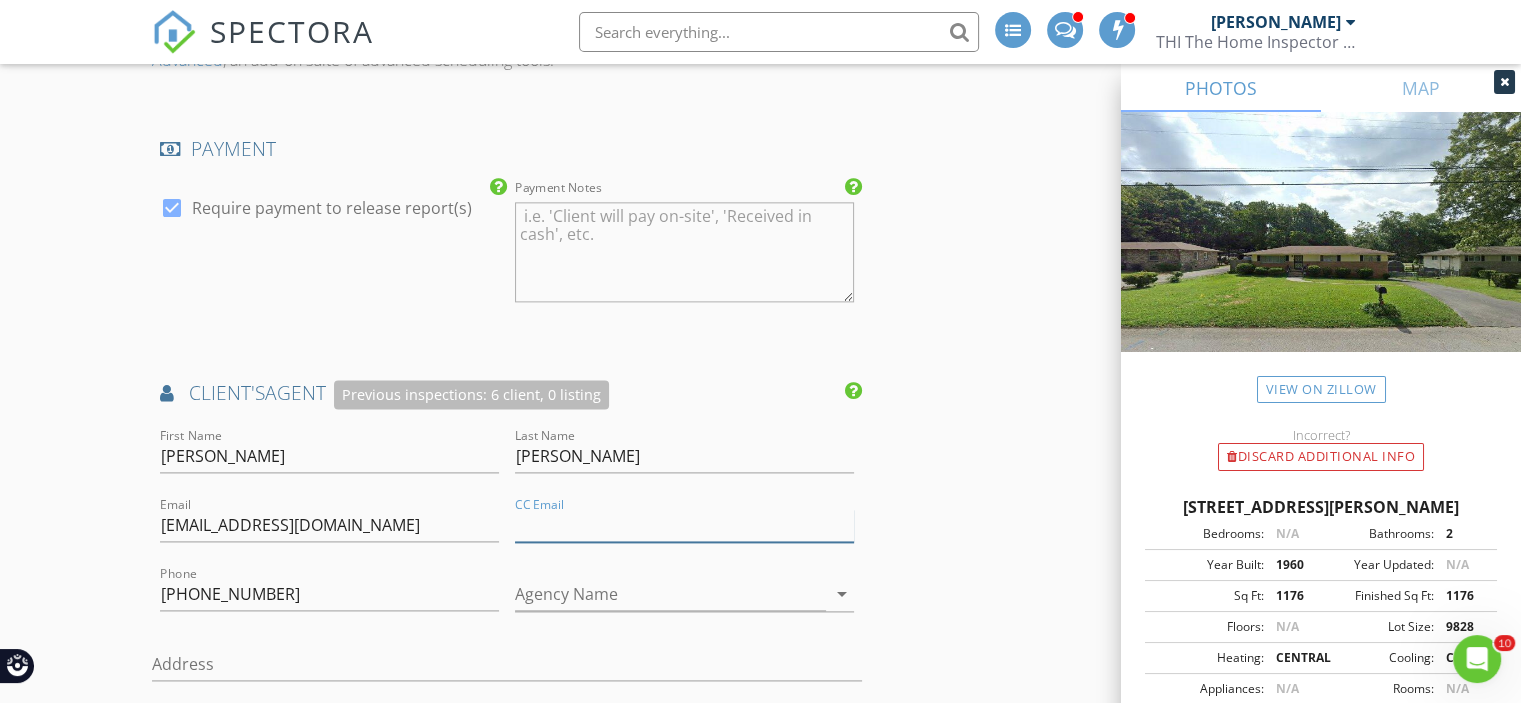 paste on "nspann@realtycenter.com" 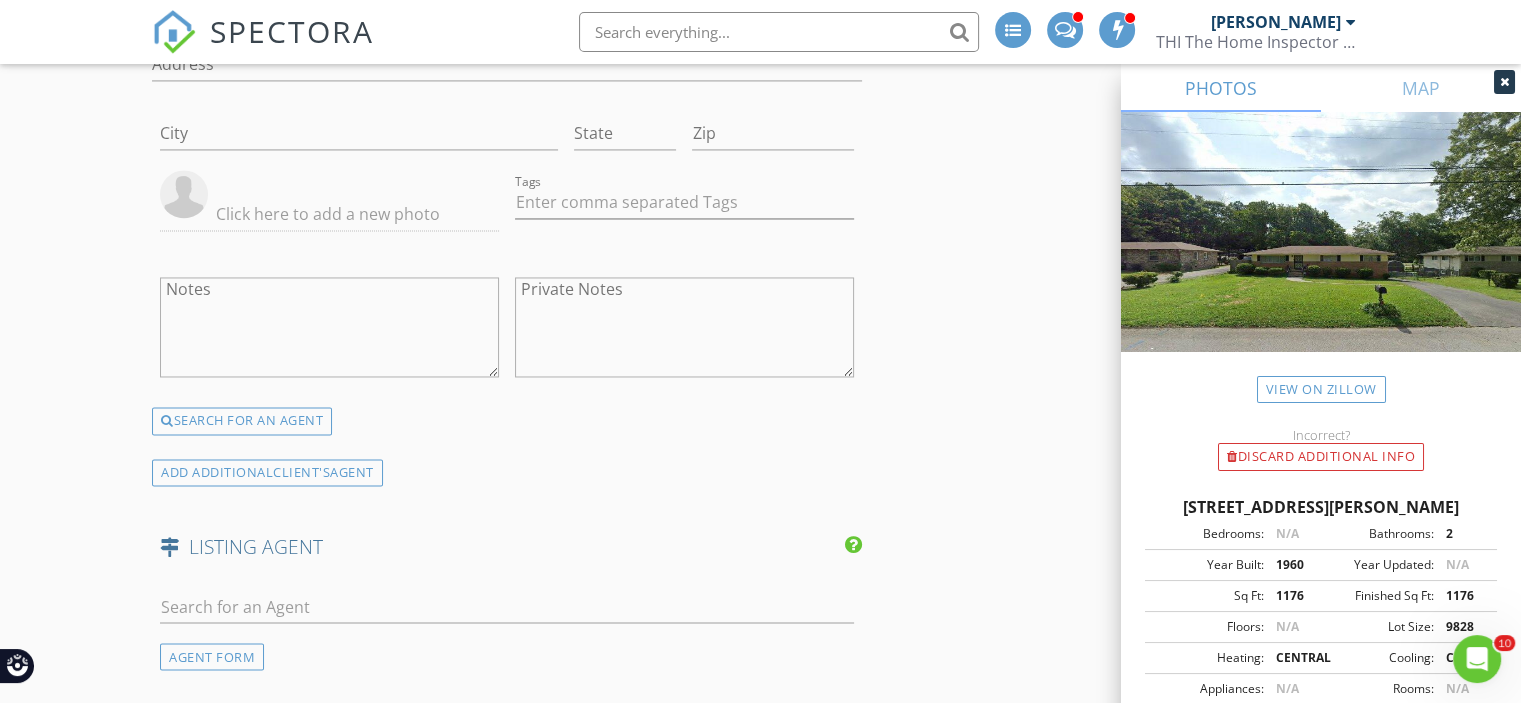 scroll, scrollTop: 3300, scrollLeft: 0, axis: vertical 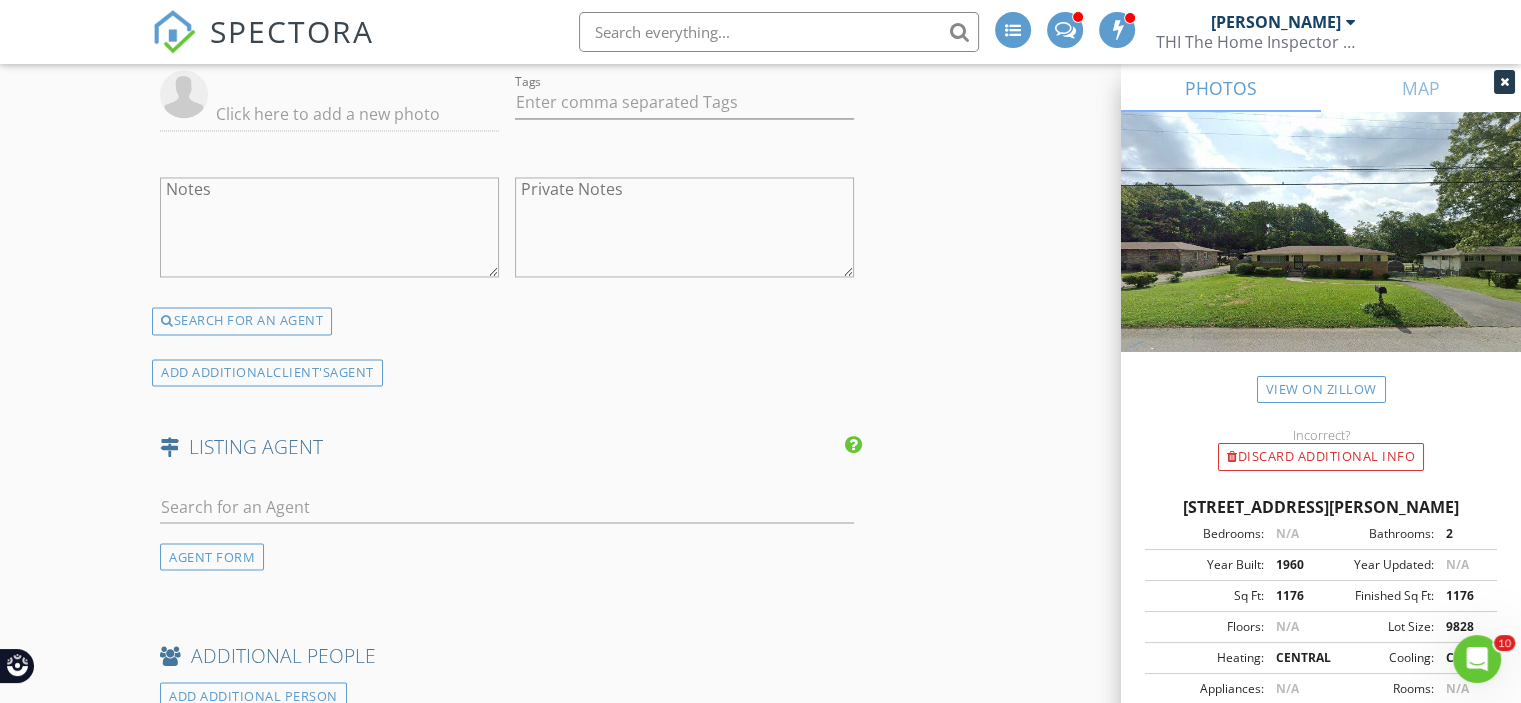 type on "nspann@realtycenter.com" 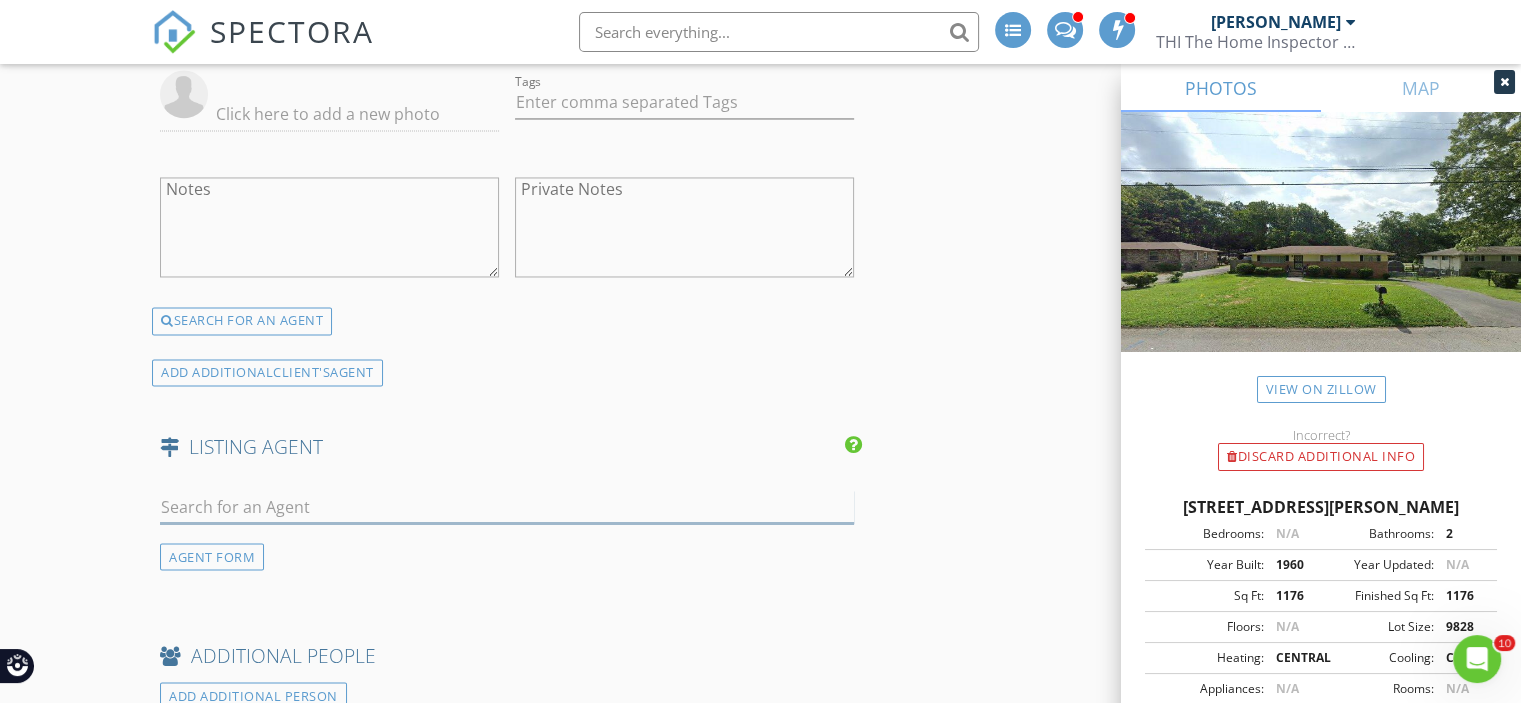 click at bounding box center (507, 506) 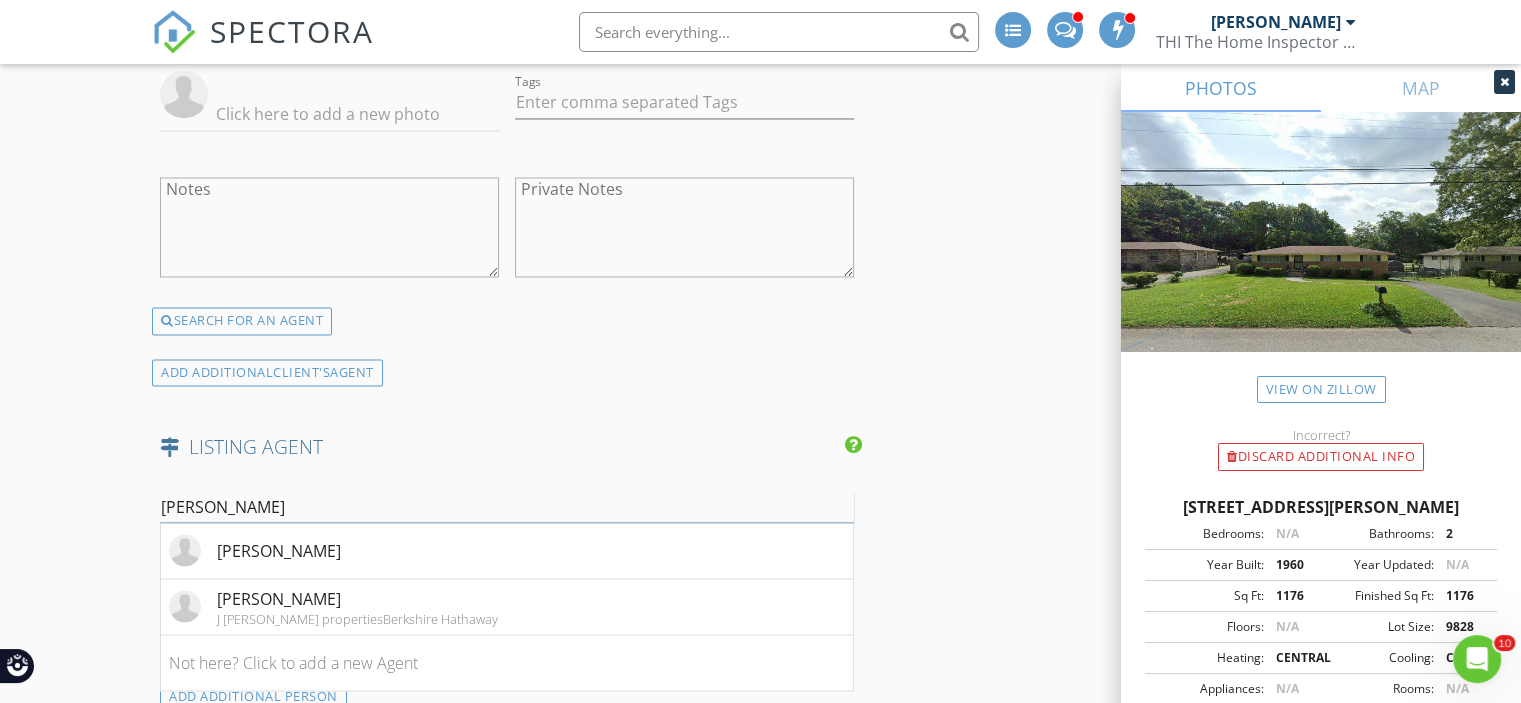 type on "neal s" 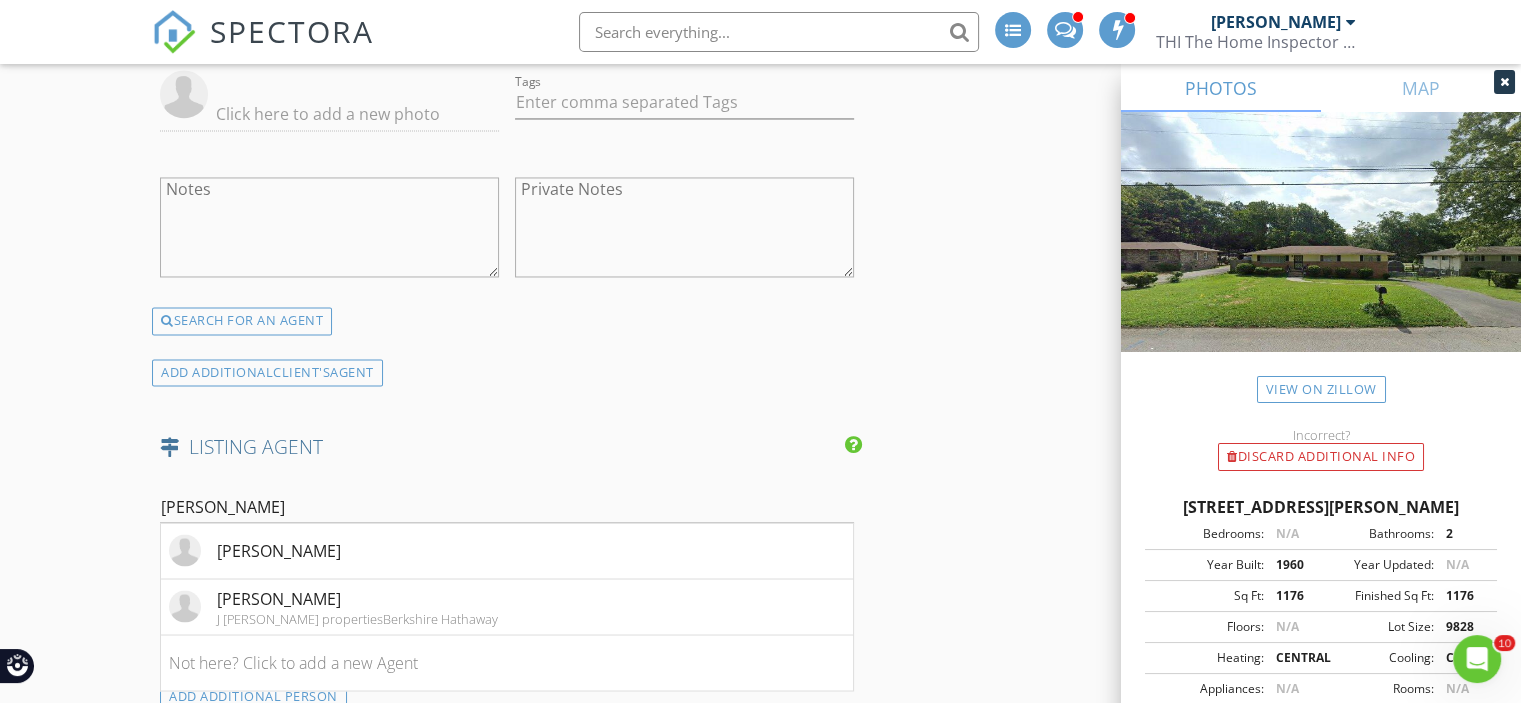 click on "Neal Spann" at bounding box center (279, 550) 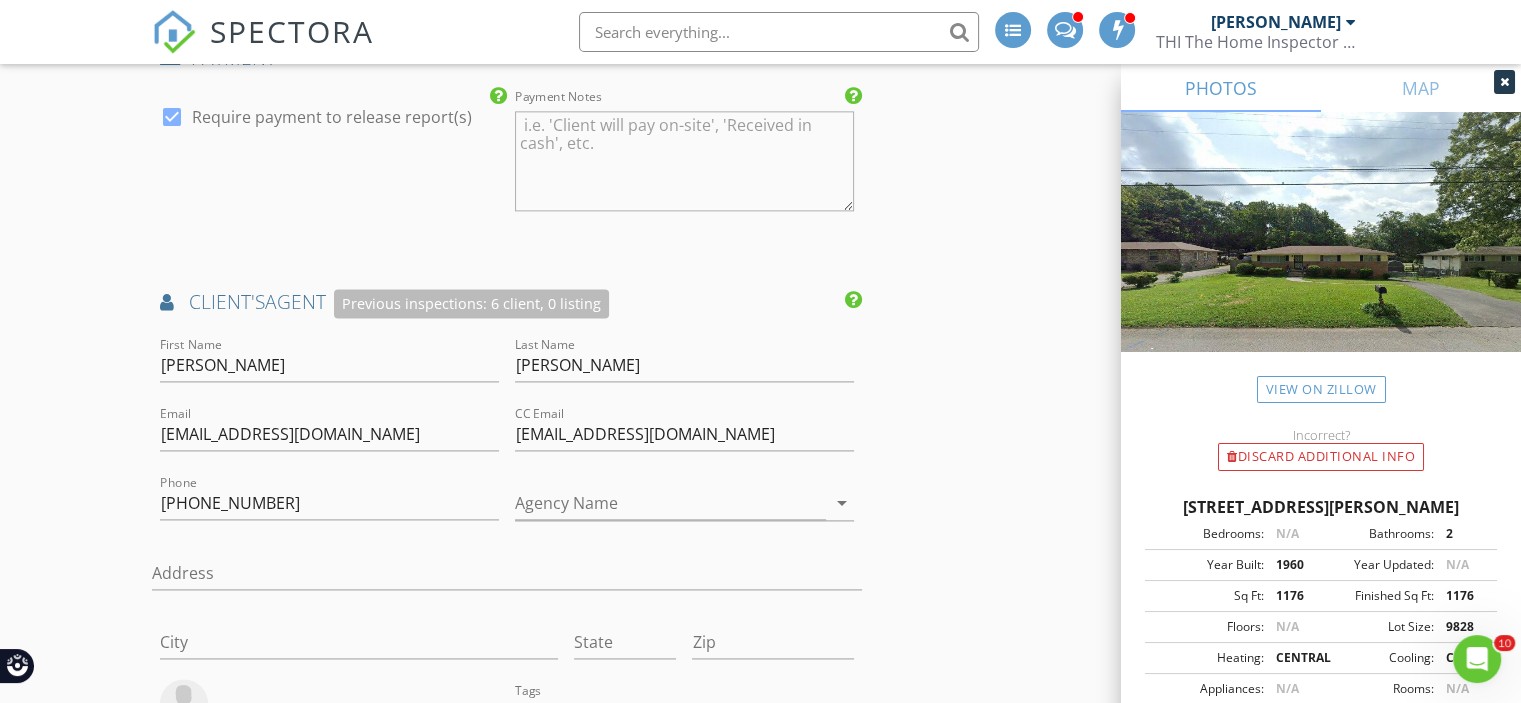 scroll, scrollTop: 2800, scrollLeft: 0, axis: vertical 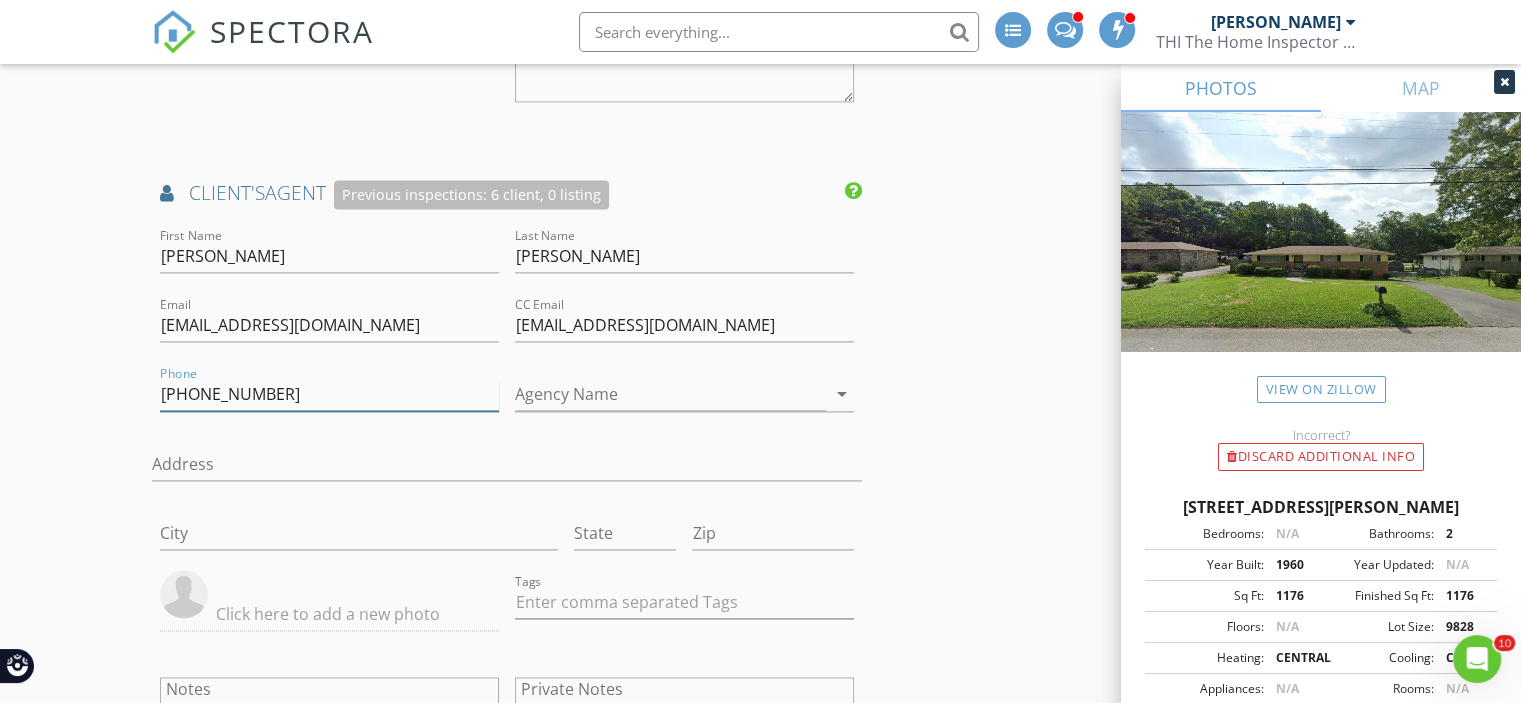 drag, startPoint x: 368, startPoint y: 377, endPoint x: 113, endPoint y: 374, distance: 255.01764 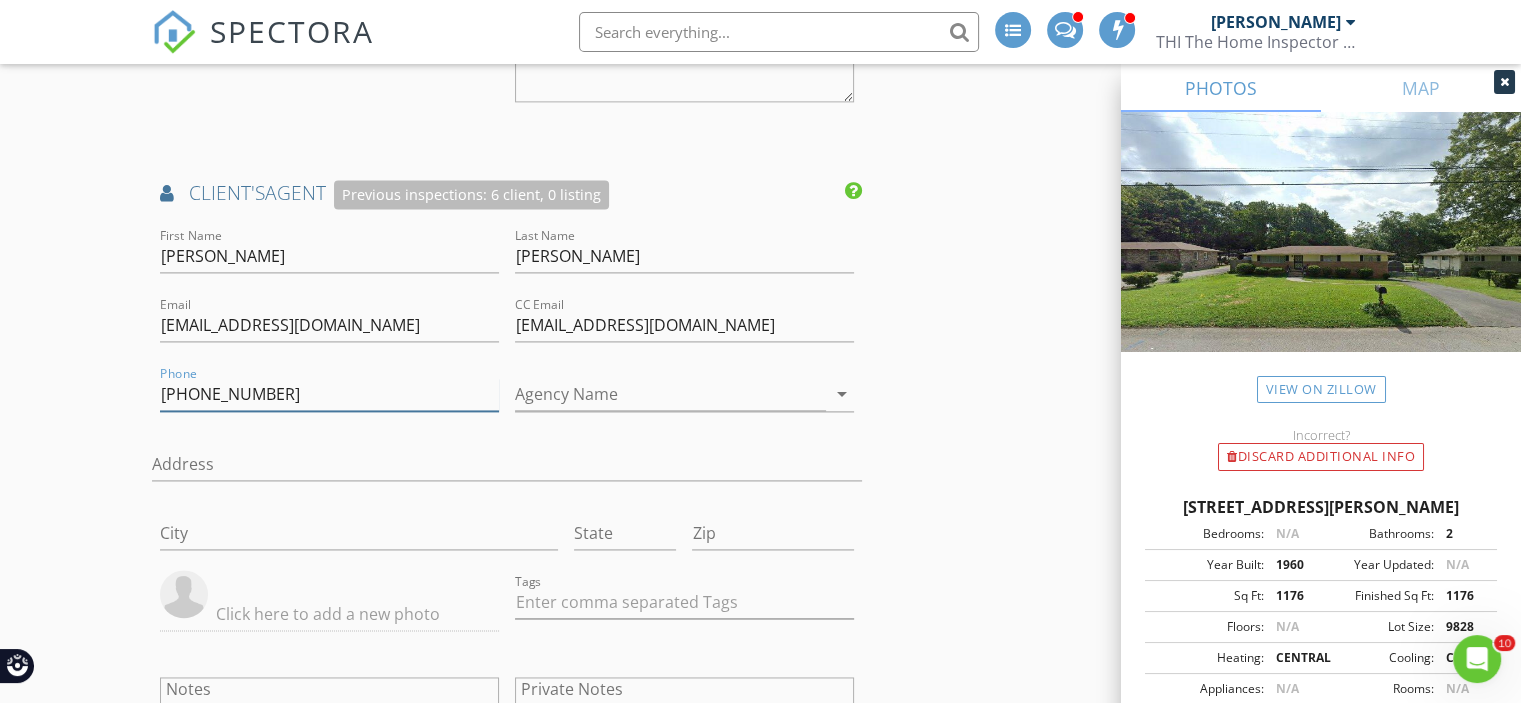 click on "New Inspection
INSPECTOR(S)
check_box   Mel Edwards   PRIMARY   Mel Edwards arrow_drop_down   check_box_outline_blank Mel Edwards specifically requested
Date/Time
07/11/2025 11:30 AM
Location
Address Search       Address 502 Gillespie Rd   Unit   City Chattanooga   State TN   Zip 37411   County Hamilton     Square Feet 1176   Year Built 1960   Foundation arrow_drop_down     Mel Edwards     3.1 miles     (7 minutes)
client
check_box Enable Client CC email for this inspection   Client Search     check_box_outline_blank Client is a Company/Organization     First Name Tony and Danielle   Last Name Eubanks   Email t.ali.eubank@gmail.com   CC Email   Phone 423-400-6910   Address   City   State   Zip     Tags         Notes   Private Notes
ADD ADDITIONAL client
SERVICES" at bounding box center (760, 47) 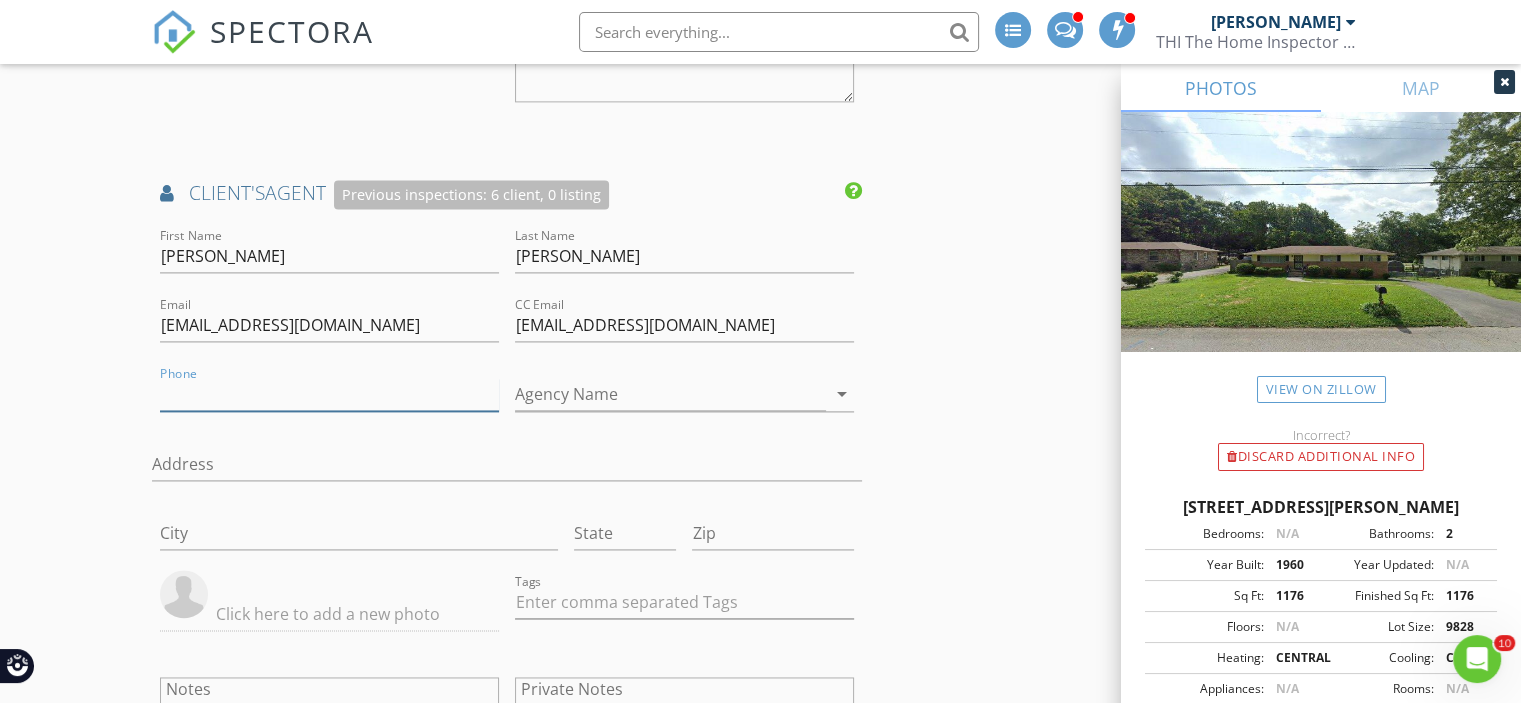 type 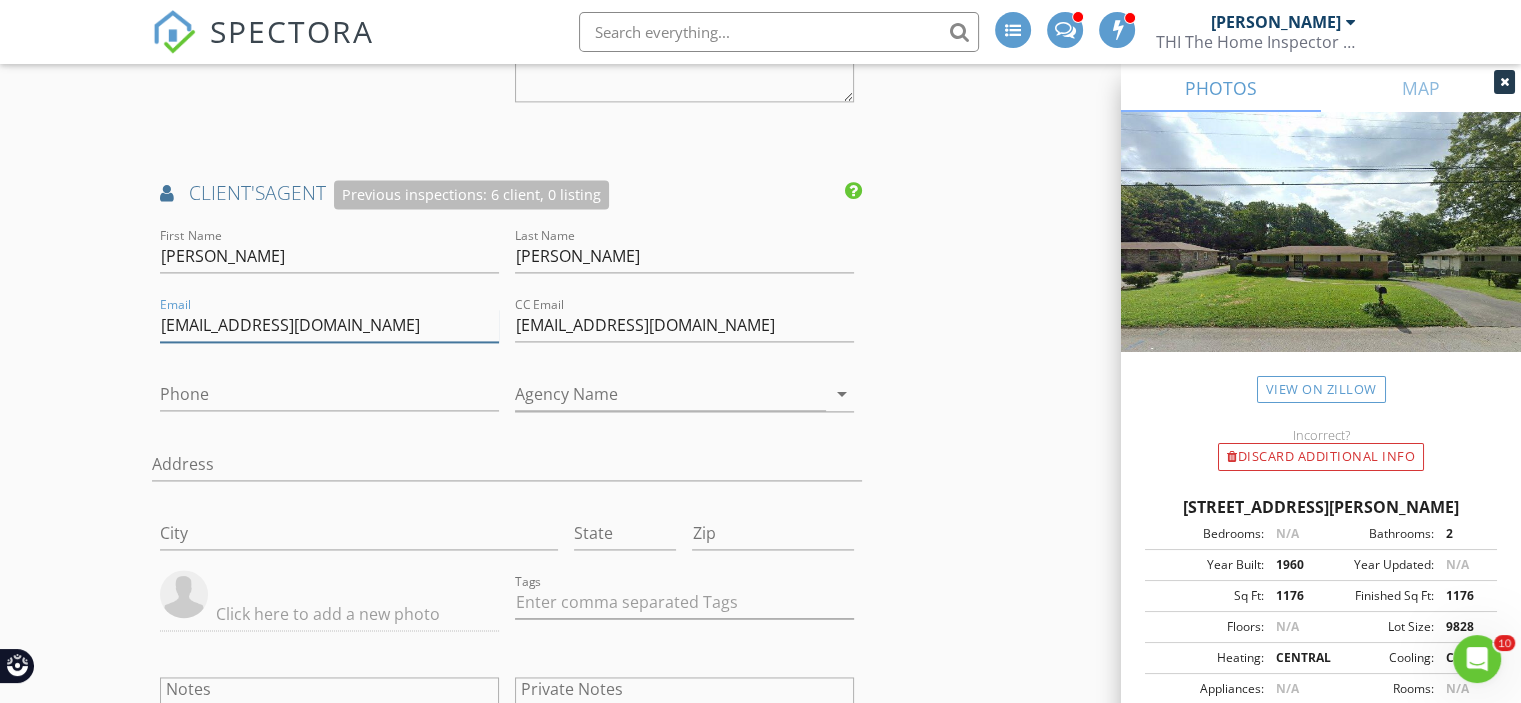 drag, startPoint x: 377, startPoint y: 323, endPoint x: 0, endPoint y: 313, distance: 377.1326 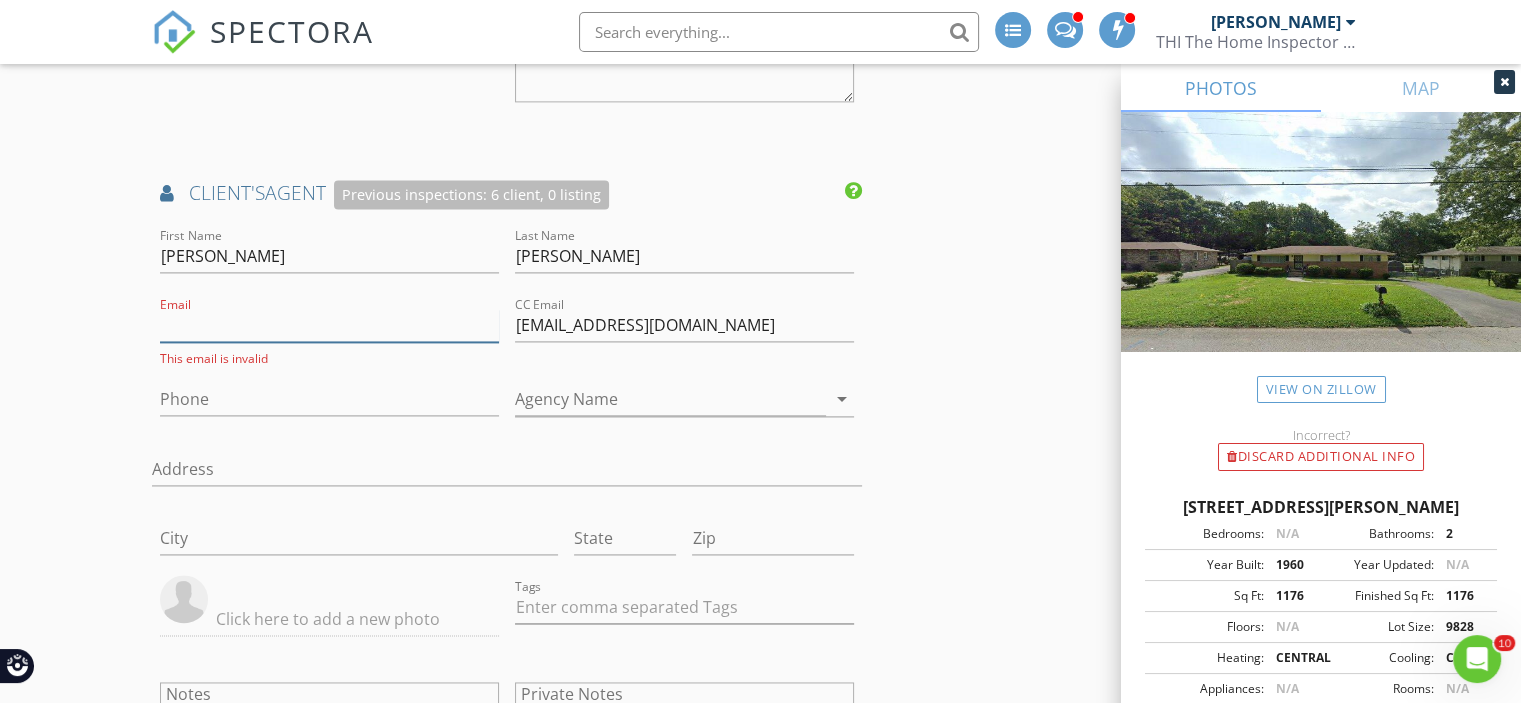 type 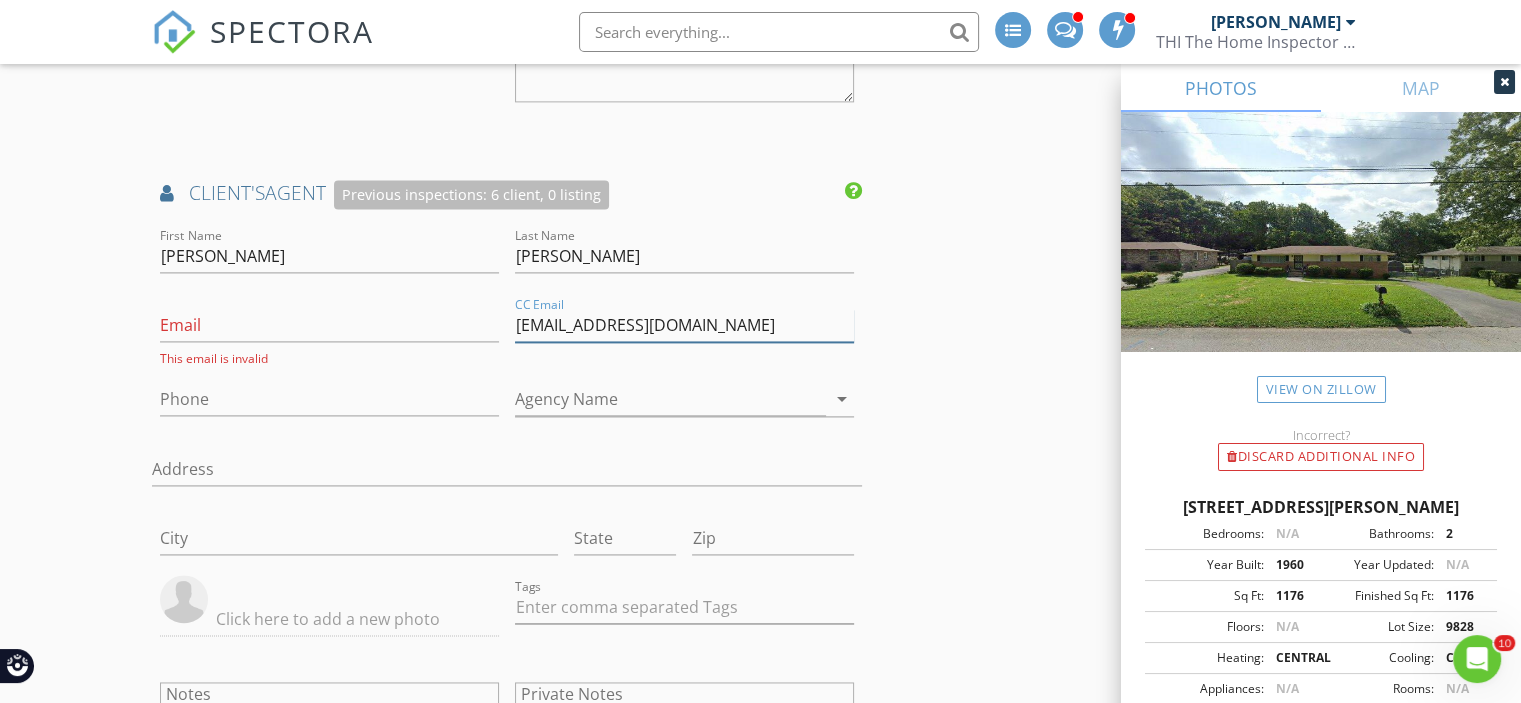 drag, startPoint x: 694, startPoint y: 324, endPoint x: 382, endPoint y: 307, distance: 312.4628 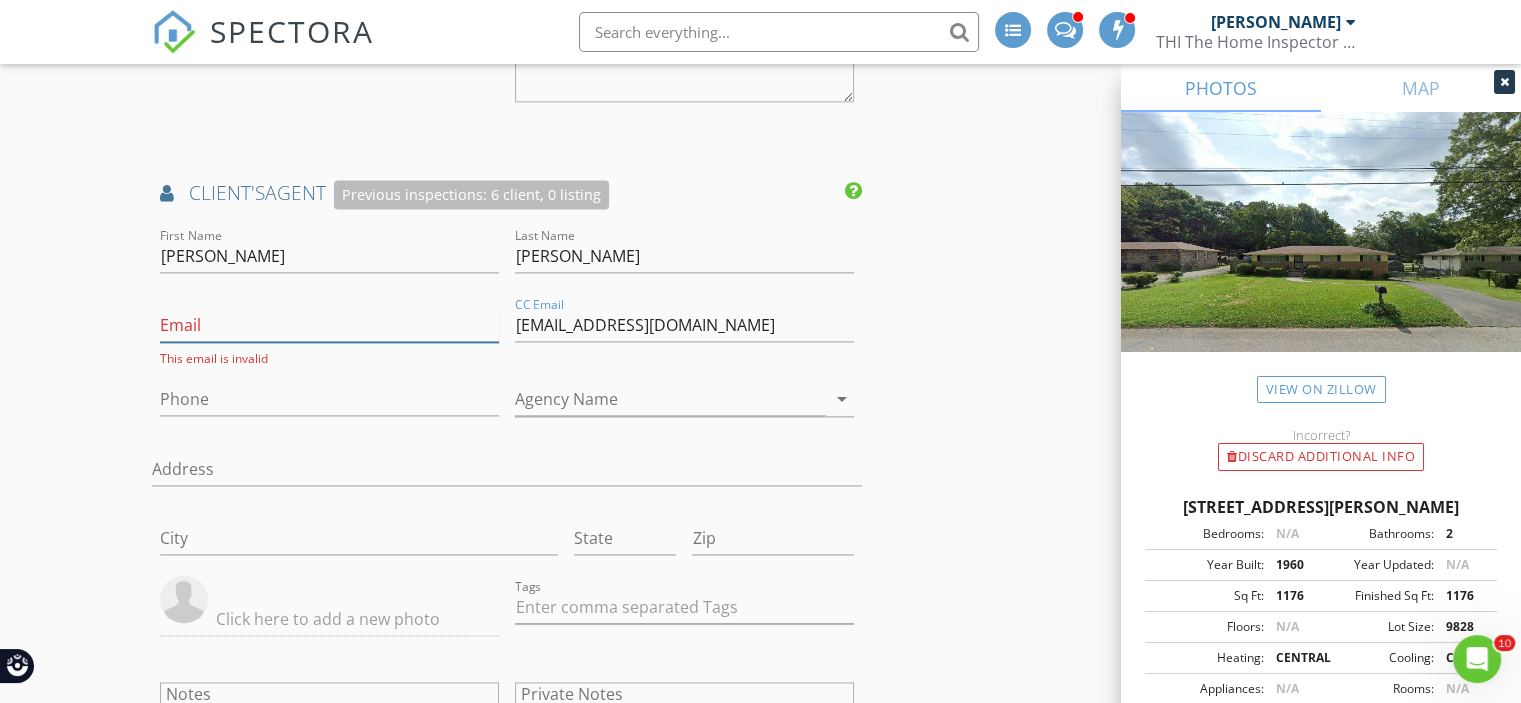 click on "First Name Neal   Last Name Spann   Email This email is invalid   CC Email nspann@realtycenter.com   Phone   Agency Name arrow_drop_down   Address   City   State   Zip         Tags         Notes   Private Notes" at bounding box center (507, 518) 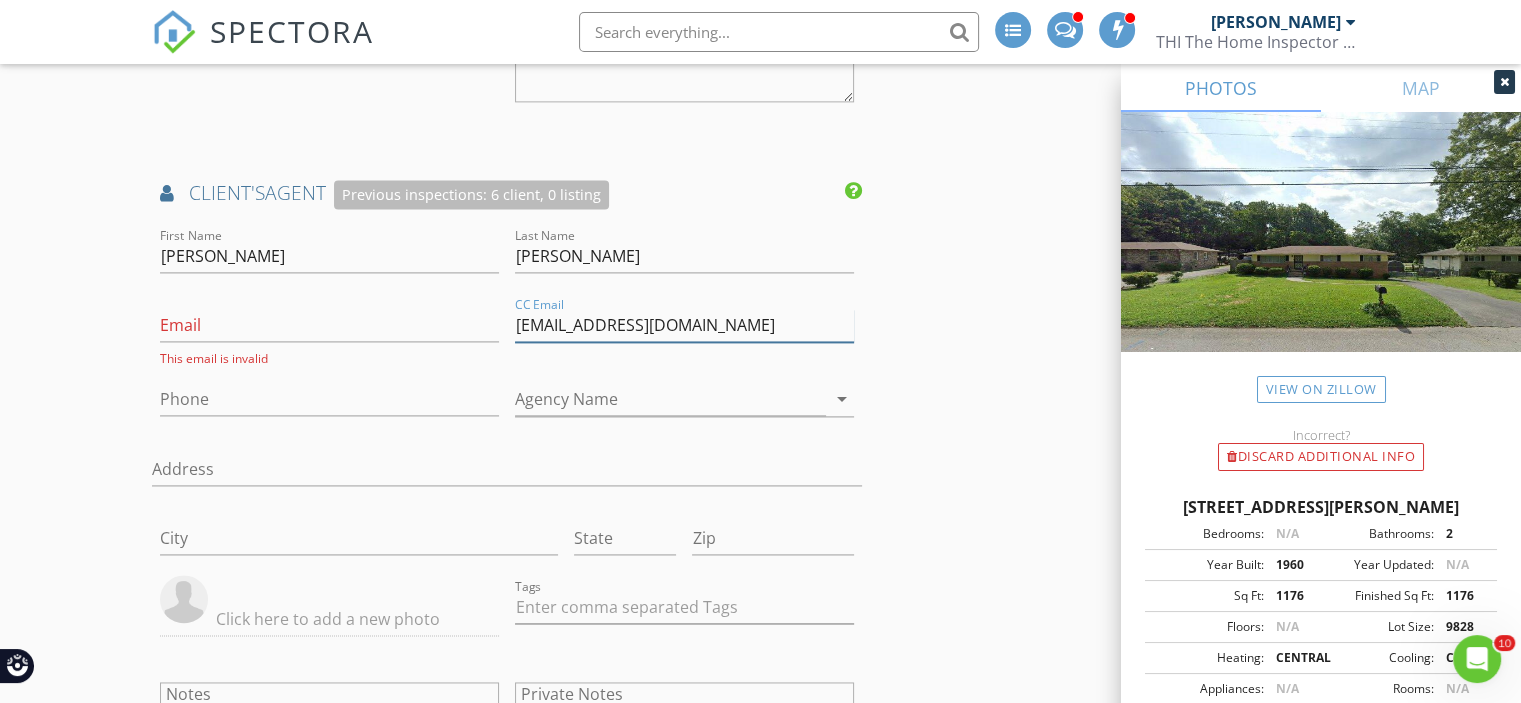 click on "nspann@realtycenter.com" at bounding box center [684, 325] 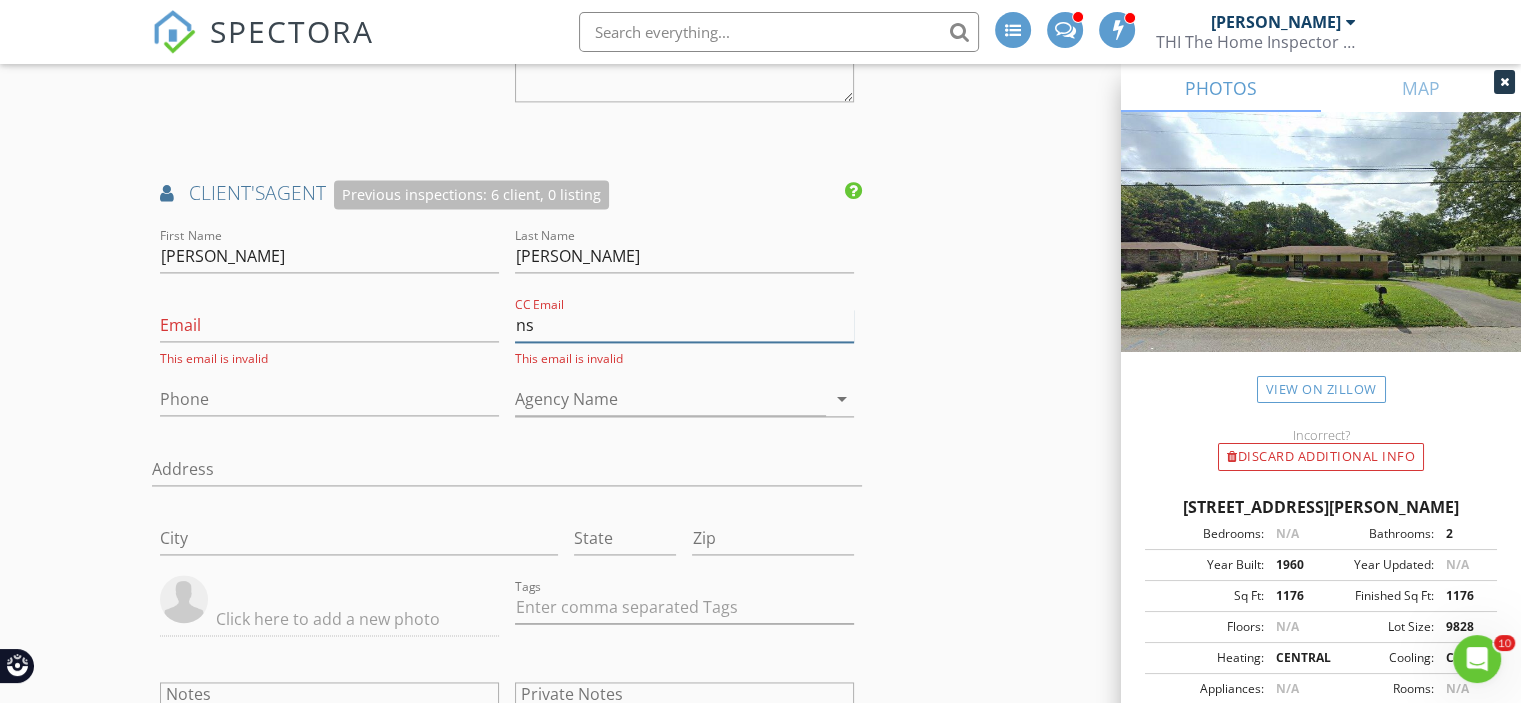 type on "n" 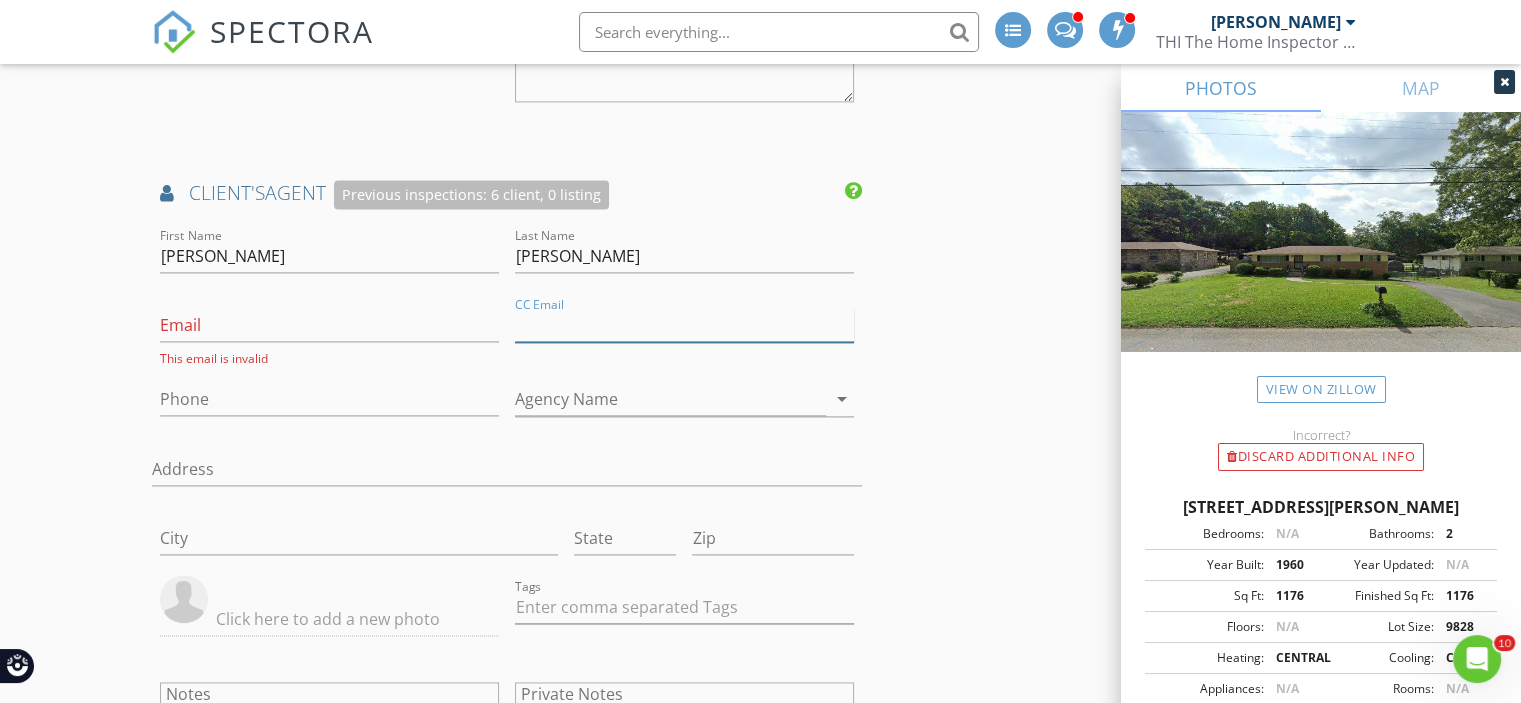 type 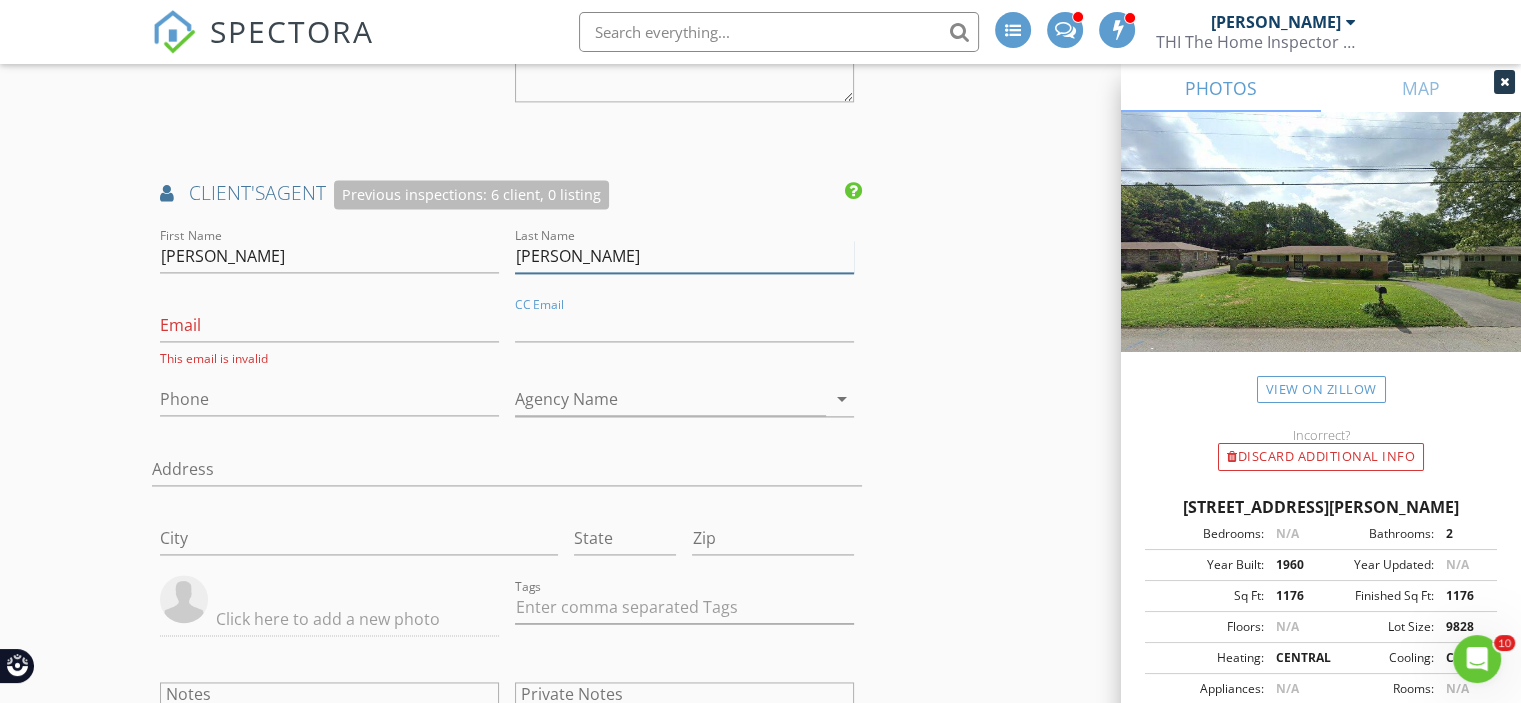 click on "Spann" at bounding box center (684, 256) 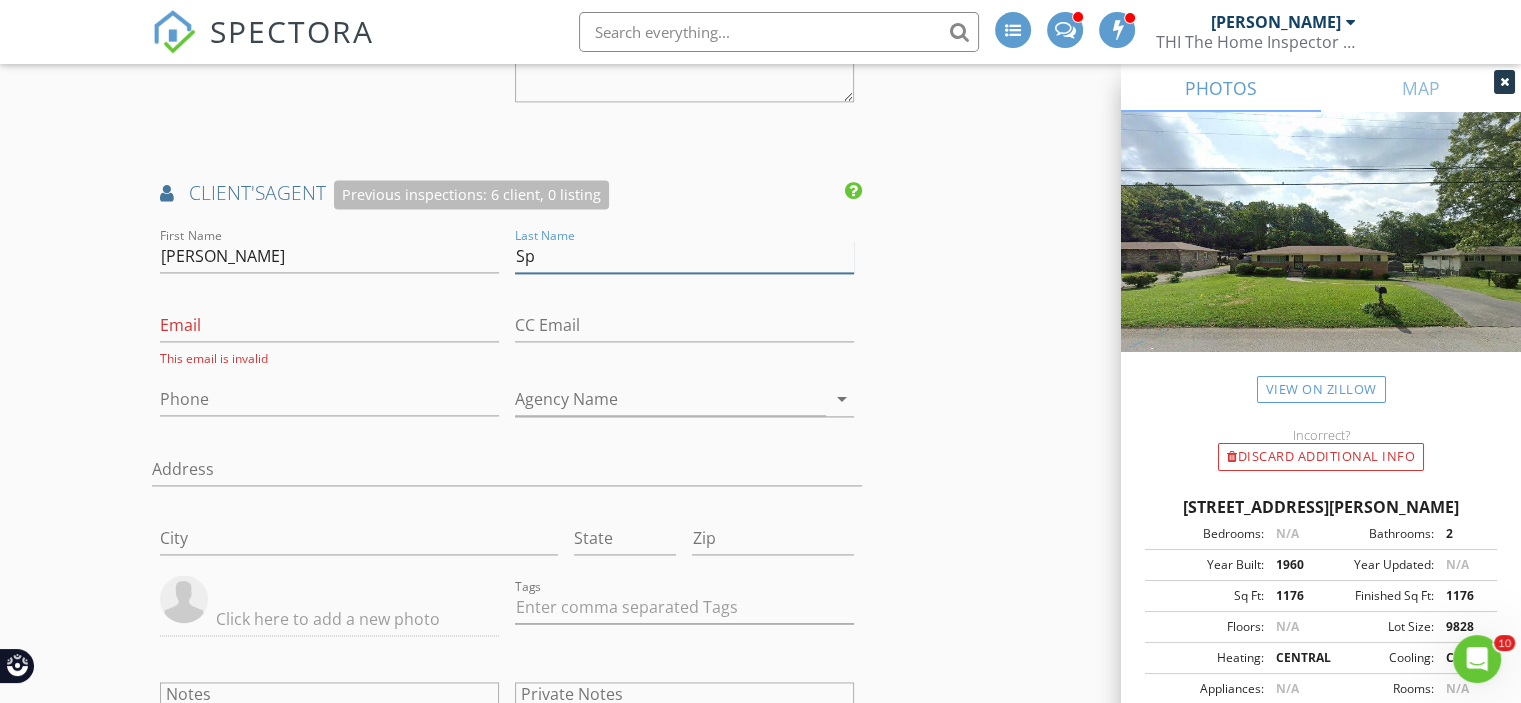 type on "S" 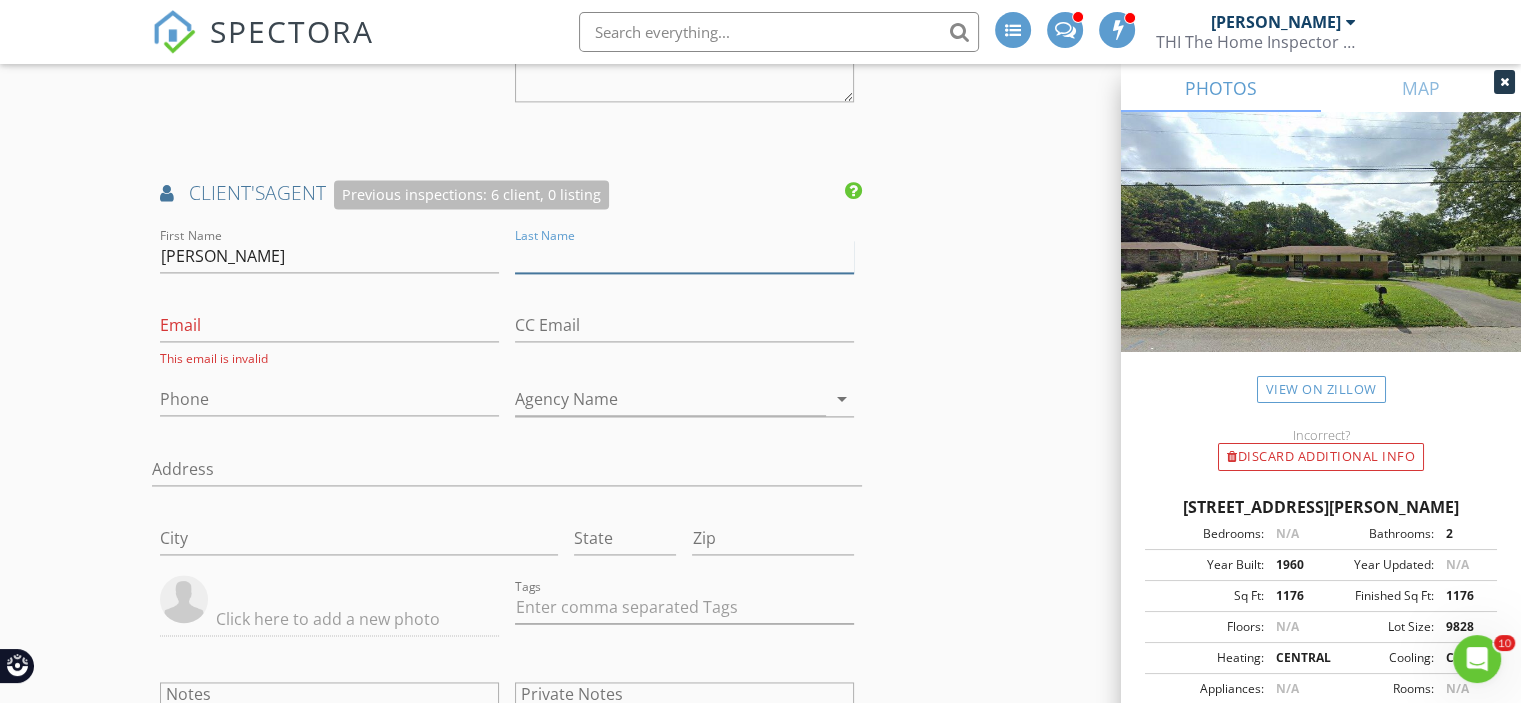 type 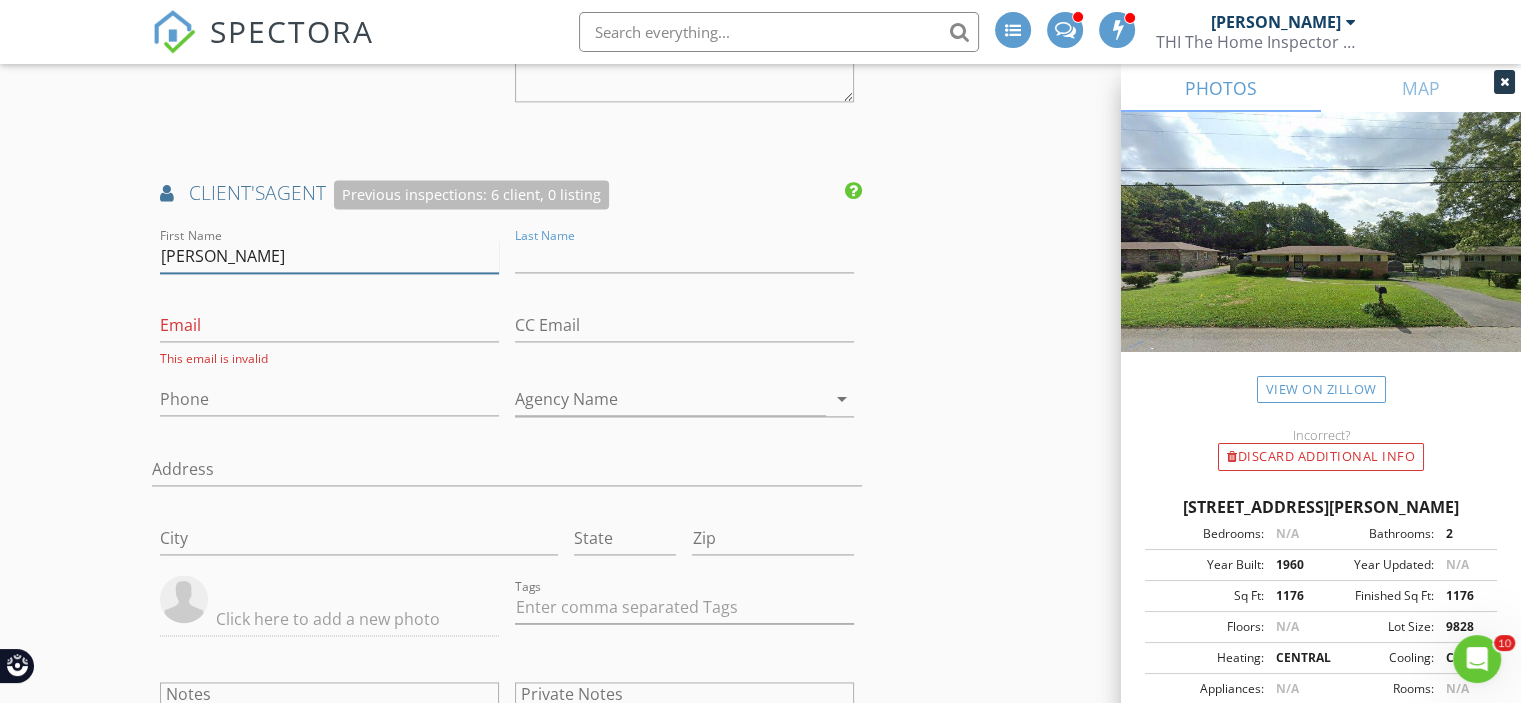 click on "Neal" at bounding box center (329, 256) 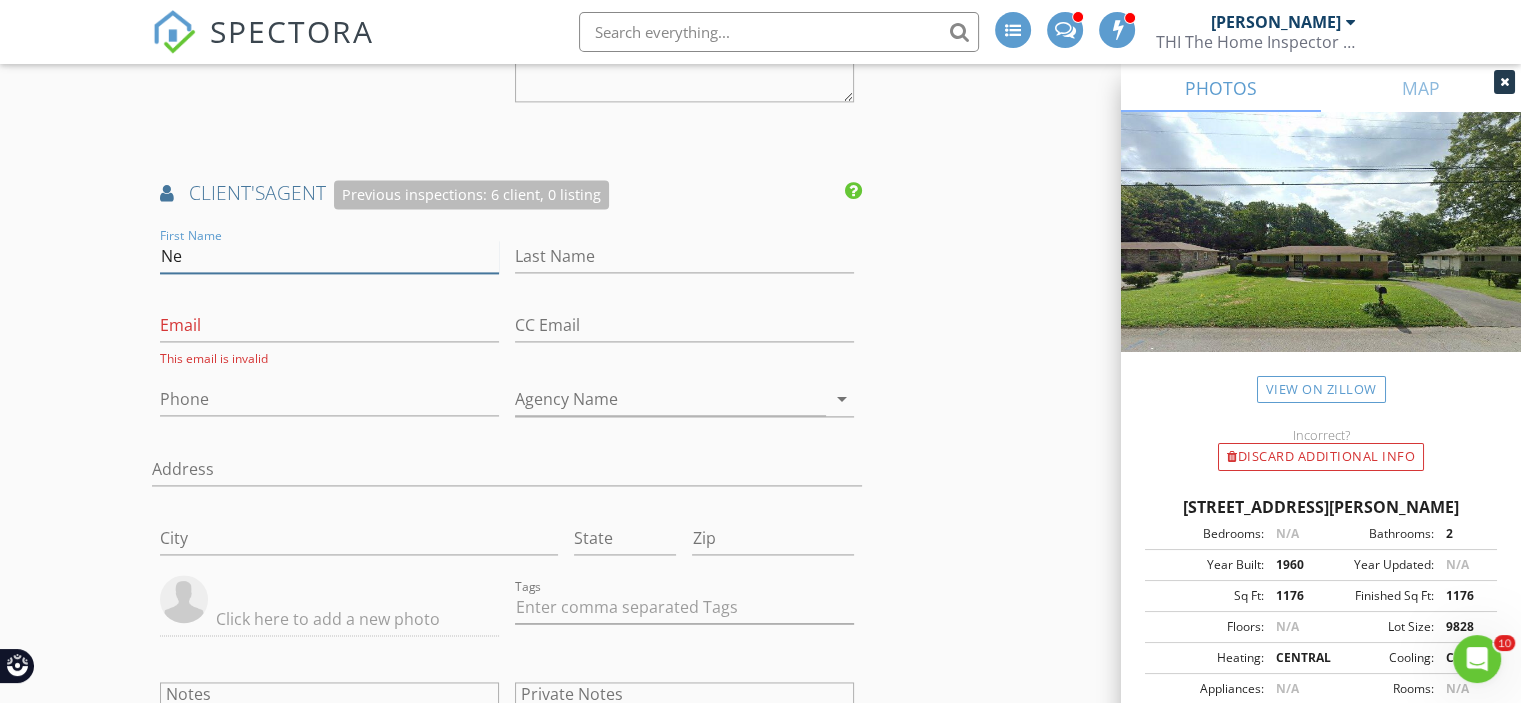 type on "N" 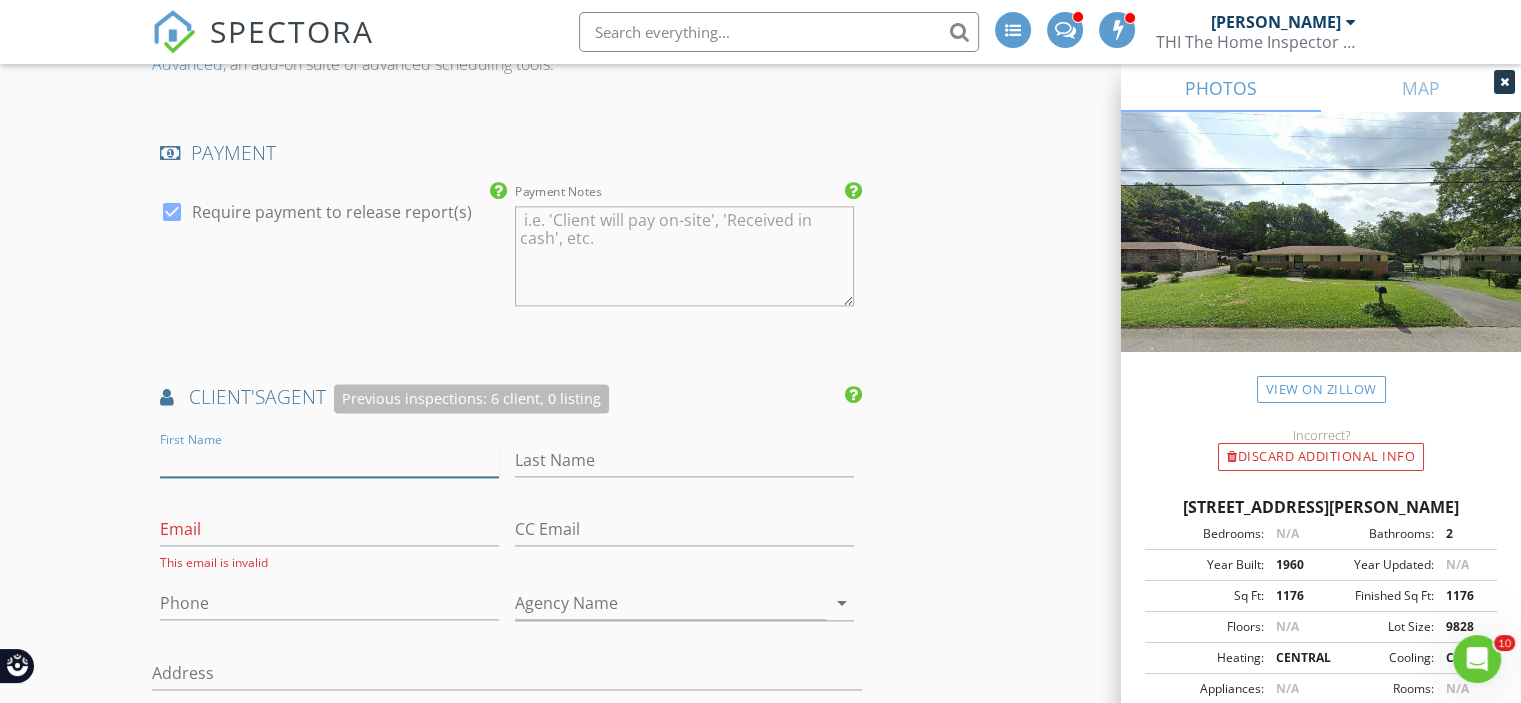 scroll, scrollTop: 2600, scrollLeft: 0, axis: vertical 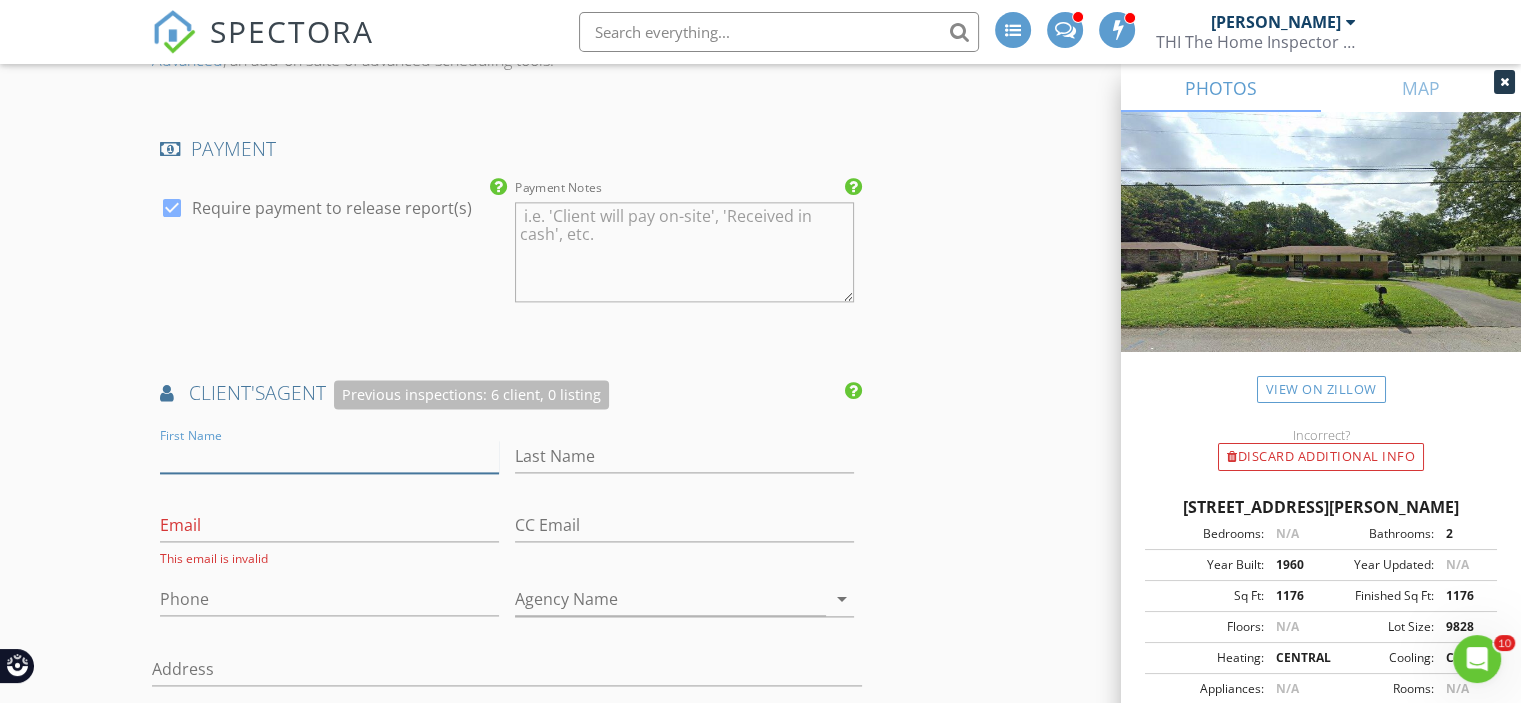 type 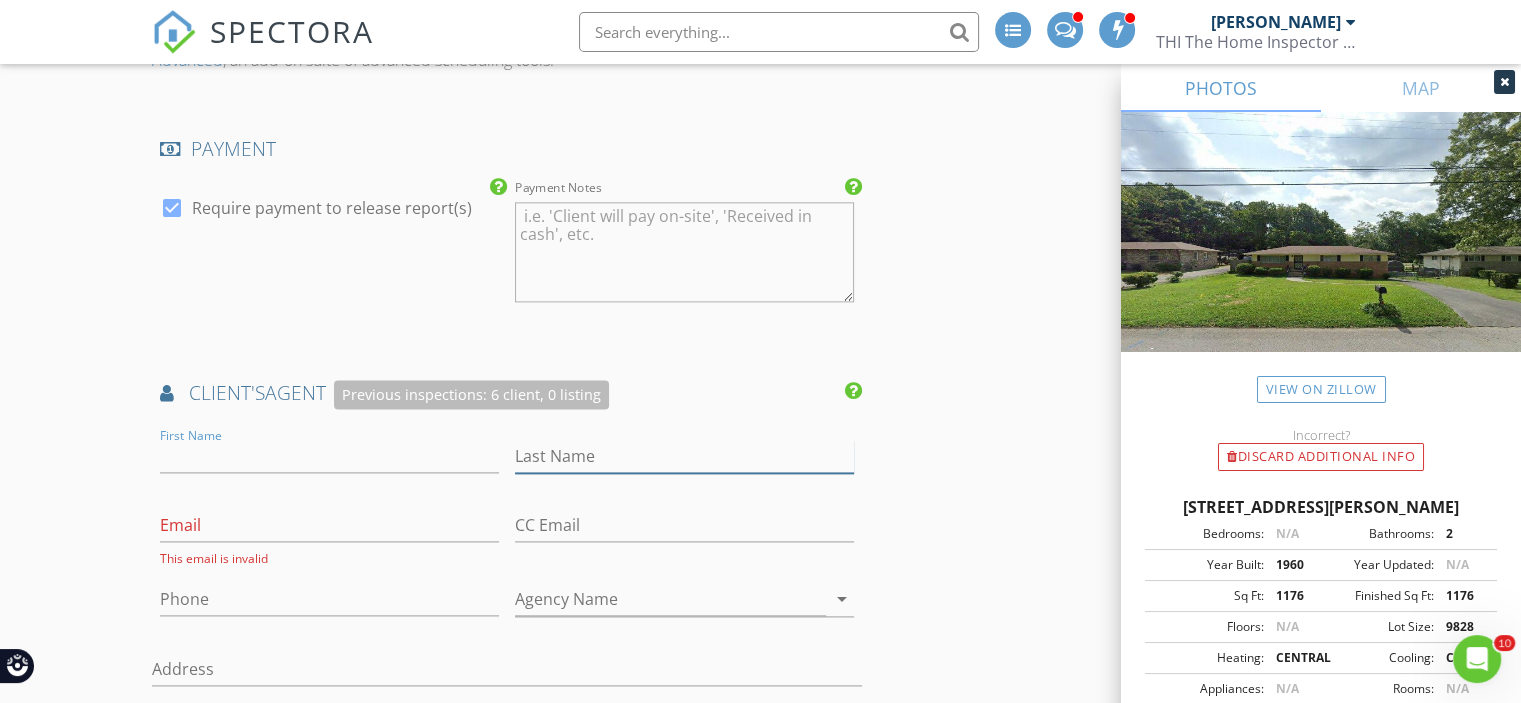 click on "Last Name" at bounding box center (684, 456) 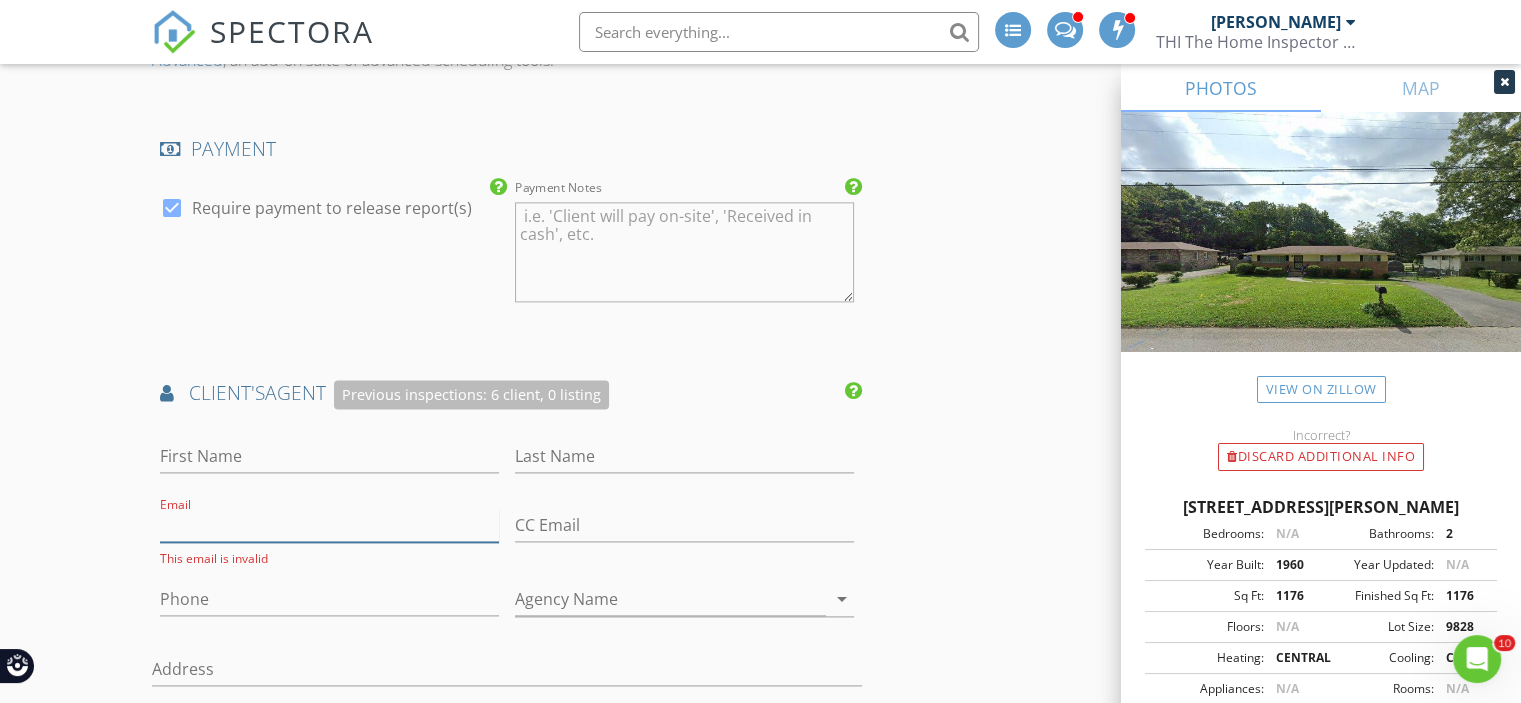 click on "Email" at bounding box center (329, 525) 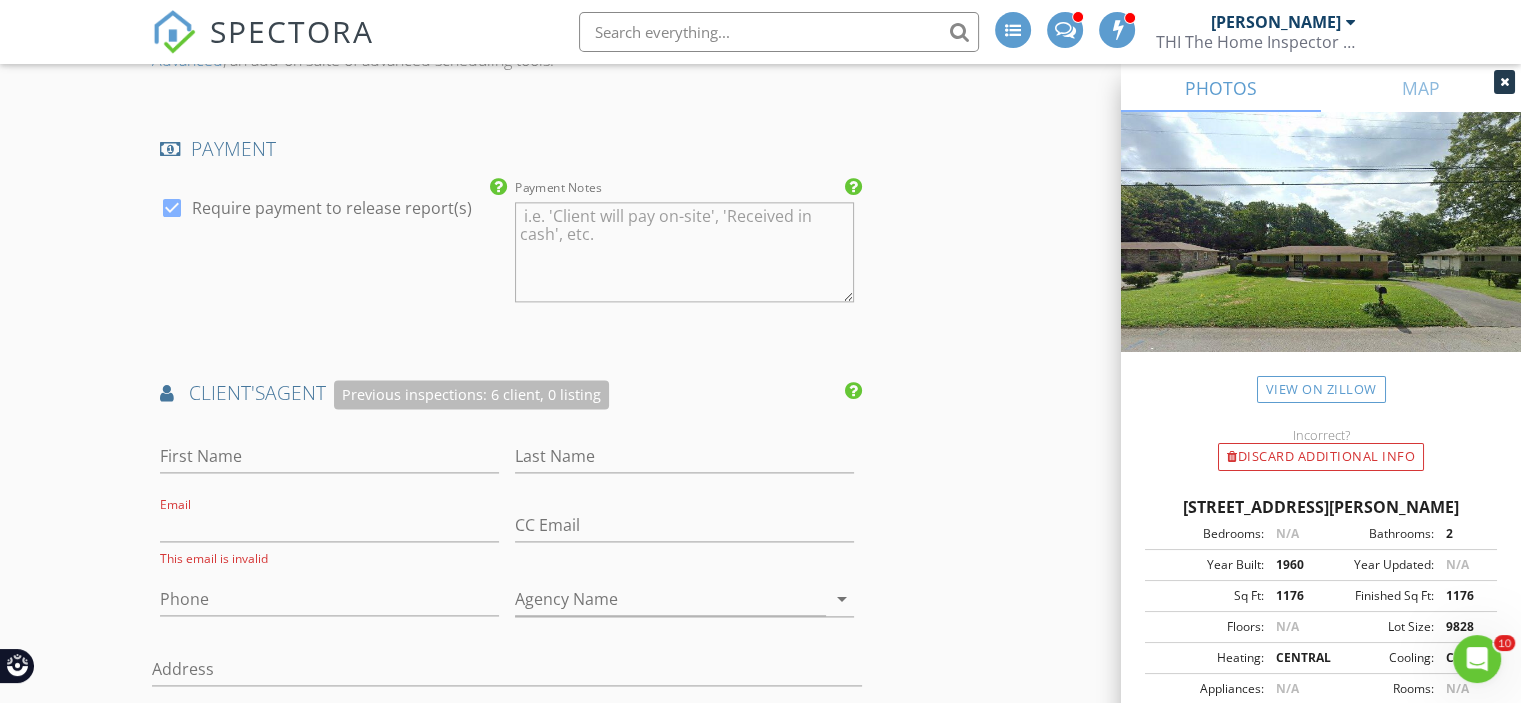 click at bounding box center [853, 391] 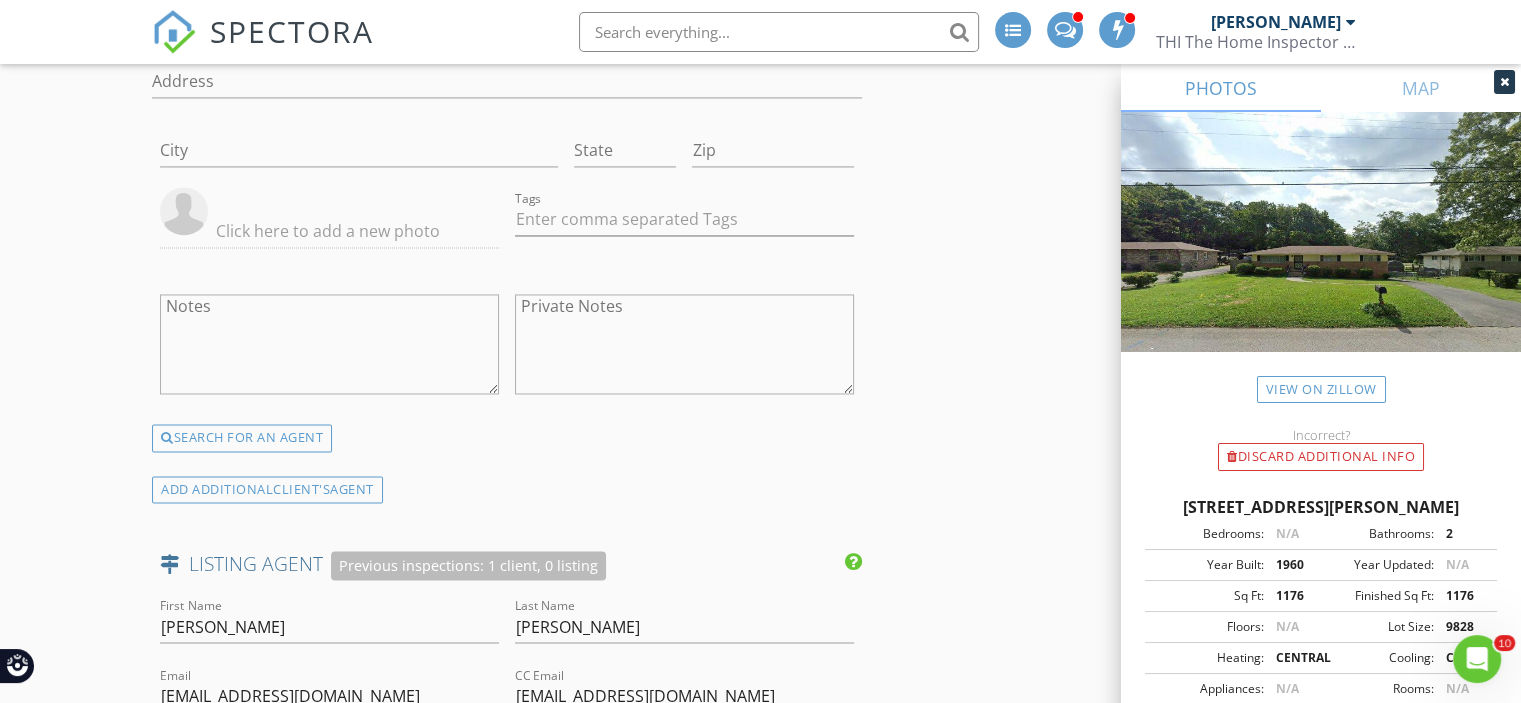 scroll, scrollTop: 3200, scrollLeft: 0, axis: vertical 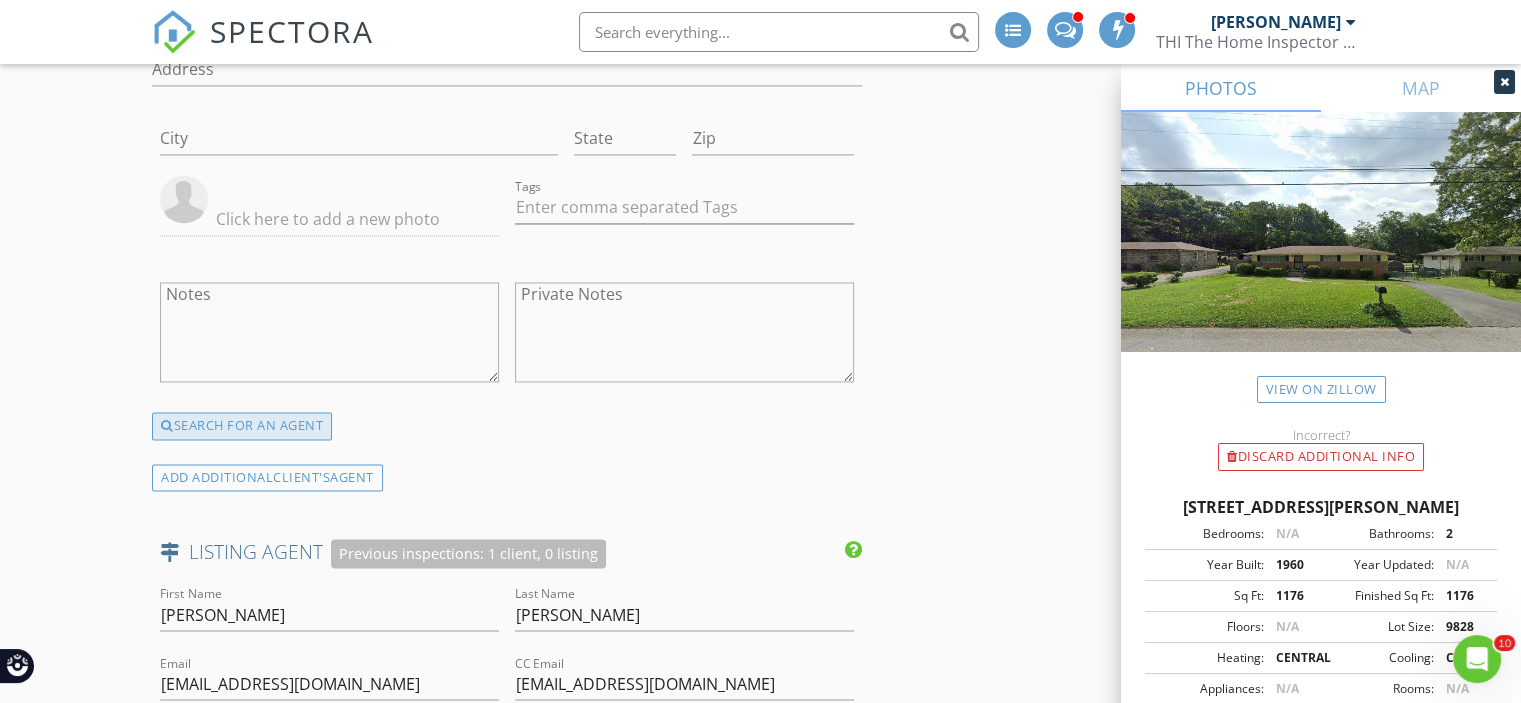 click on "SEARCH FOR AN AGENT" at bounding box center (242, 426) 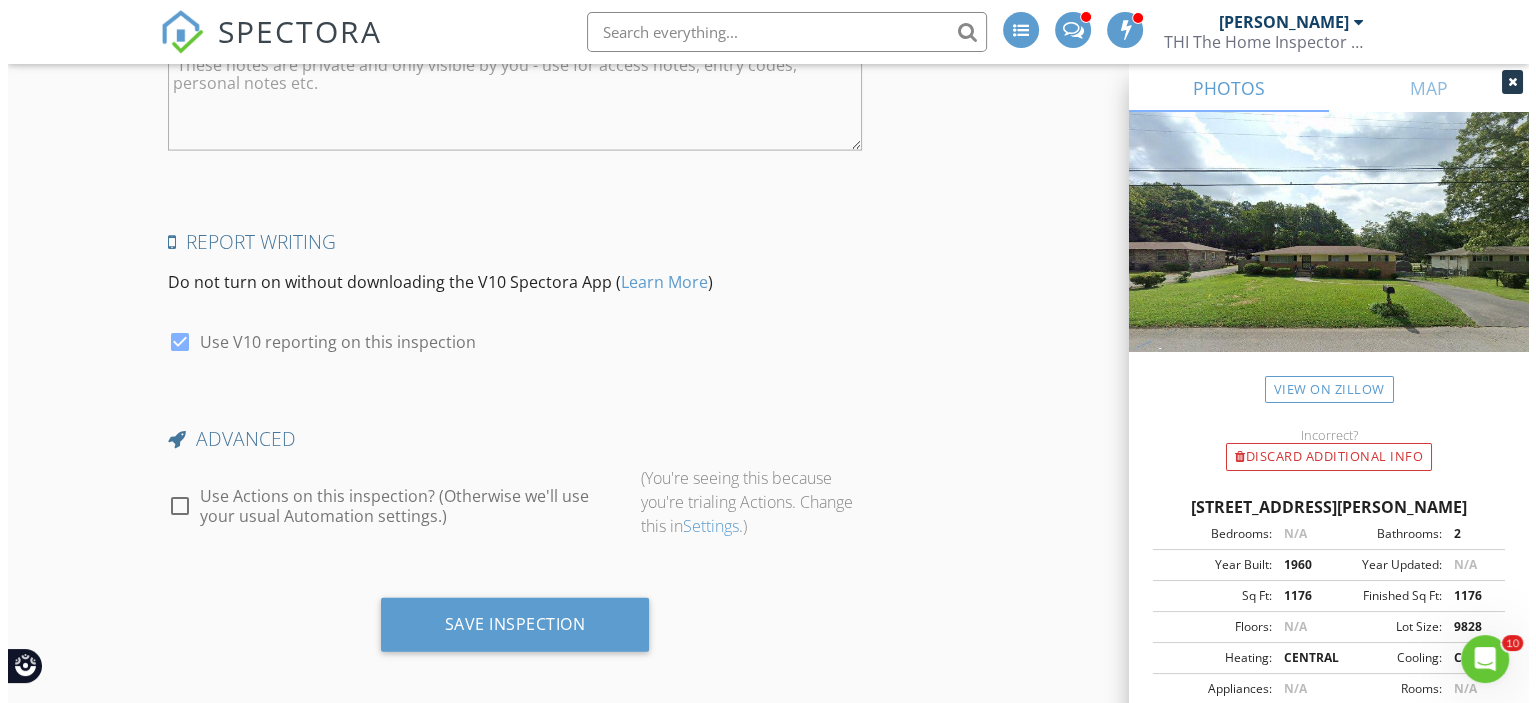 scroll, scrollTop: 4305, scrollLeft: 0, axis: vertical 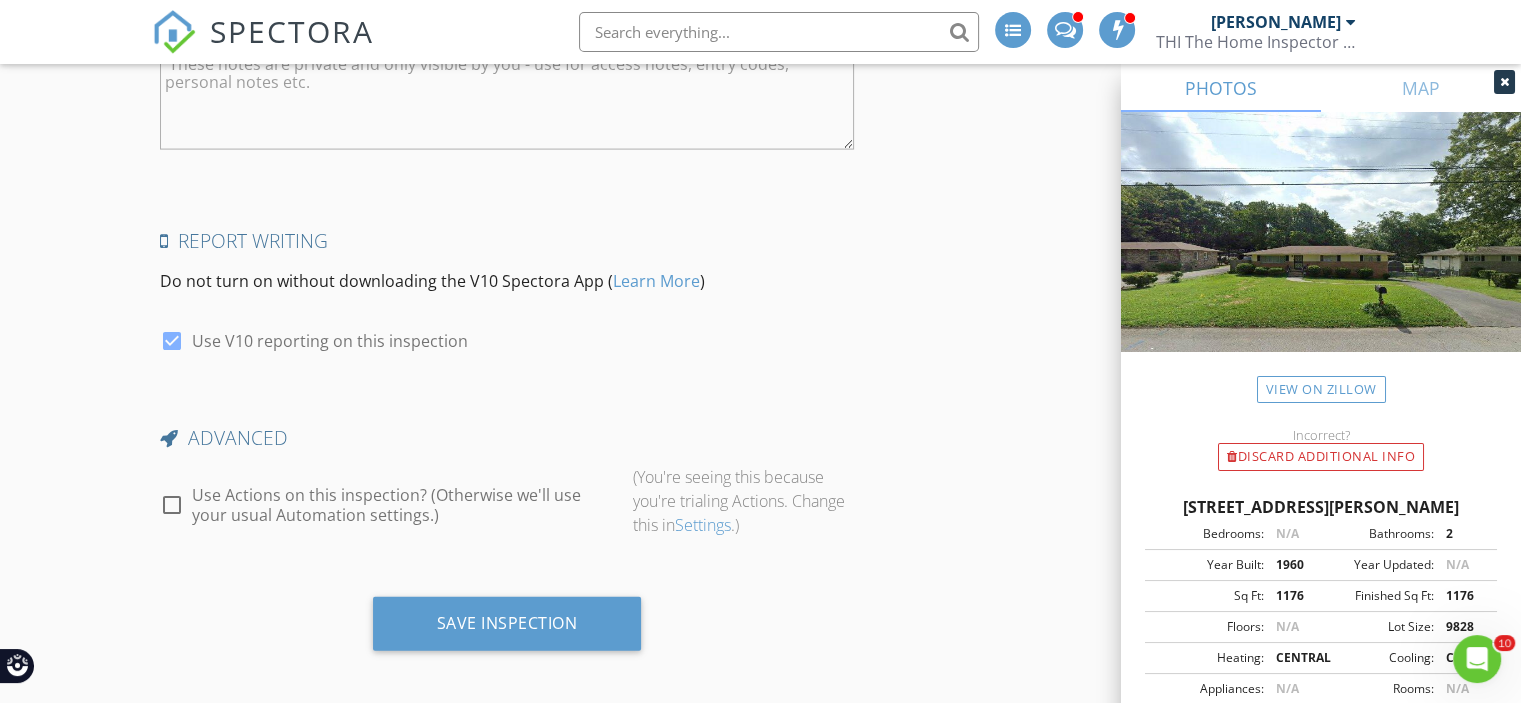click at bounding box center (172, 505) 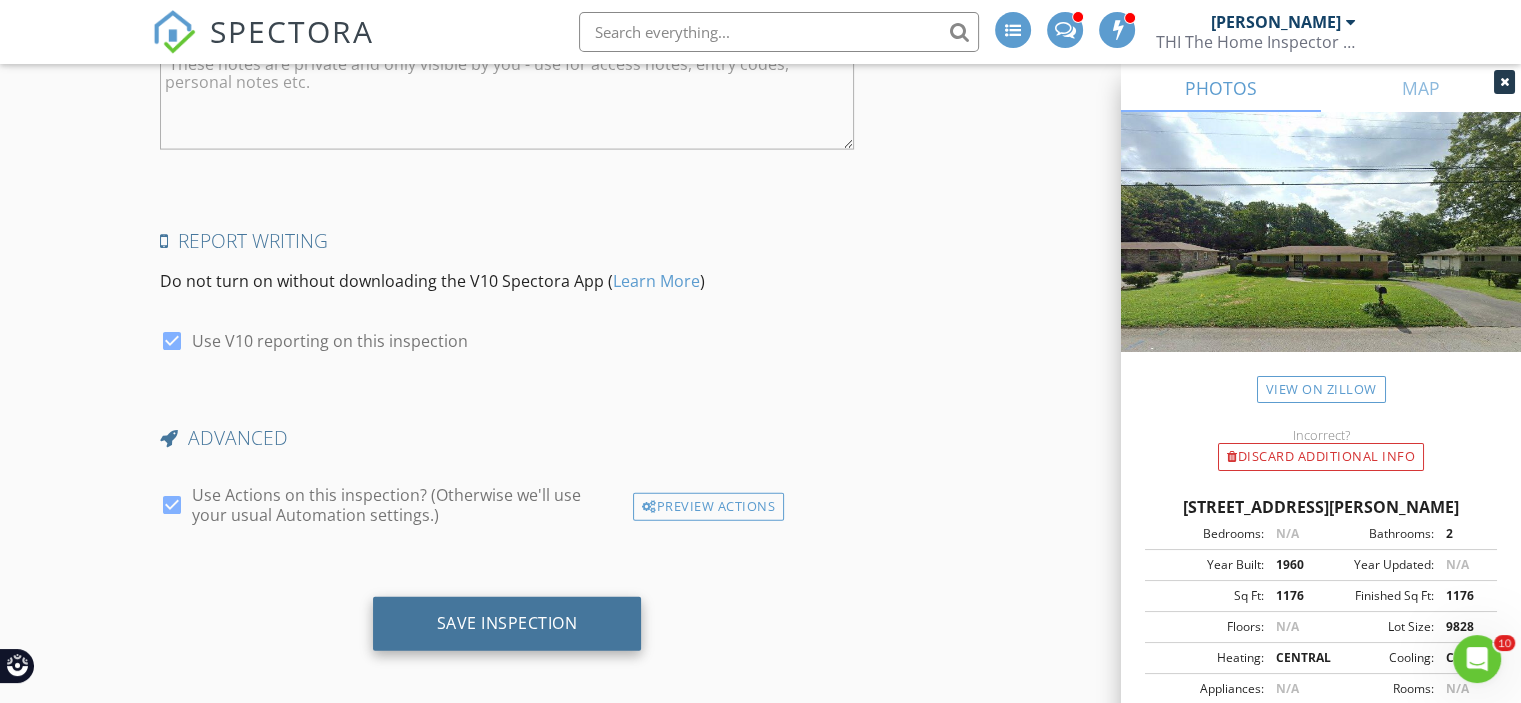 click on "Save Inspection" at bounding box center [507, 623] 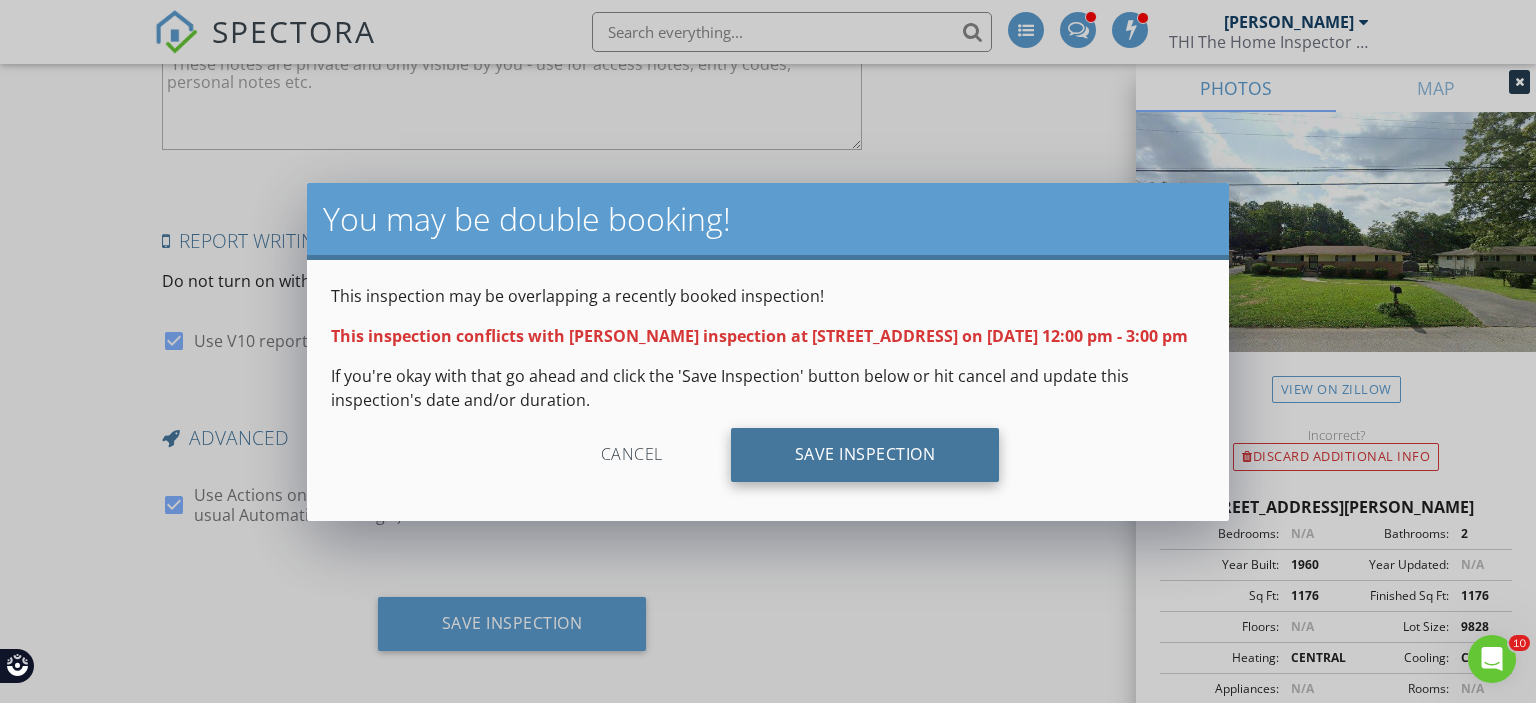 click on "Save Inspection" at bounding box center [865, 455] 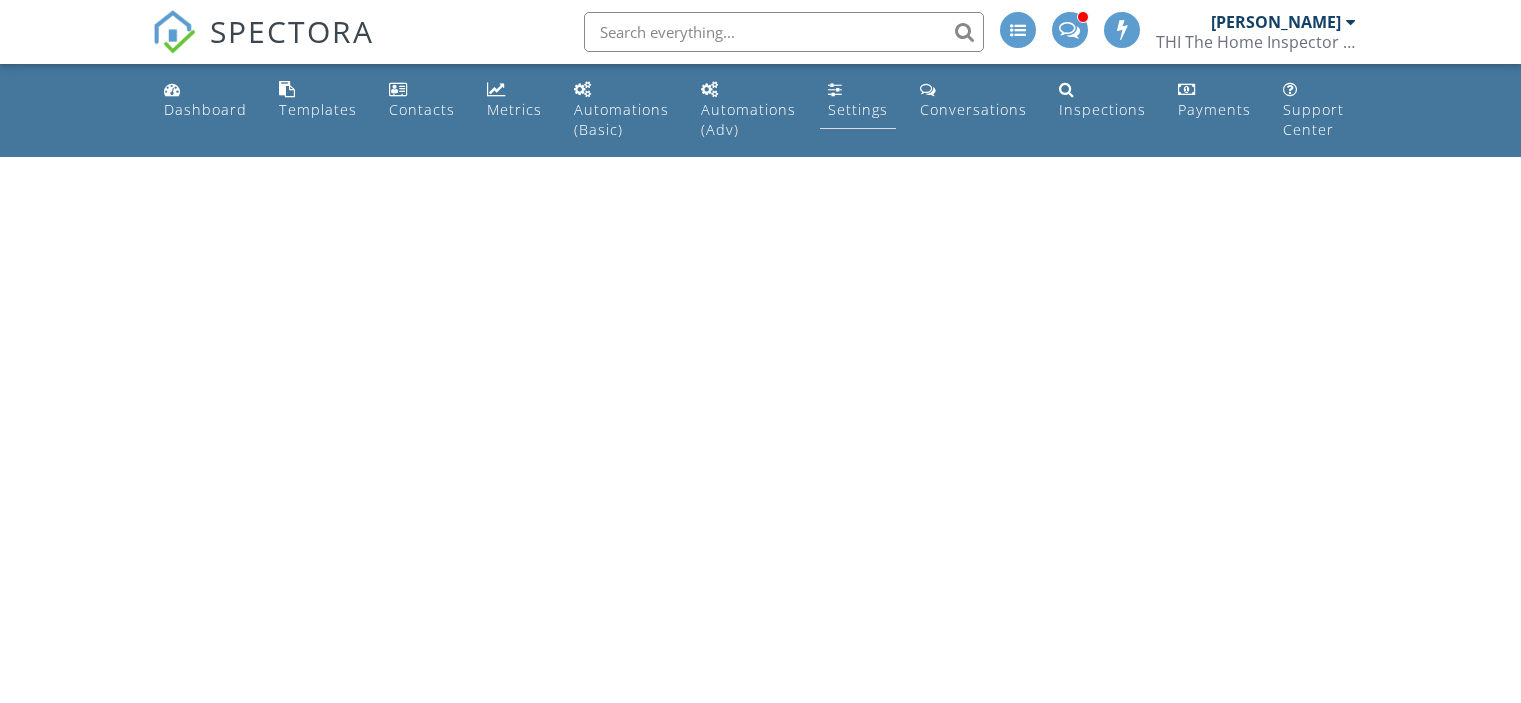 scroll, scrollTop: 0, scrollLeft: 0, axis: both 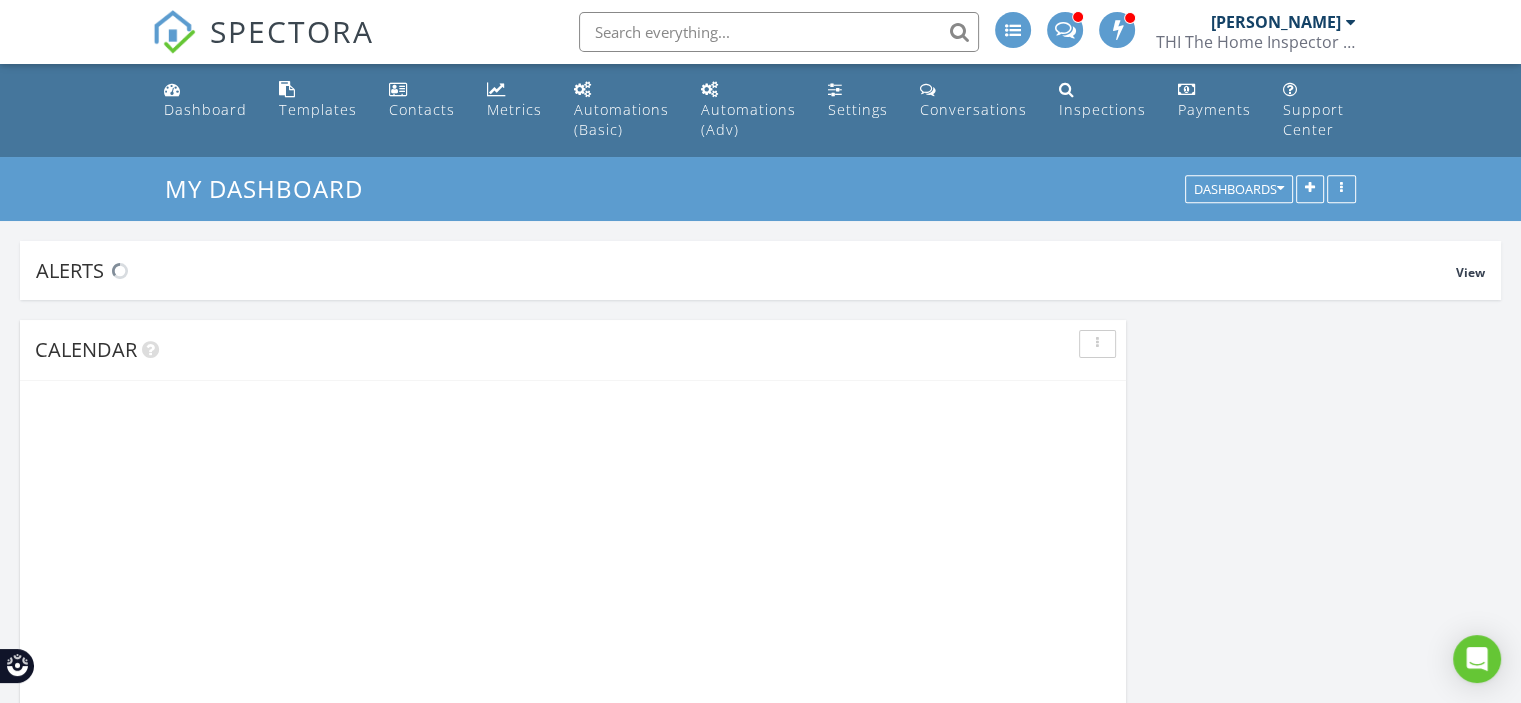 click at bounding box center (779, 32) 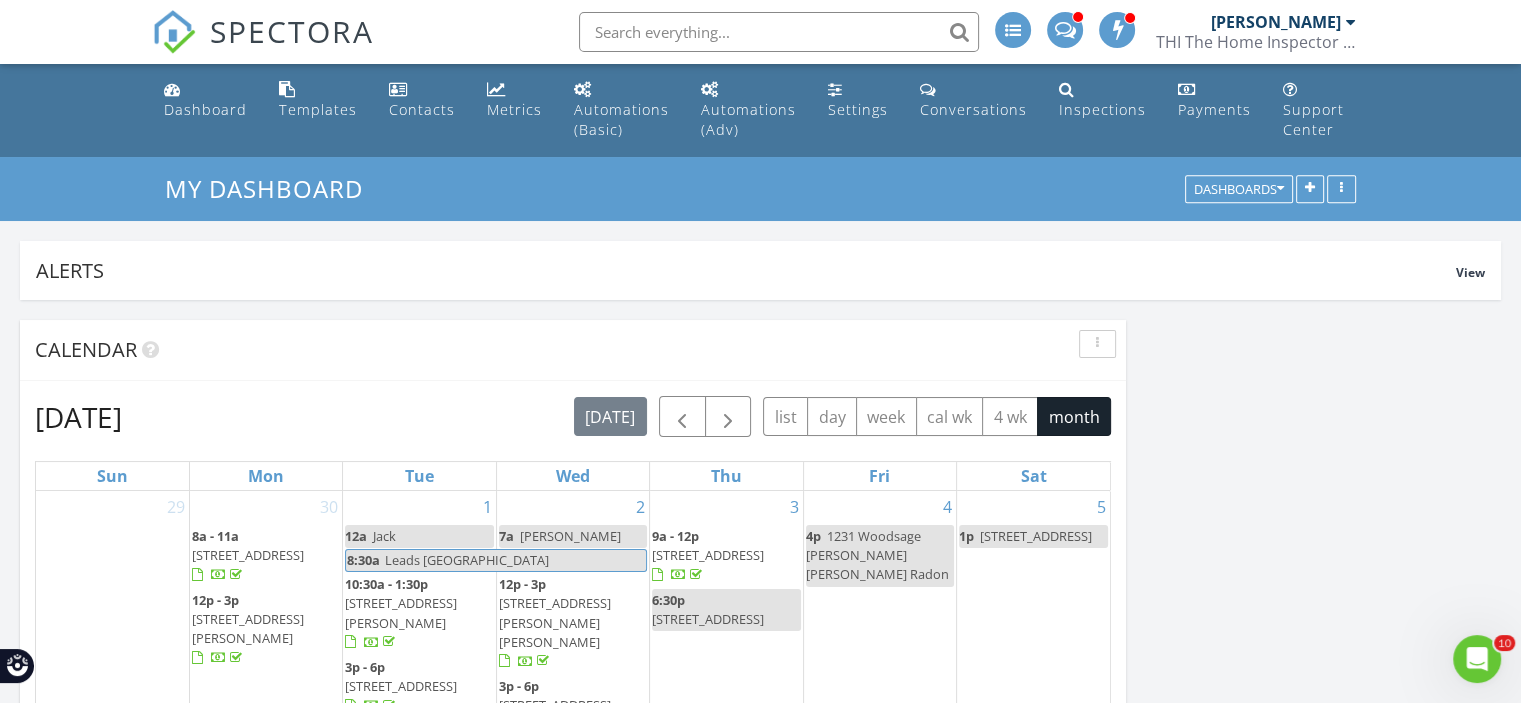 scroll, scrollTop: 0, scrollLeft: 0, axis: both 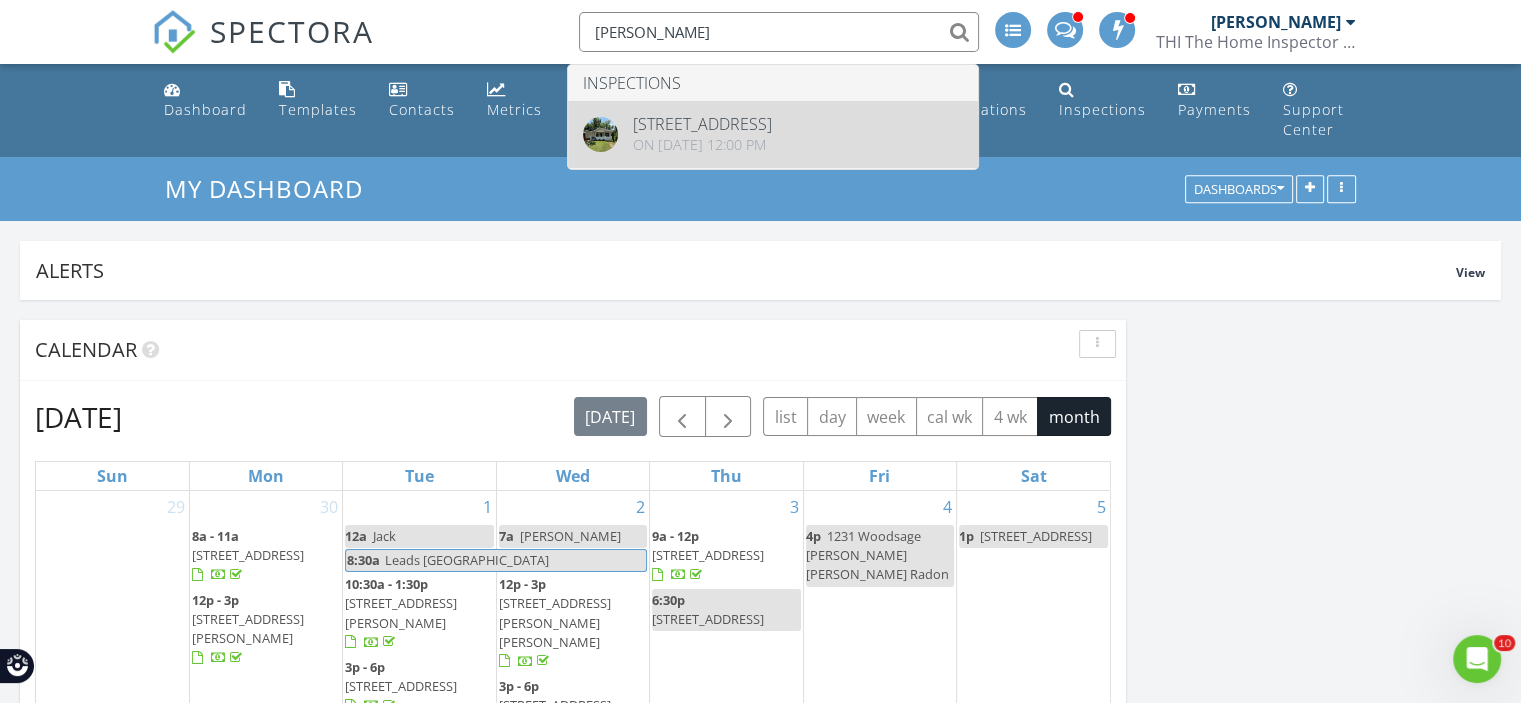 type on "[PERSON_NAME]" 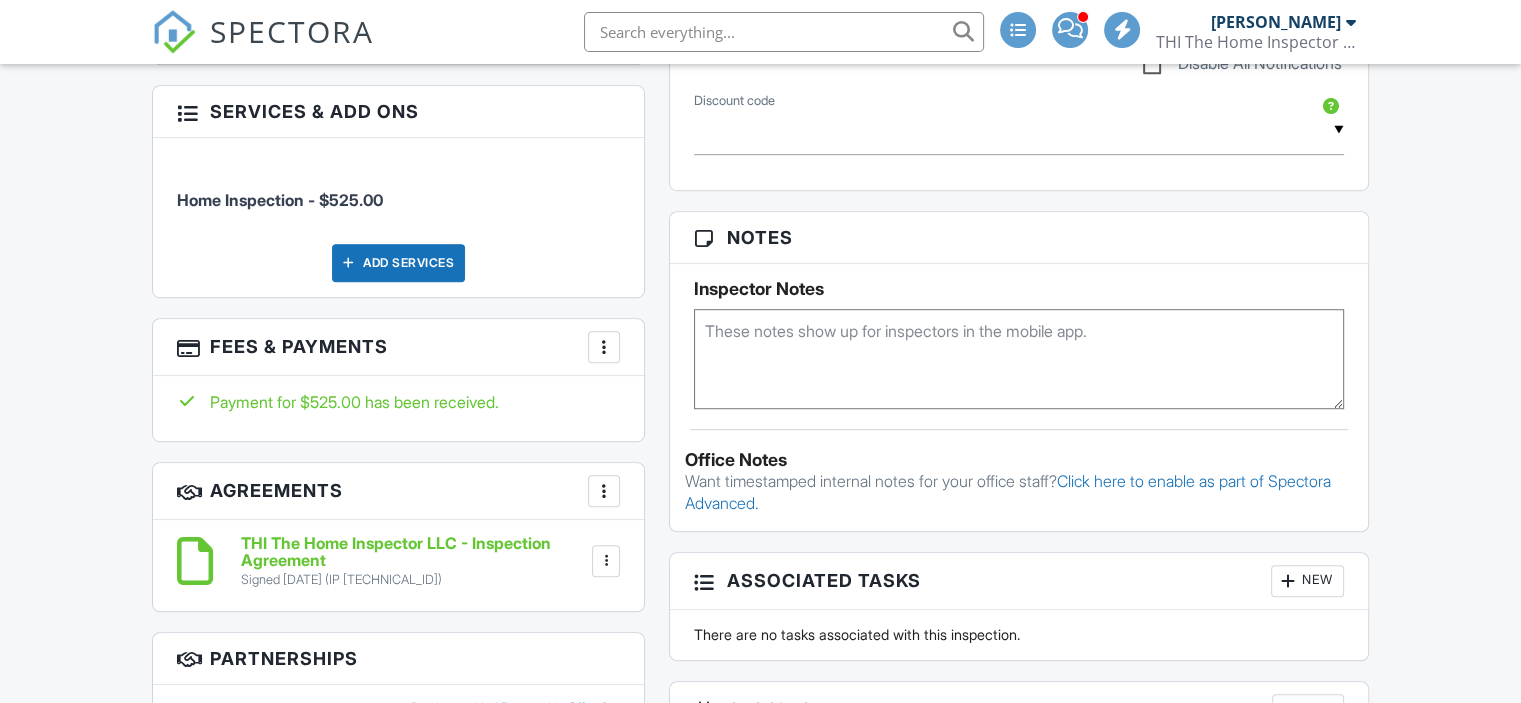 scroll, scrollTop: 1200, scrollLeft: 0, axis: vertical 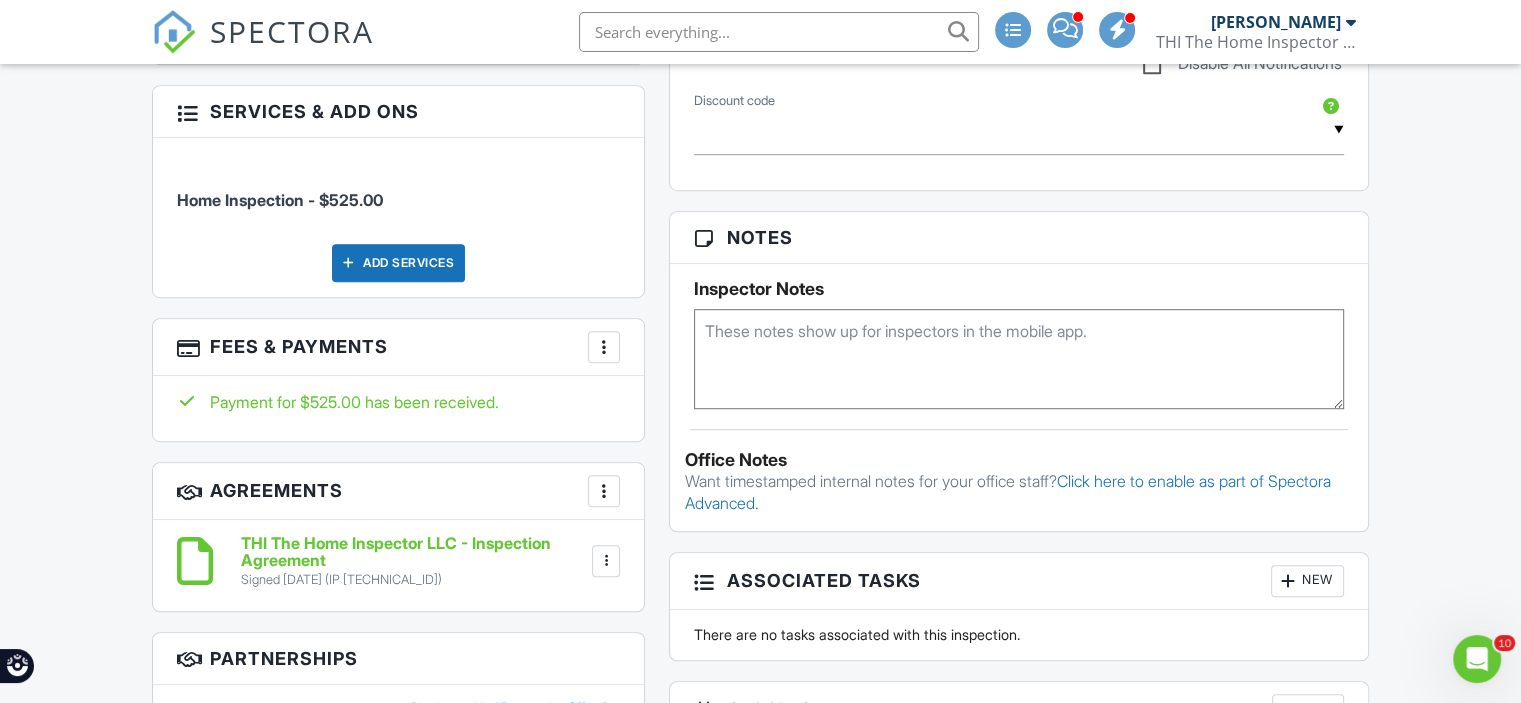 click at bounding box center (604, 347) 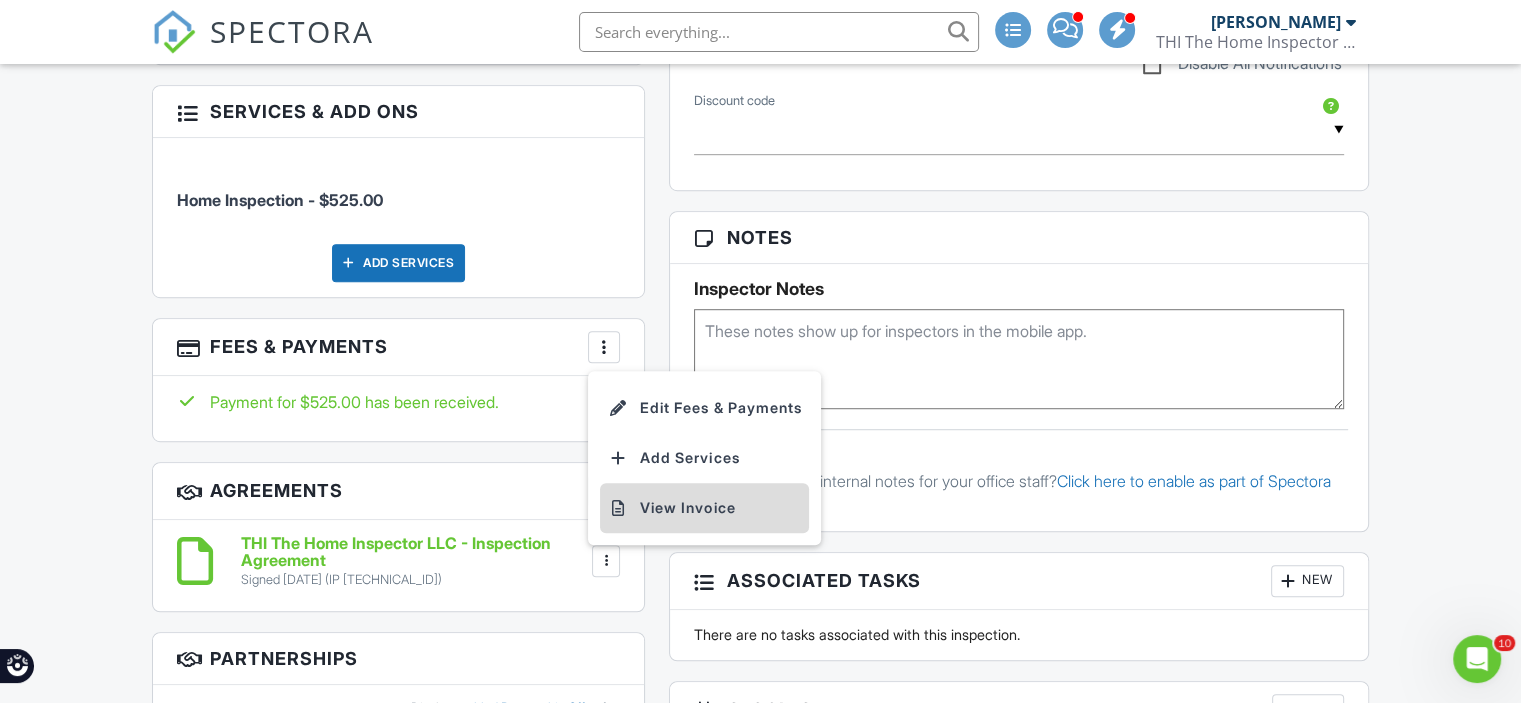 click on "View Invoice" at bounding box center (704, 508) 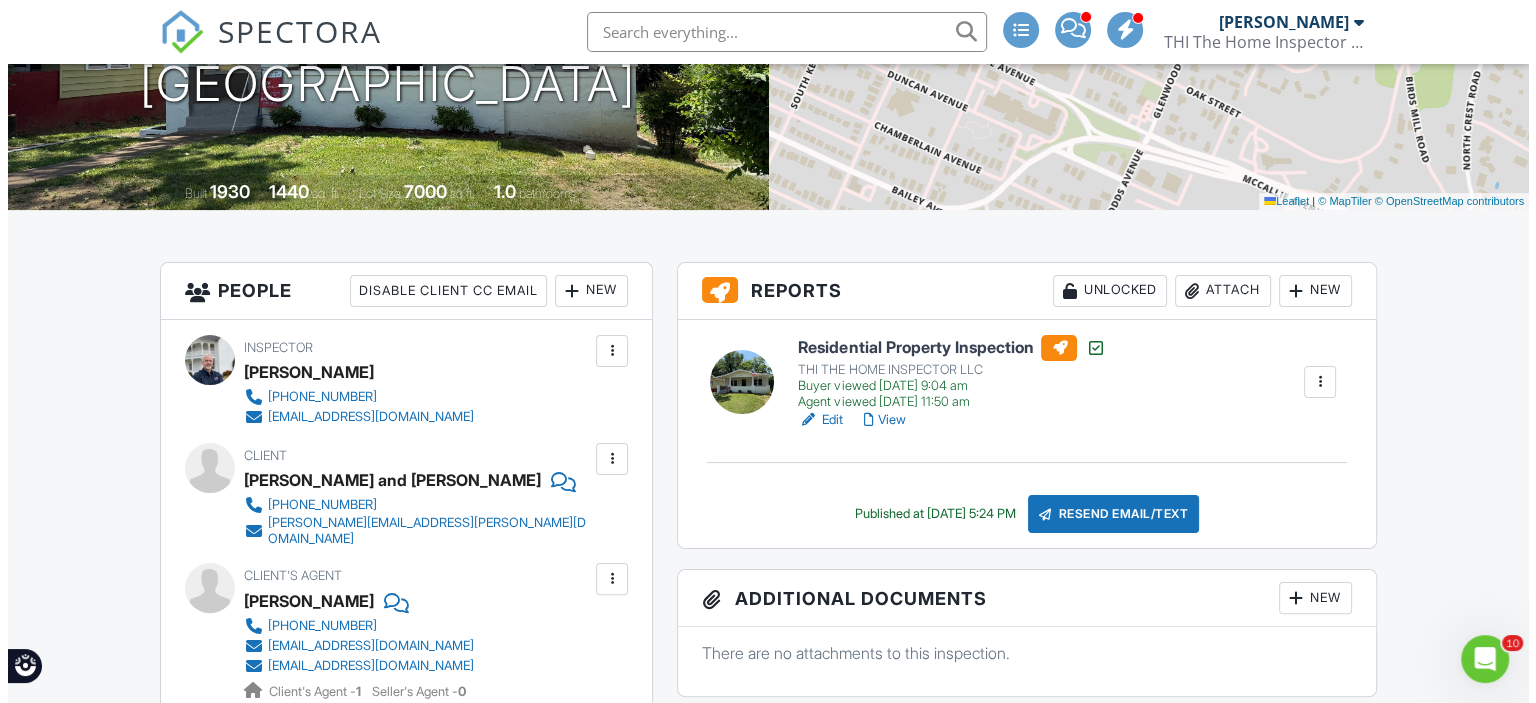 scroll, scrollTop: 400, scrollLeft: 0, axis: vertical 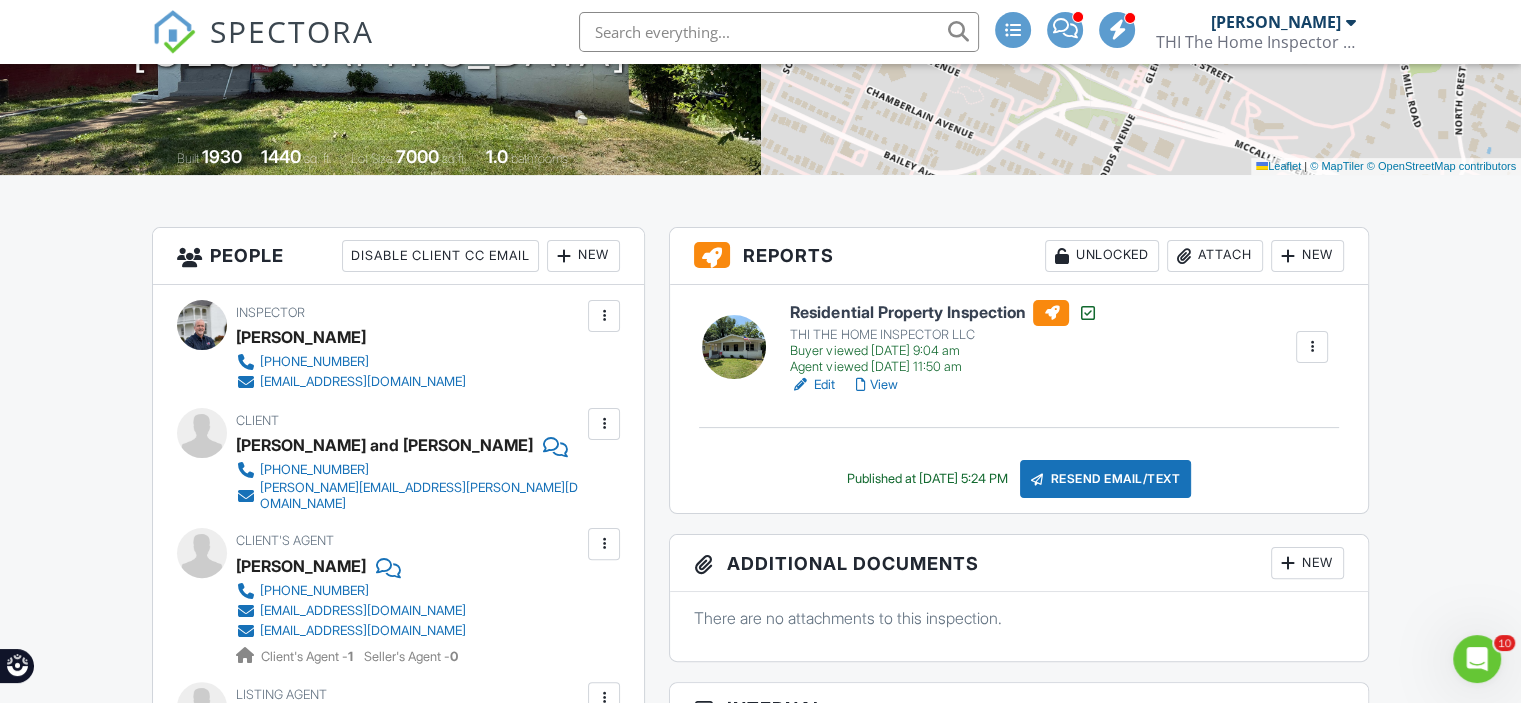 click at bounding box center (604, 544) 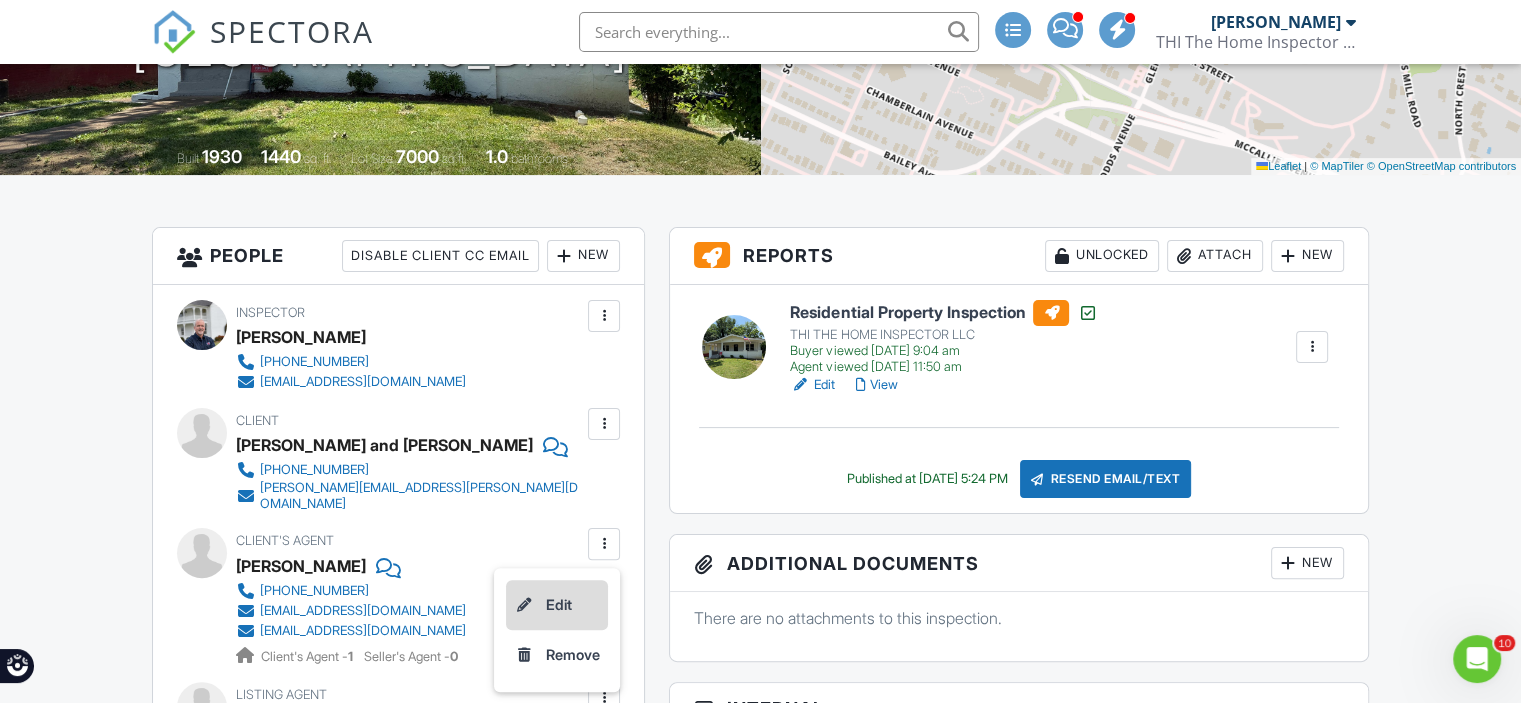 click on "Edit" at bounding box center [557, 605] 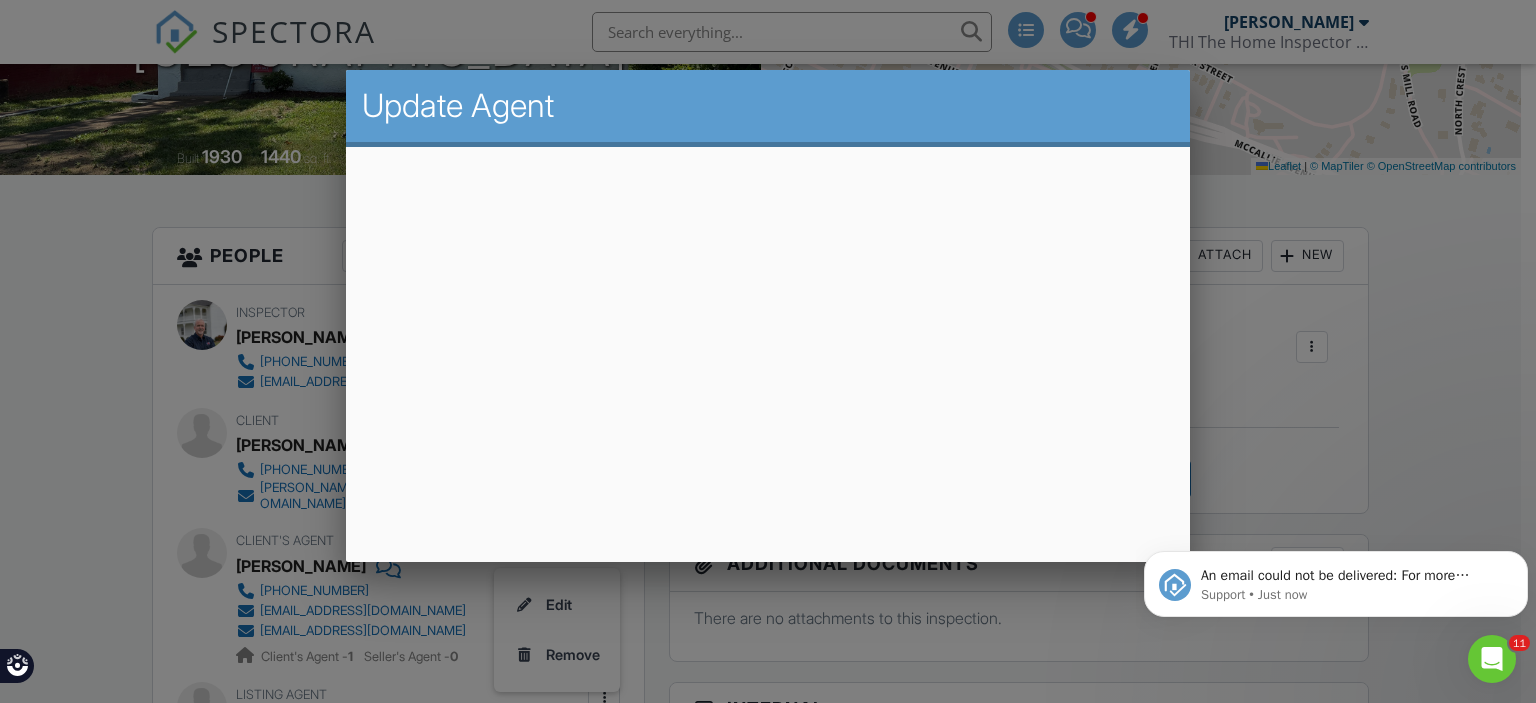 scroll, scrollTop: 0, scrollLeft: 0, axis: both 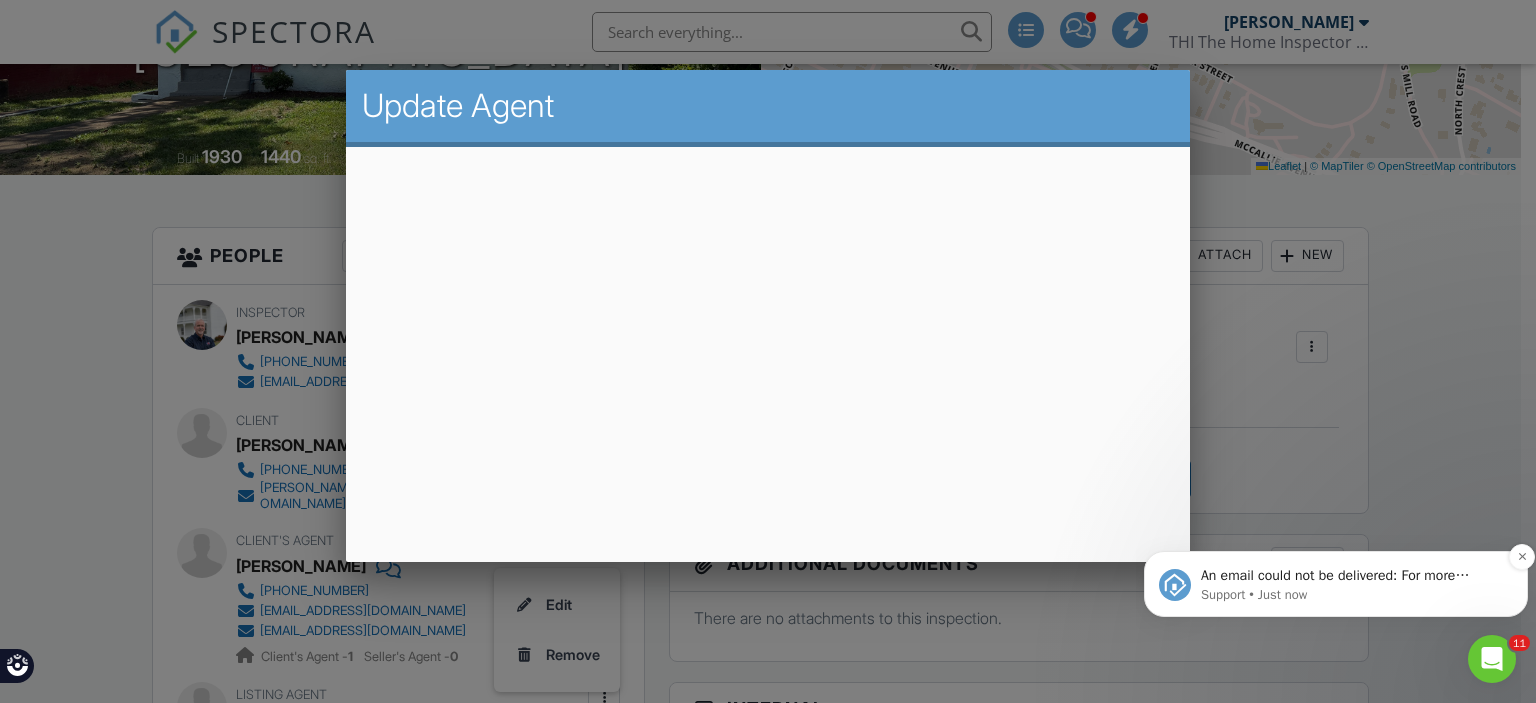 click on "An email could not be delivered:  For more information, view Why emails don't get delivered (Support Article)" at bounding box center (1352, 576) 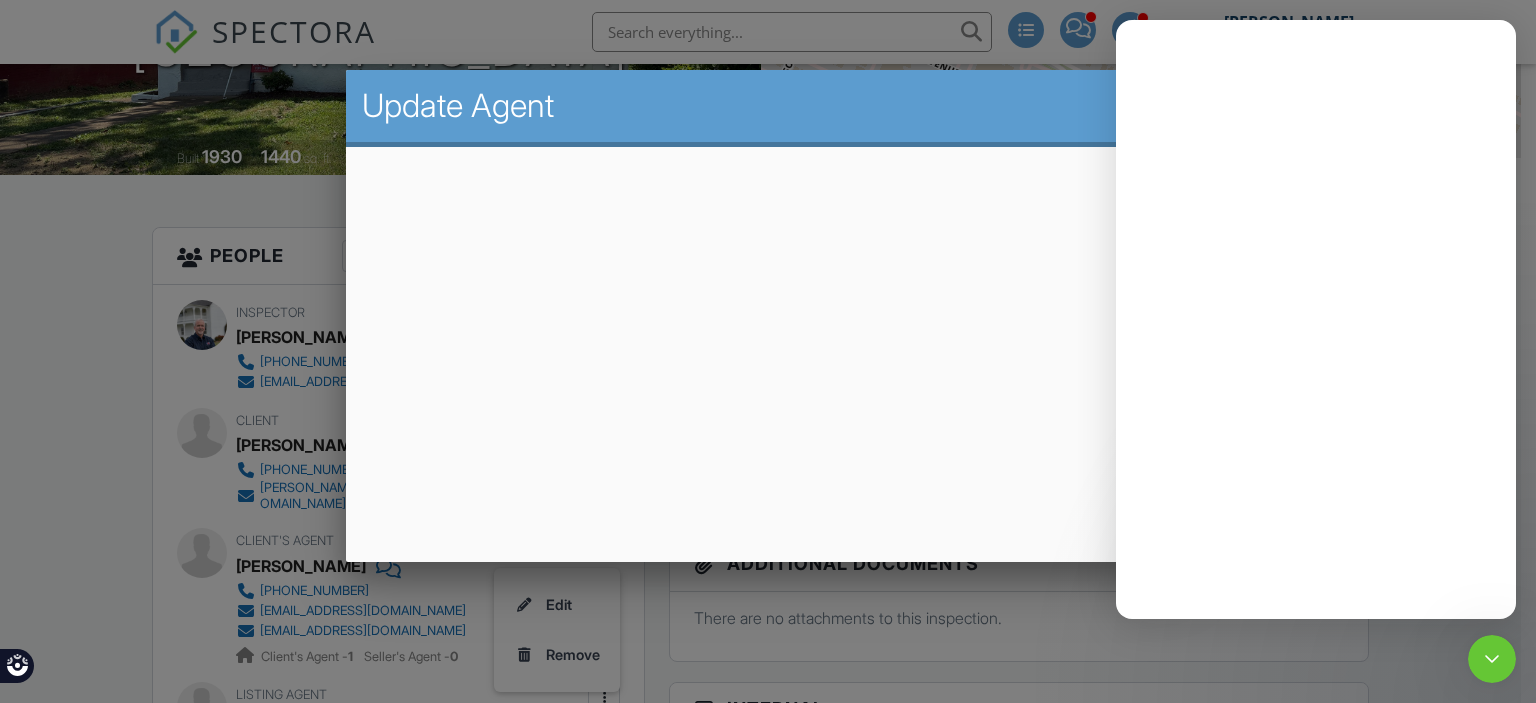 scroll, scrollTop: 0, scrollLeft: 0, axis: both 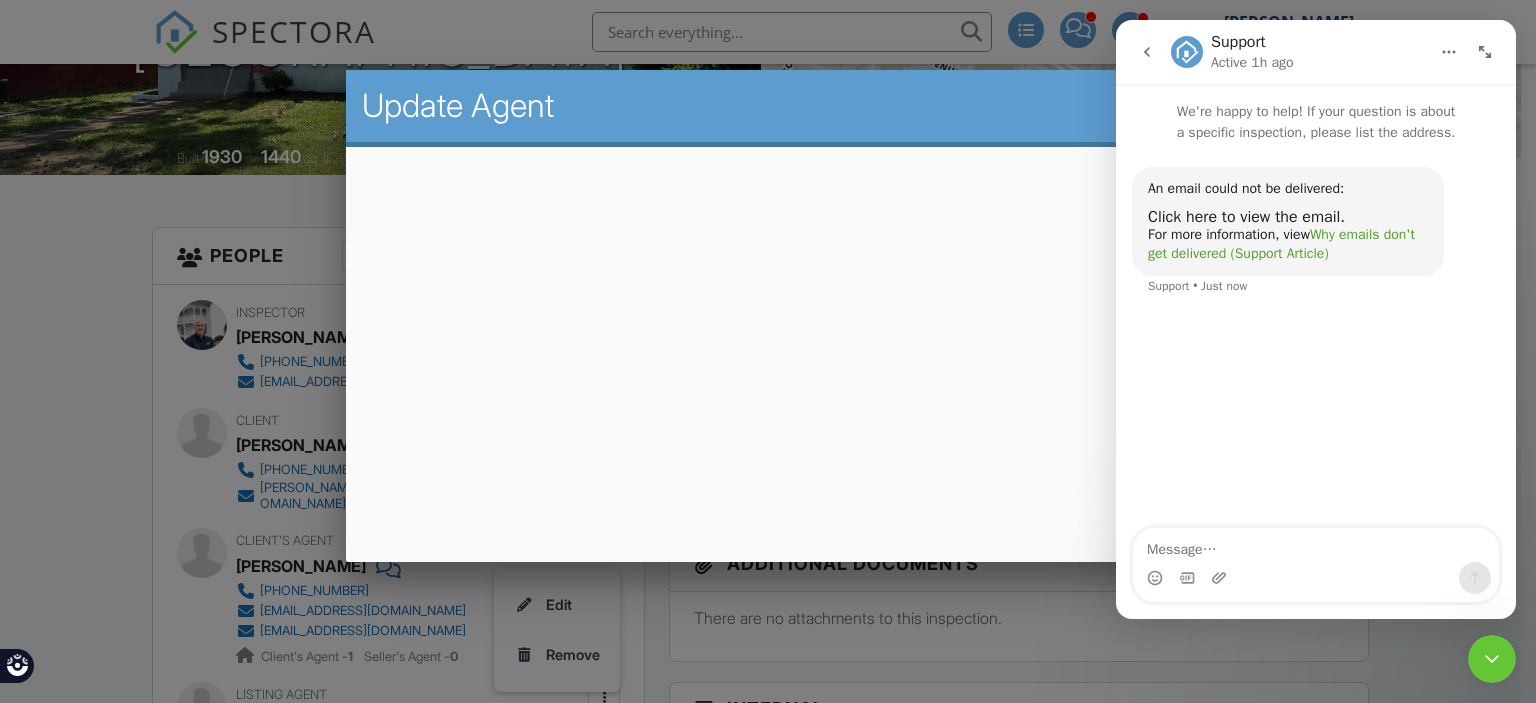 click on "Why emails don't get delivered (Support Article)" at bounding box center [1281, 244] 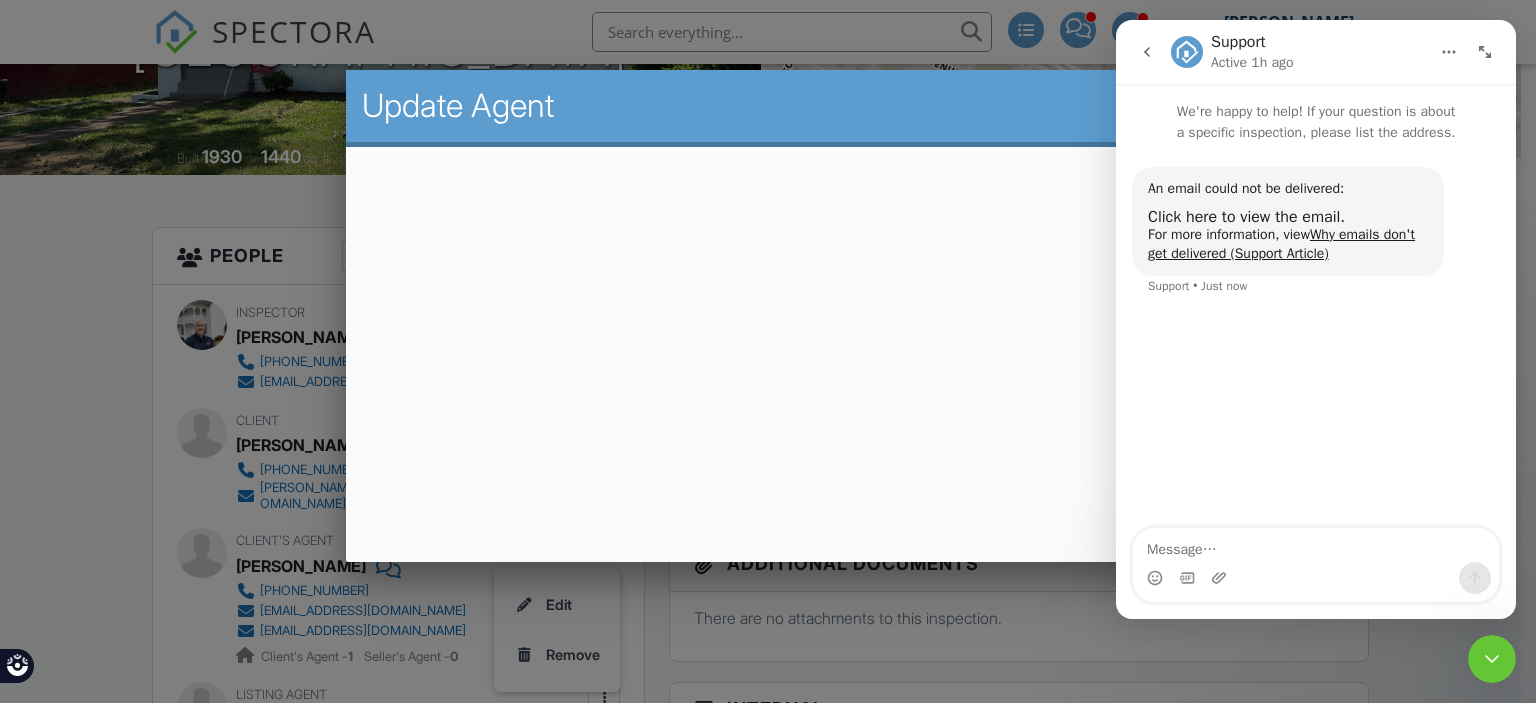 click 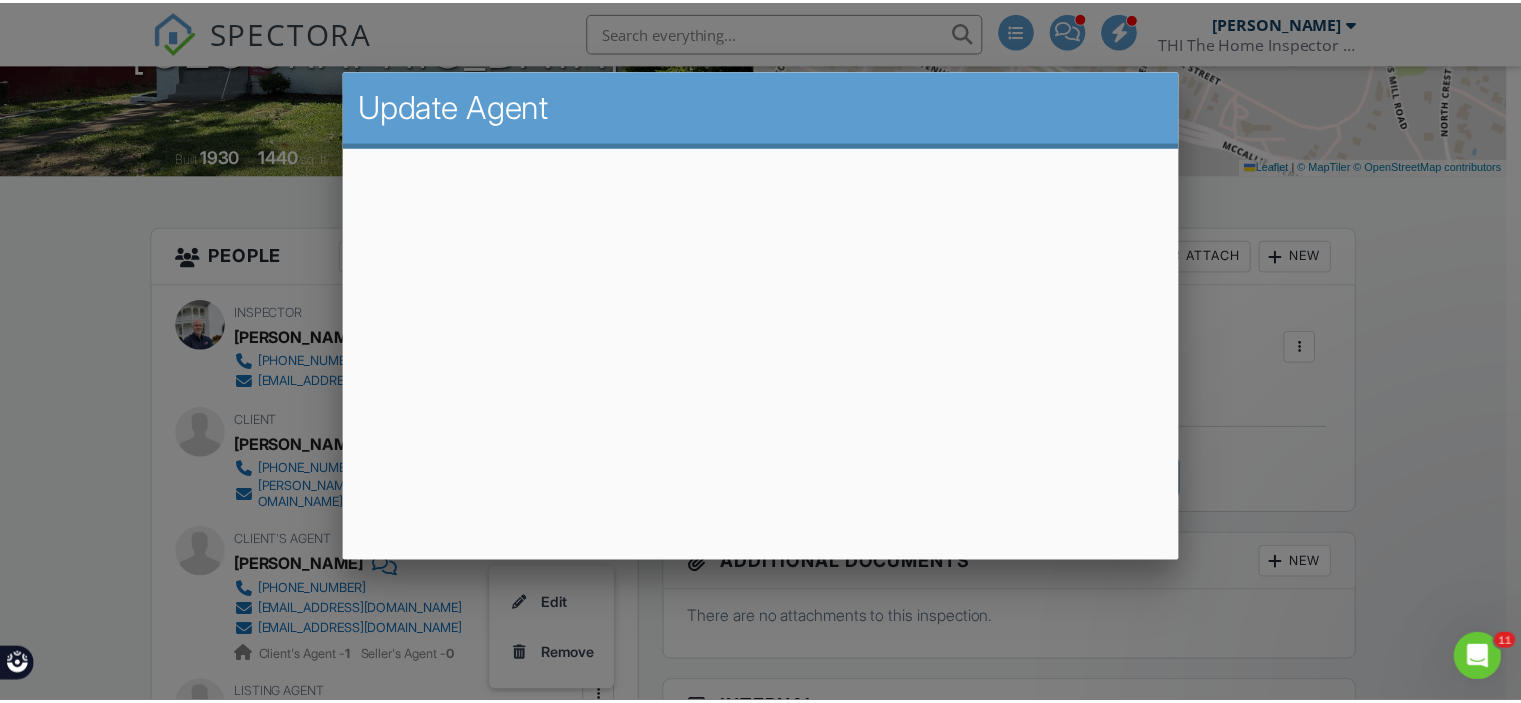 scroll, scrollTop: 0, scrollLeft: 0, axis: both 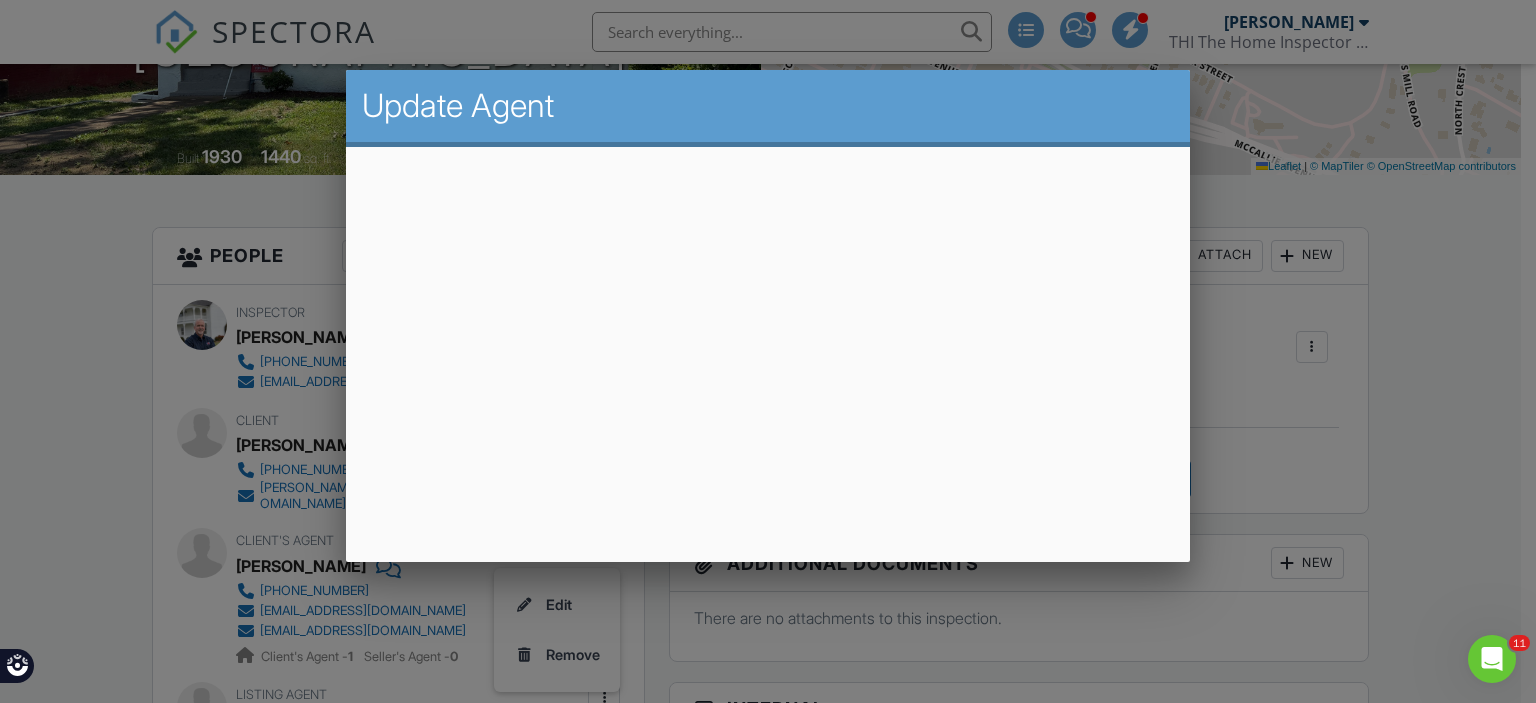 click at bounding box center [768, 339] 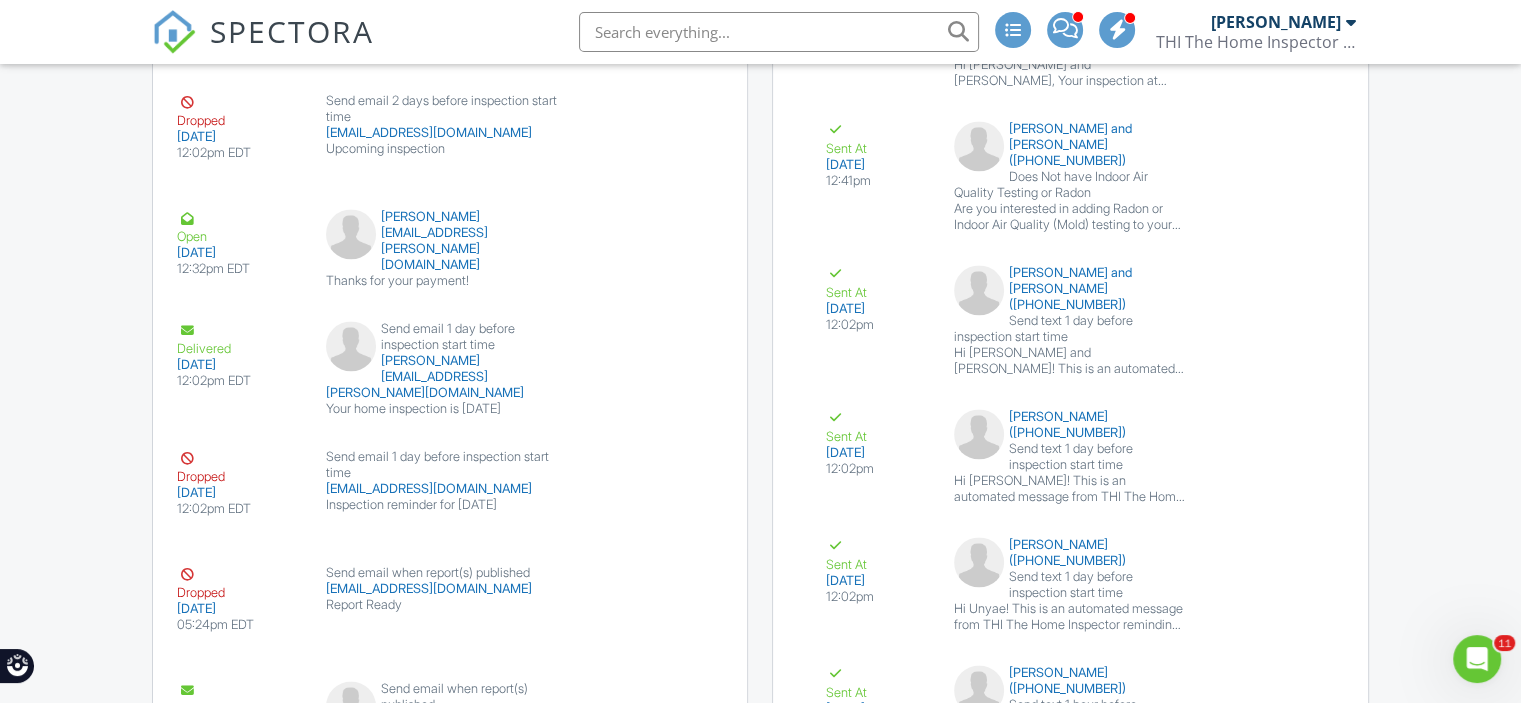 scroll, scrollTop: 3225, scrollLeft: 0, axis: vertical 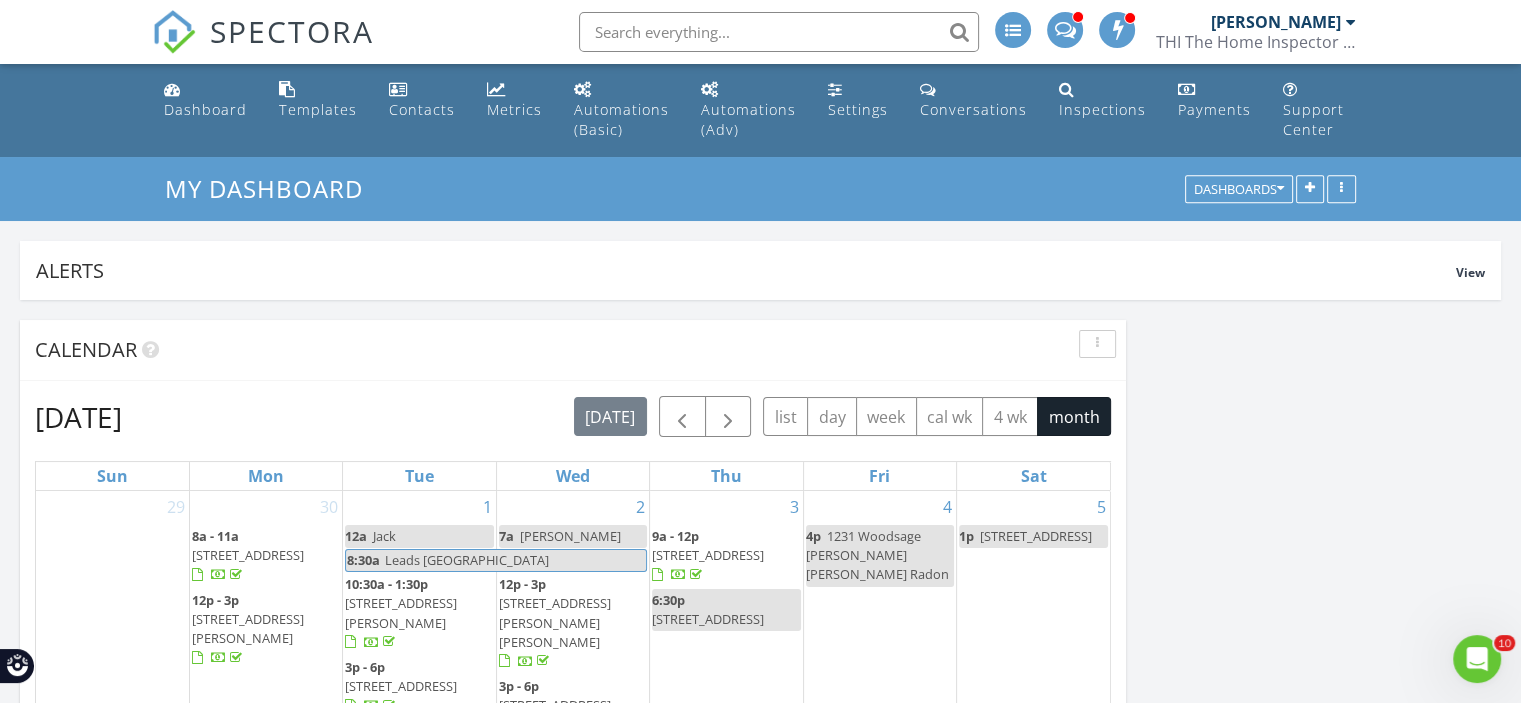 click at bounding box center (779, 32) 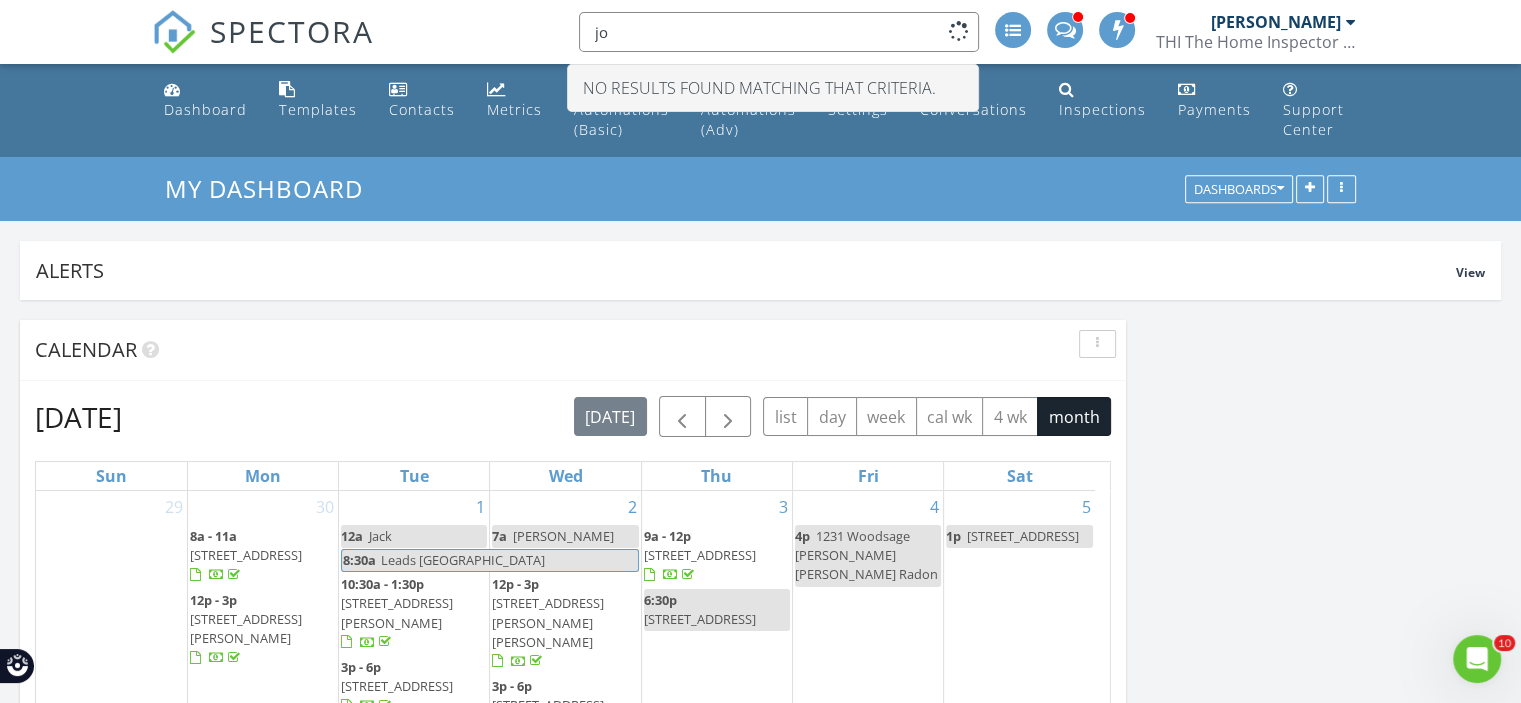 type on "j" 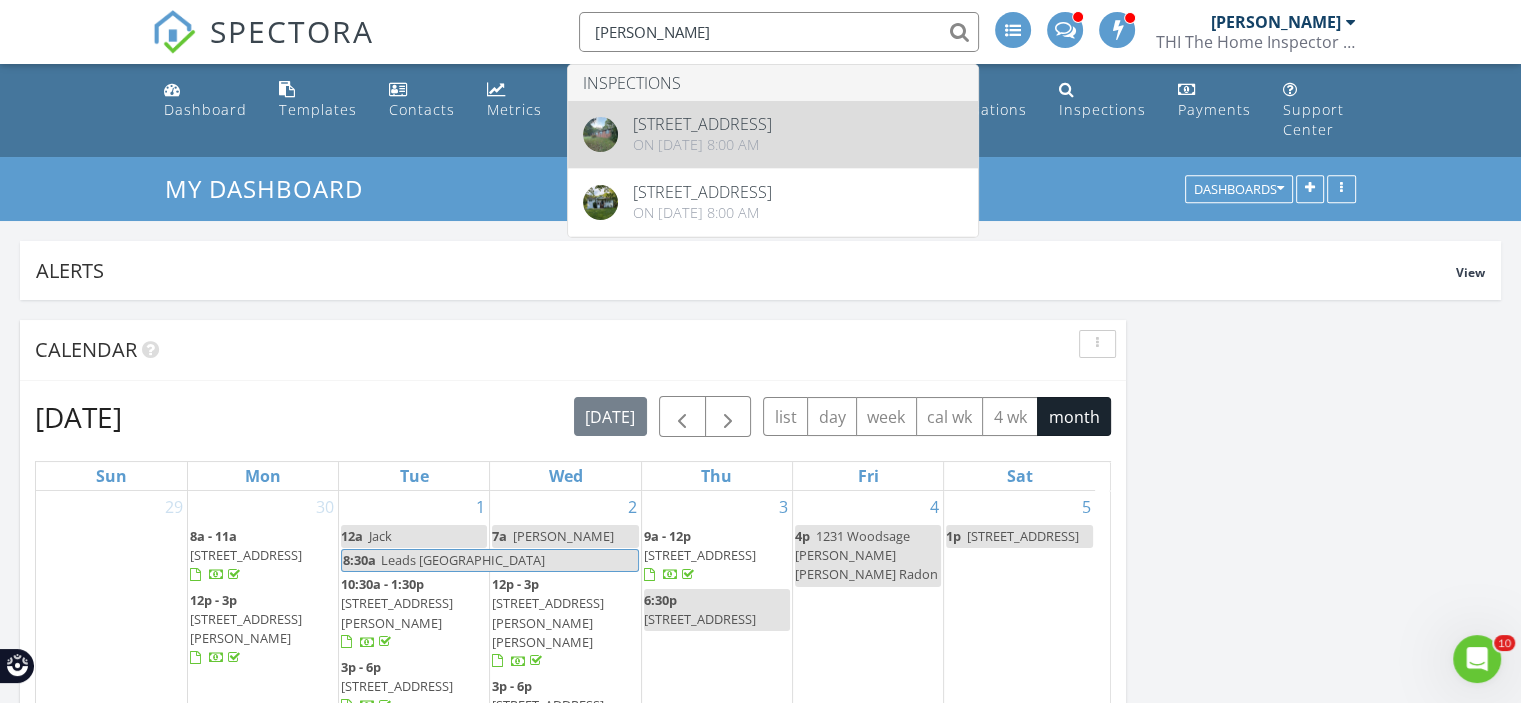 type on "[PERSON_NAME]" 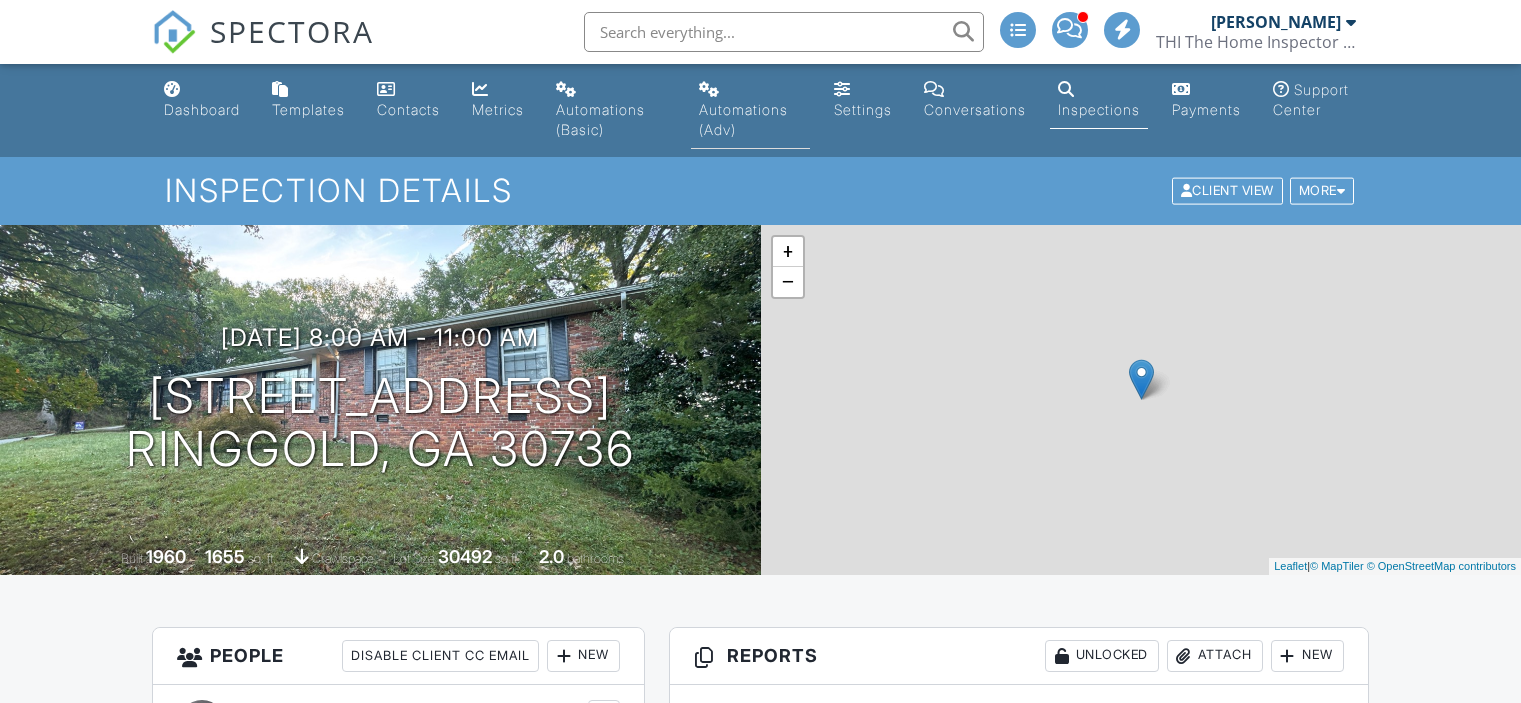 scroll, scrollTop: 0, scrollLeft: 0, axis: both 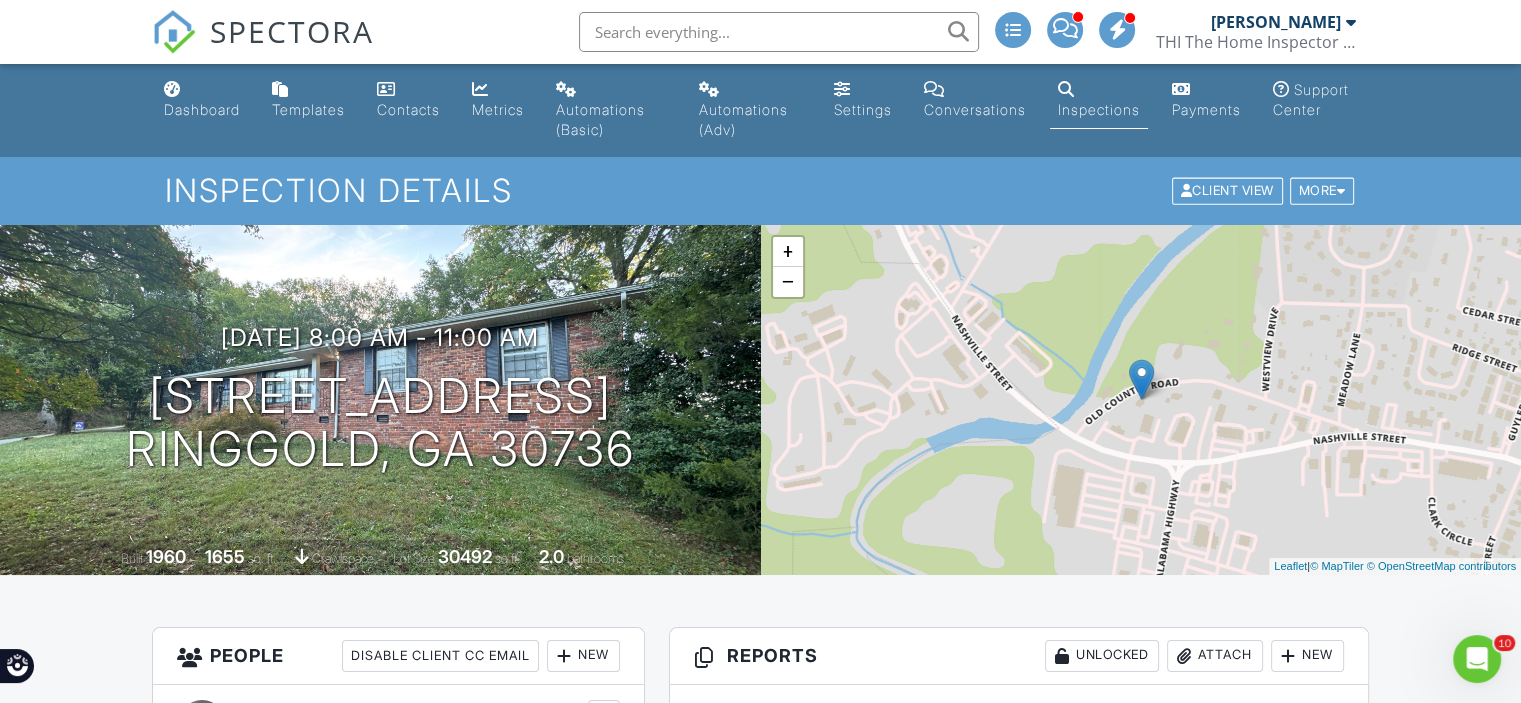 click on "09/19/2024  8:00 am
- 11:00 am
297 Old County Rd
Ringgold, GA 30736" at bounding box center [380, 399] 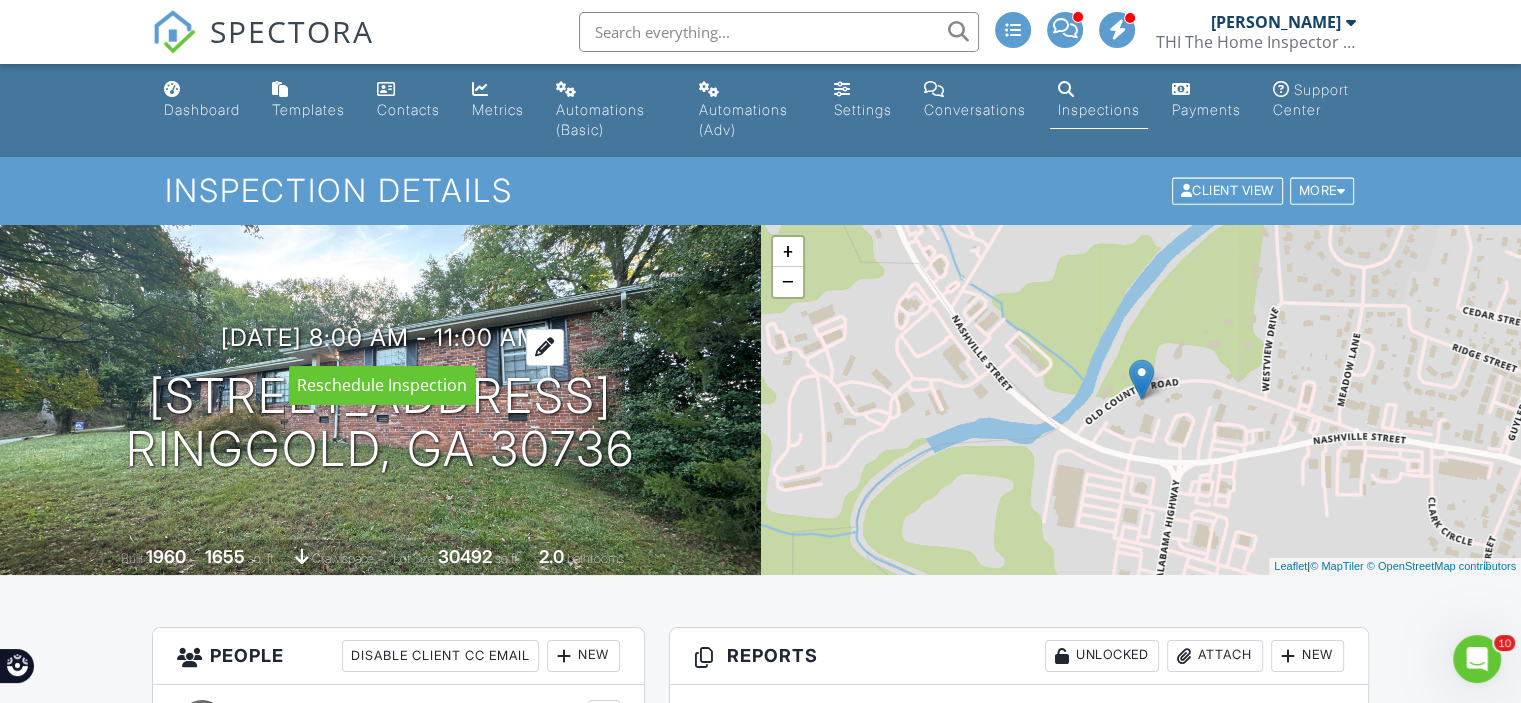 click on "09/19/2024  8:00 am
- 11:00 am" at bounding box center (380, 337) 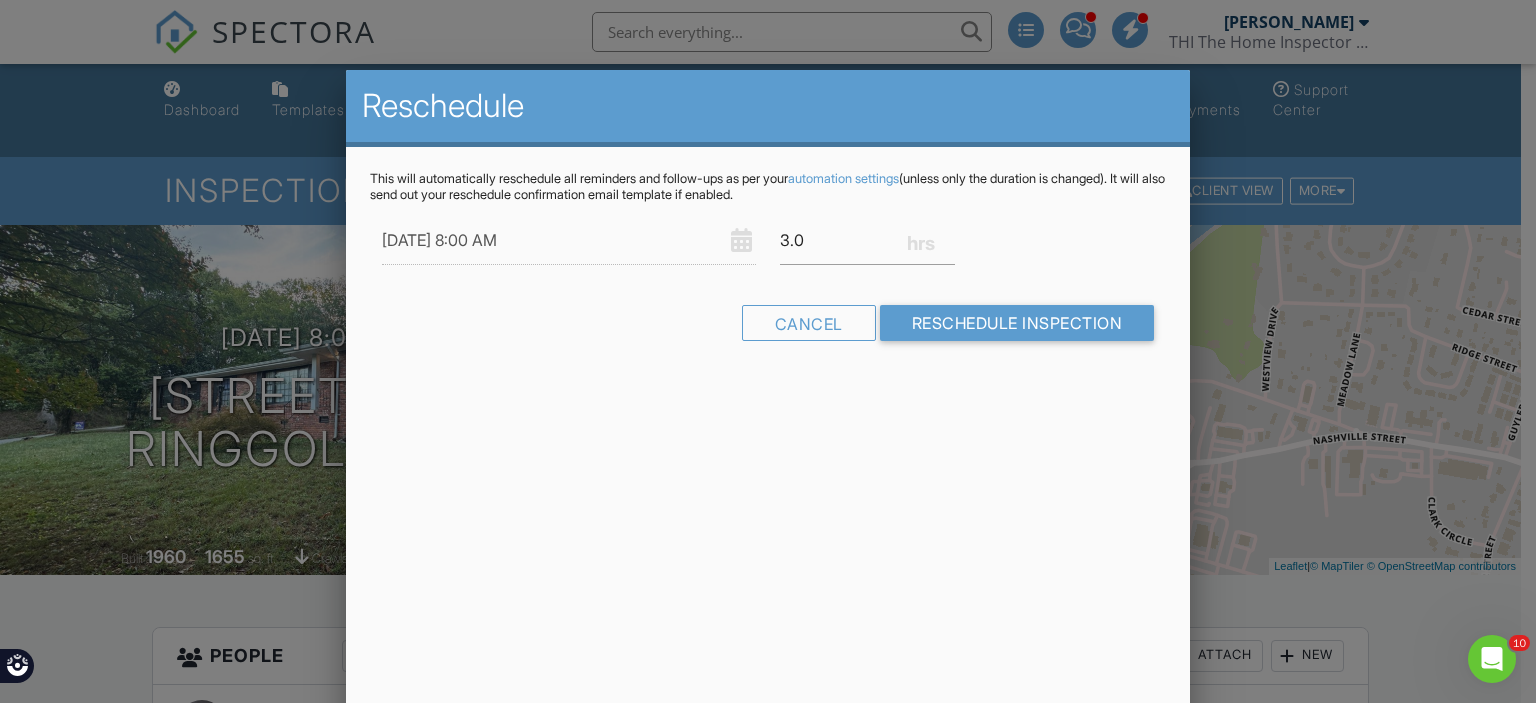 click at bounding box center [768, 339] 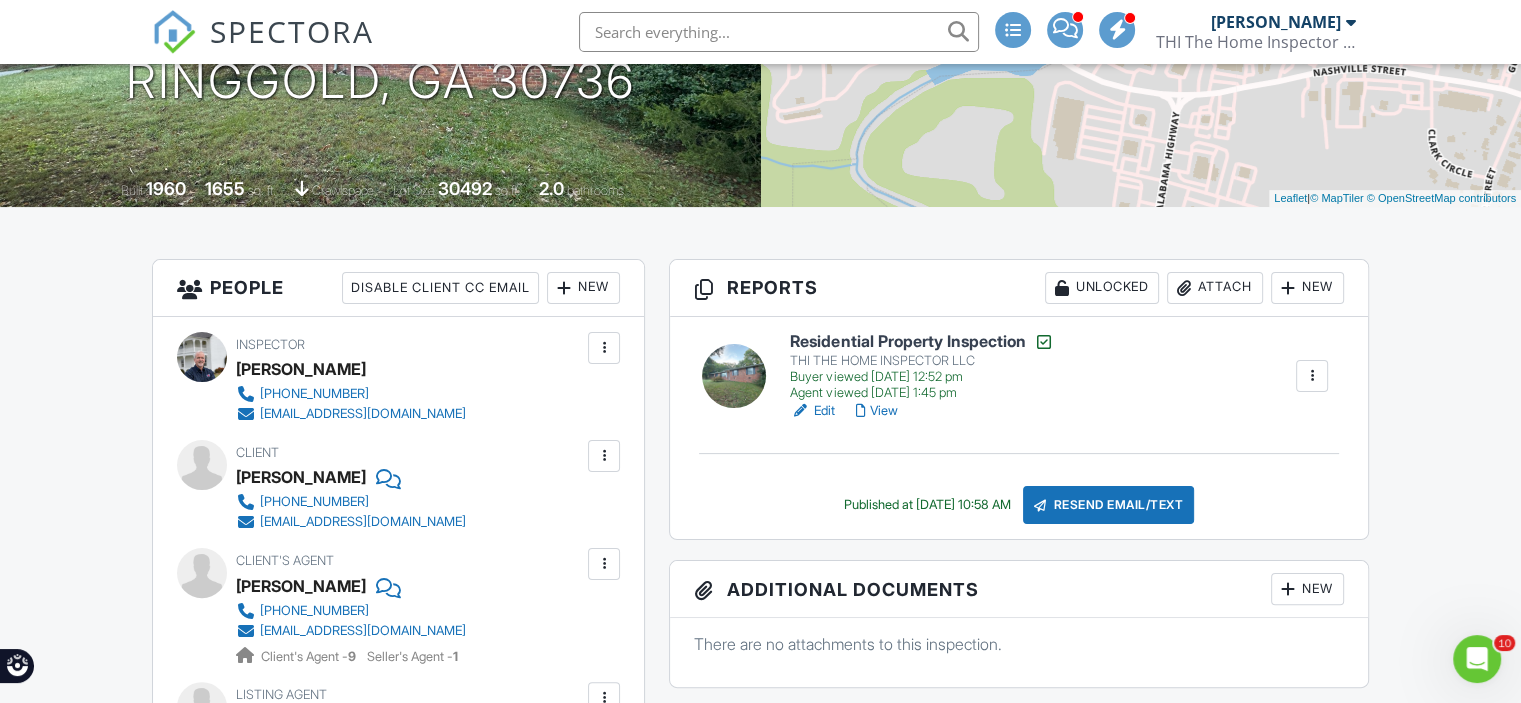 scroll, scrollTop: 400, scrollLeft: 0, axis: vertical 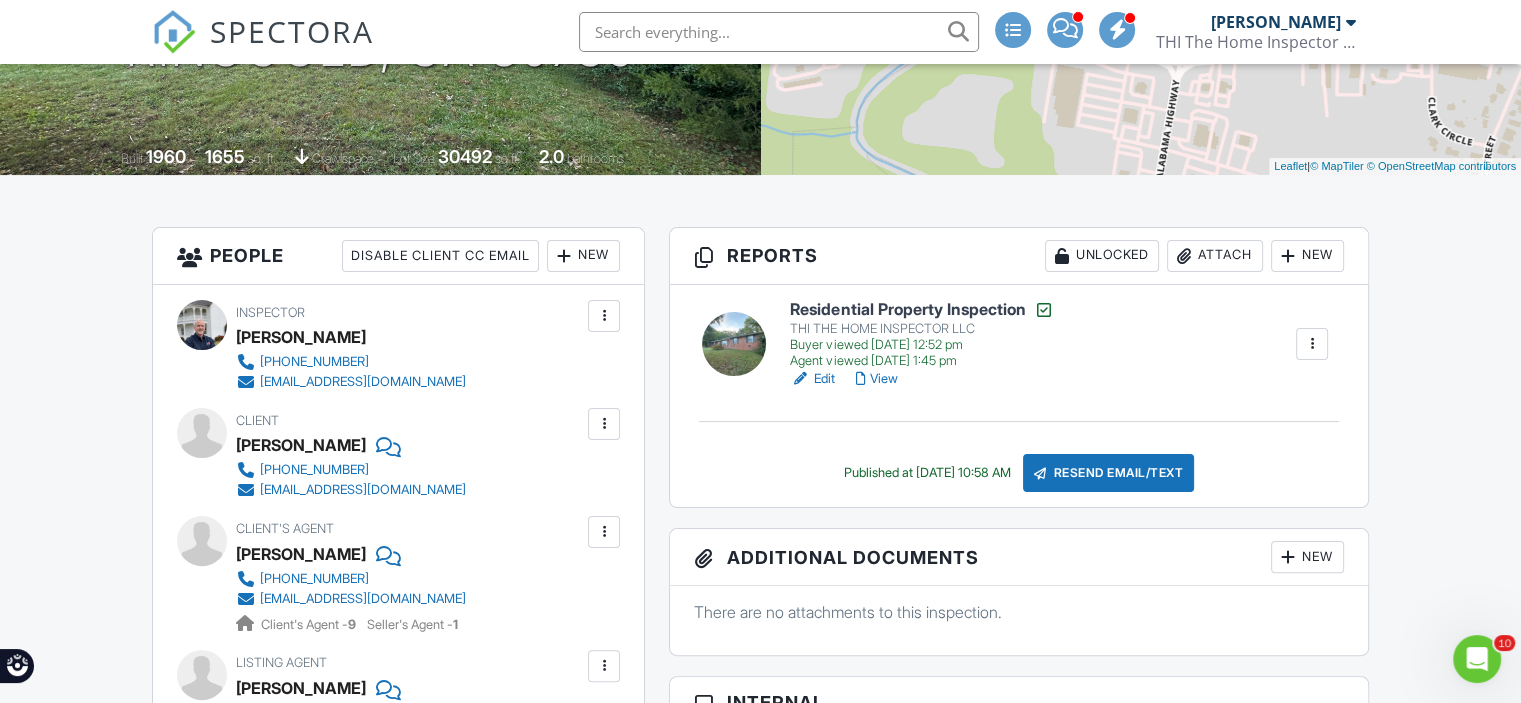 click on "Residential Property Inspection" at bounding box center [921, 310] 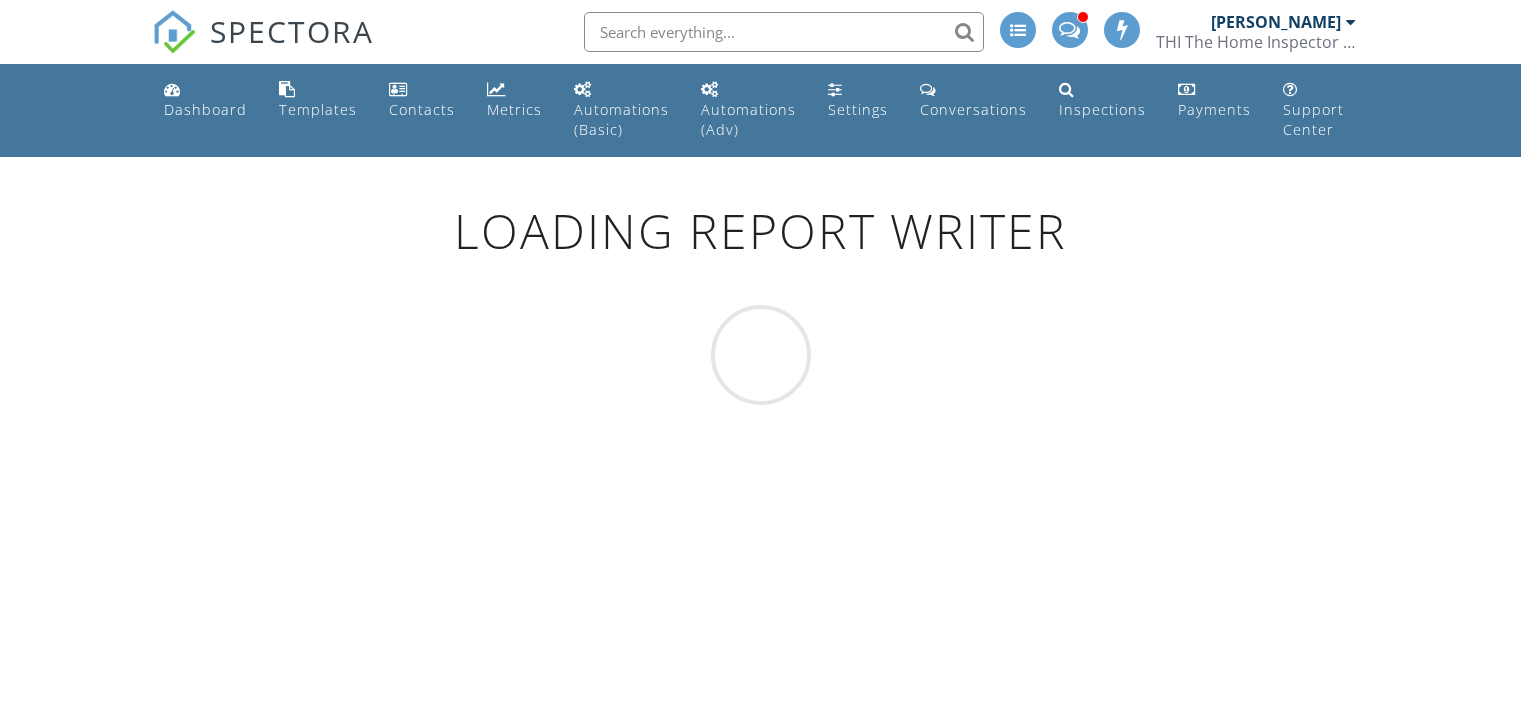scroll, scrollTop: 0, scrollLeft: 0, axis: both 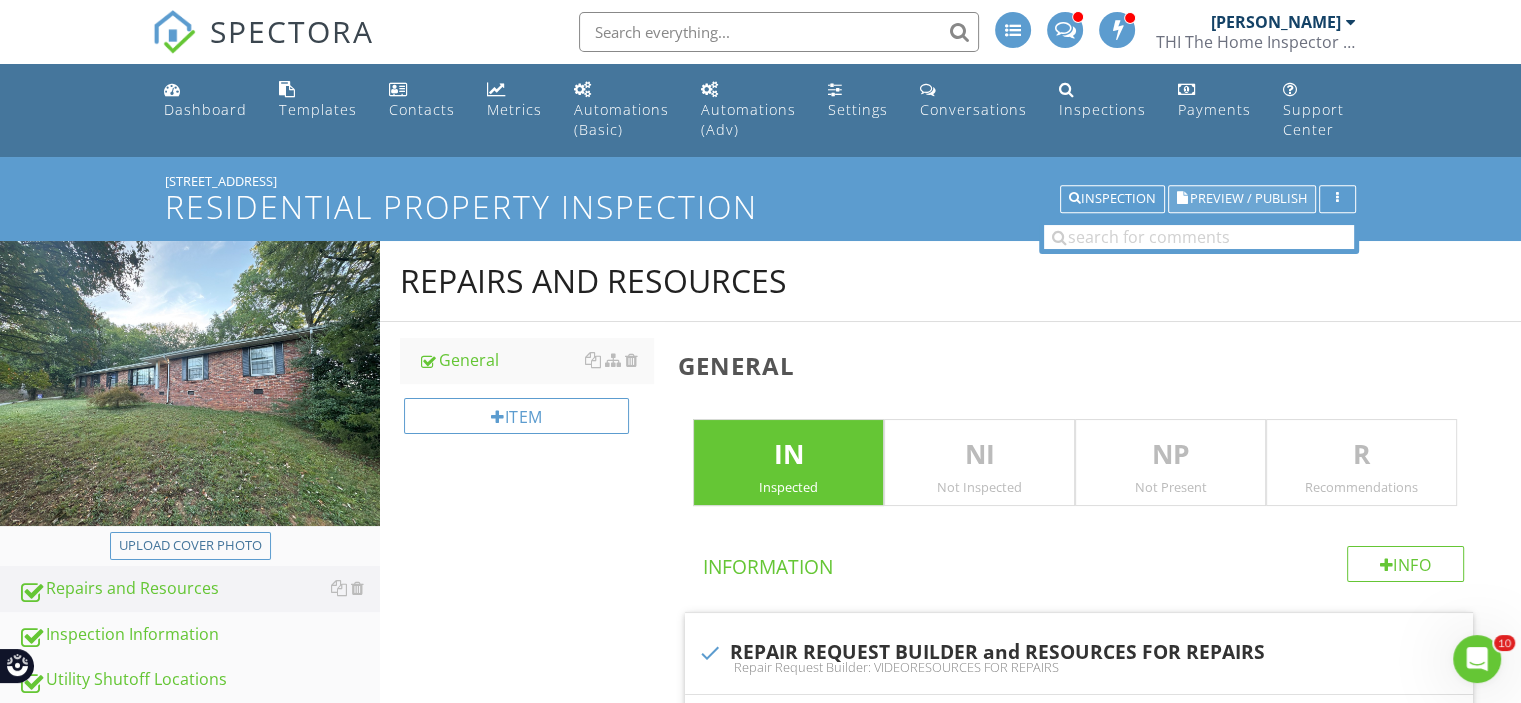 click on "Preview / Publish" at bounding box center [1248, 199] 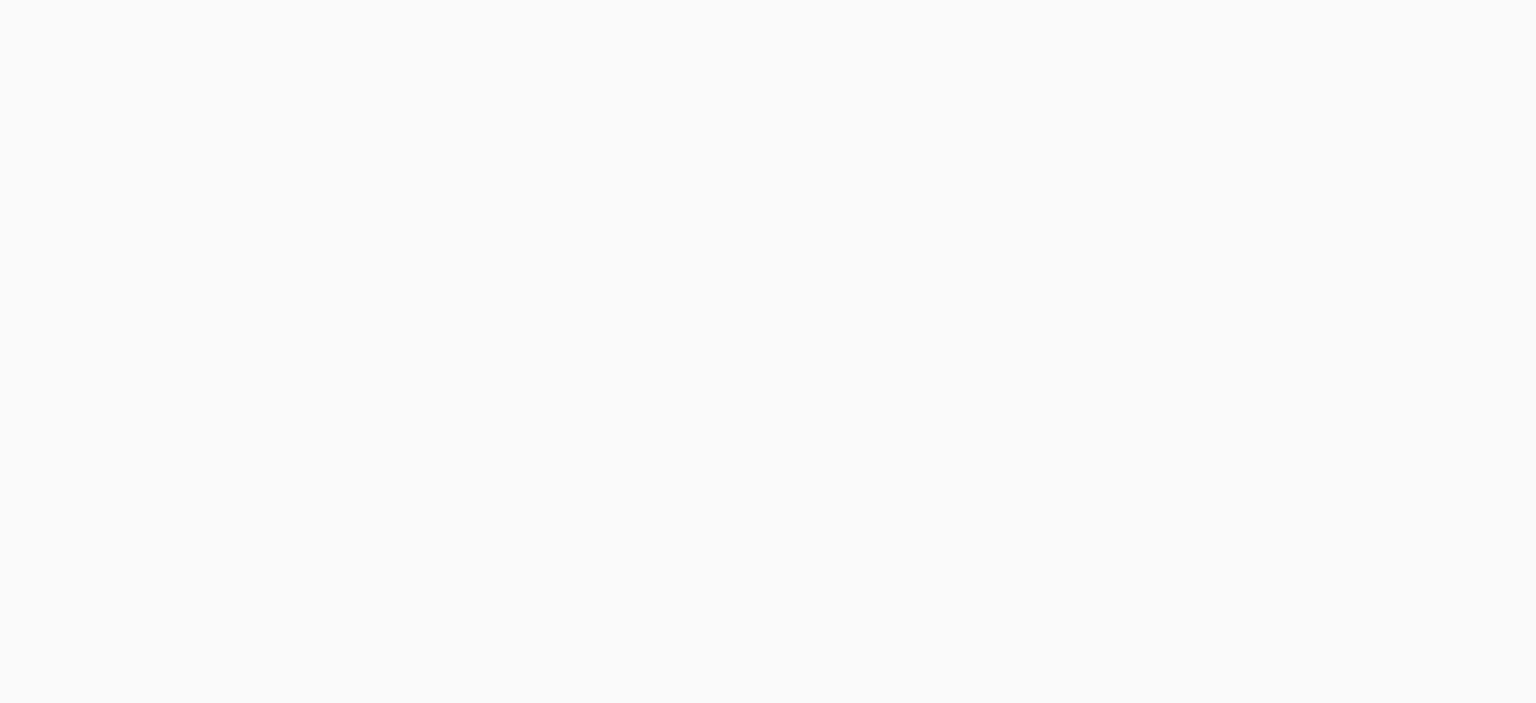 scroll, scrollTop: 0, scrollLeft: 0, axis: both 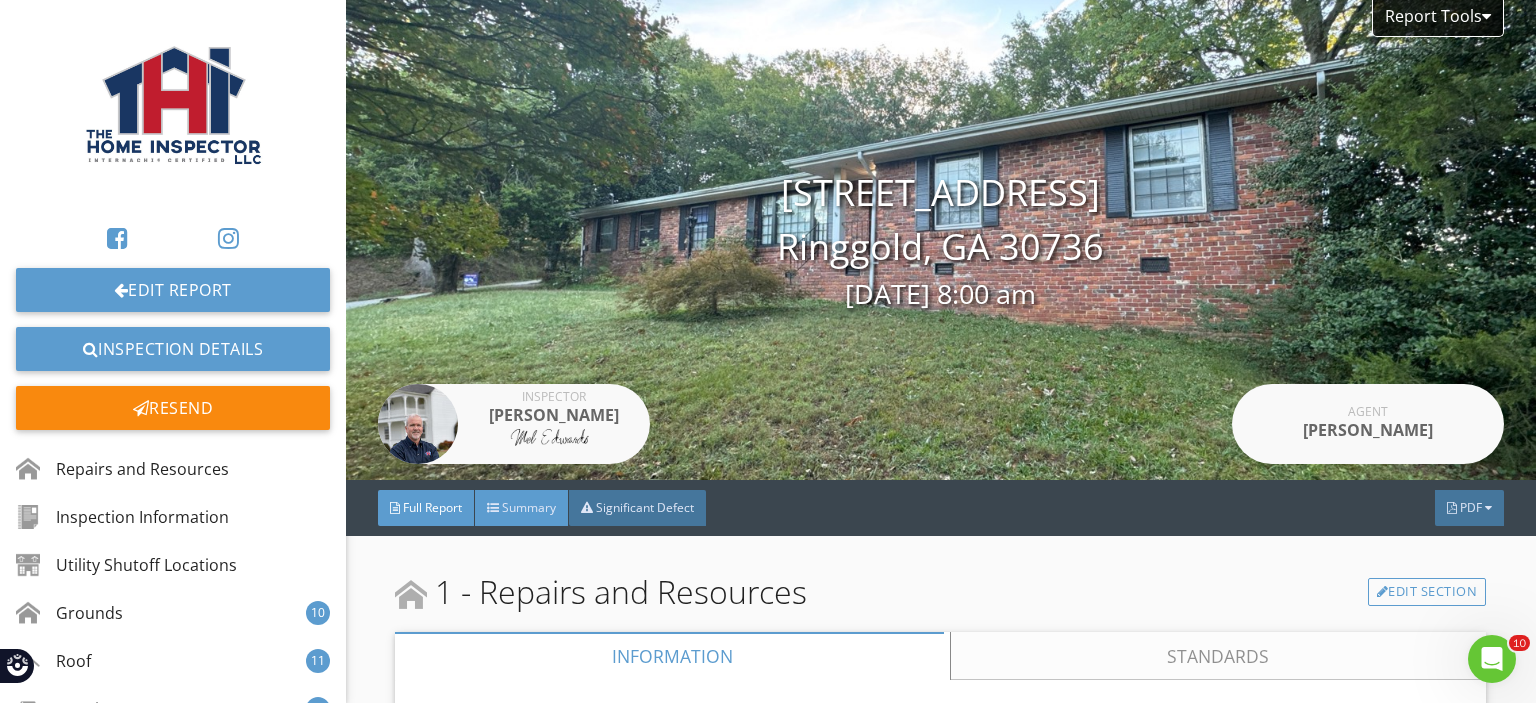 click on "Summary" at bounding box center [529, 507] 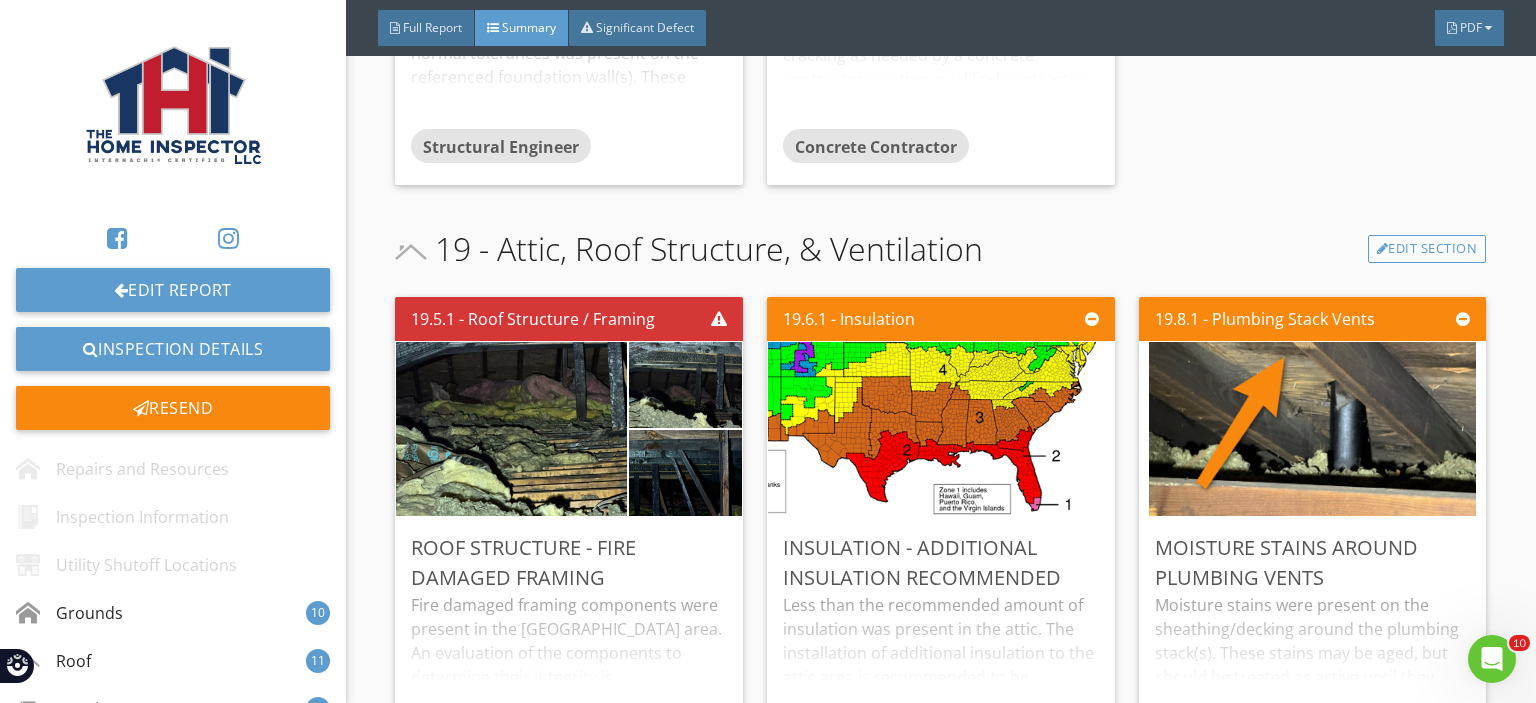 scroll, scrollTop: 16700, scrollLeft: 0, axis: vertical 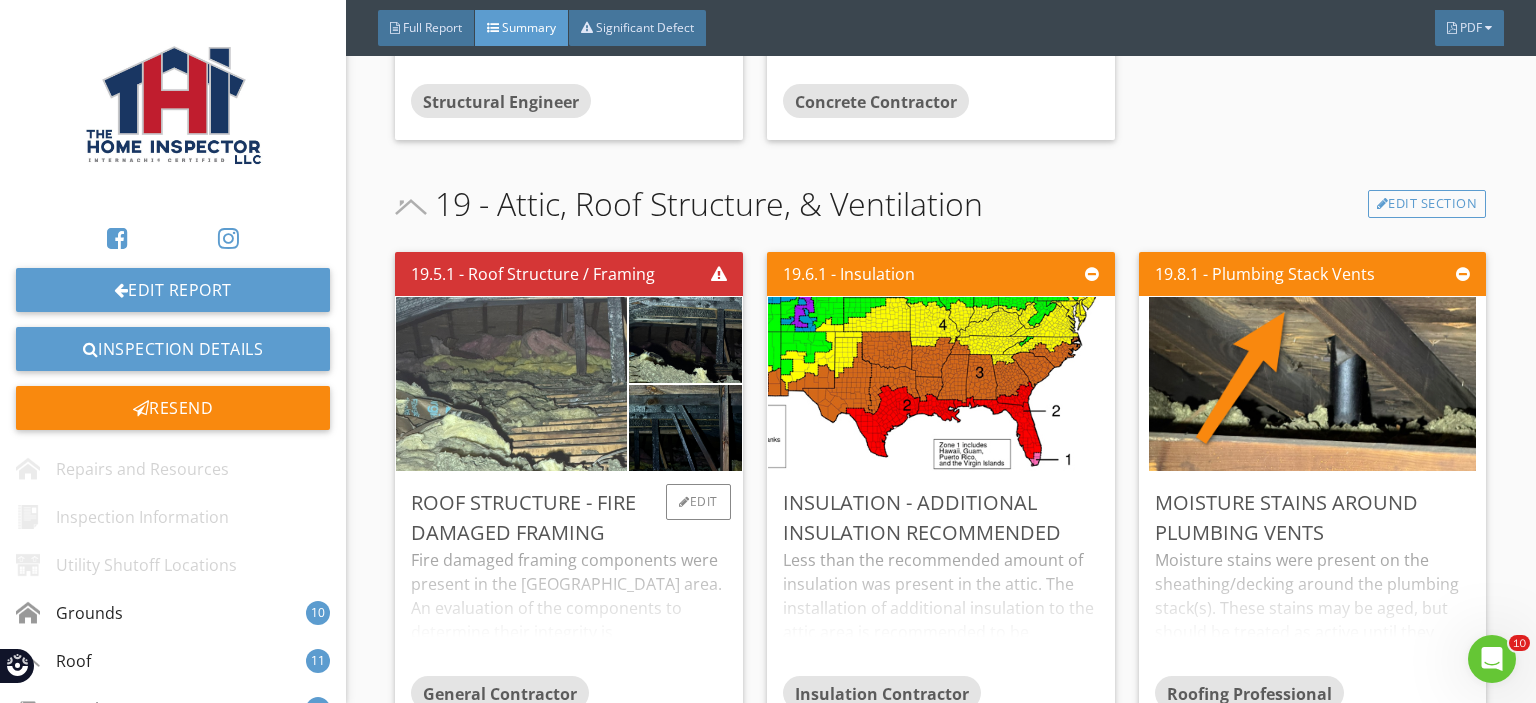 click at bounding box center [511, 384] 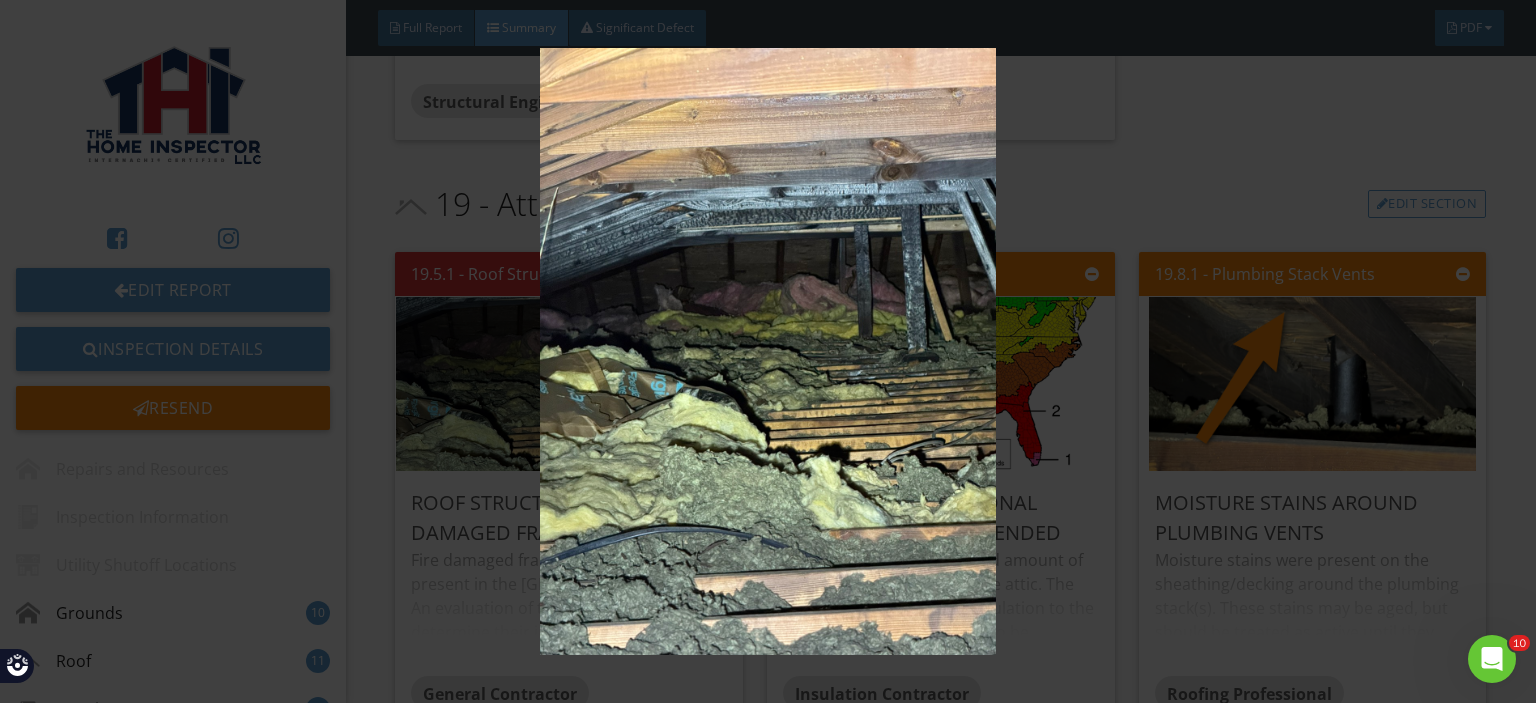 click at bounding box center [768, 351] 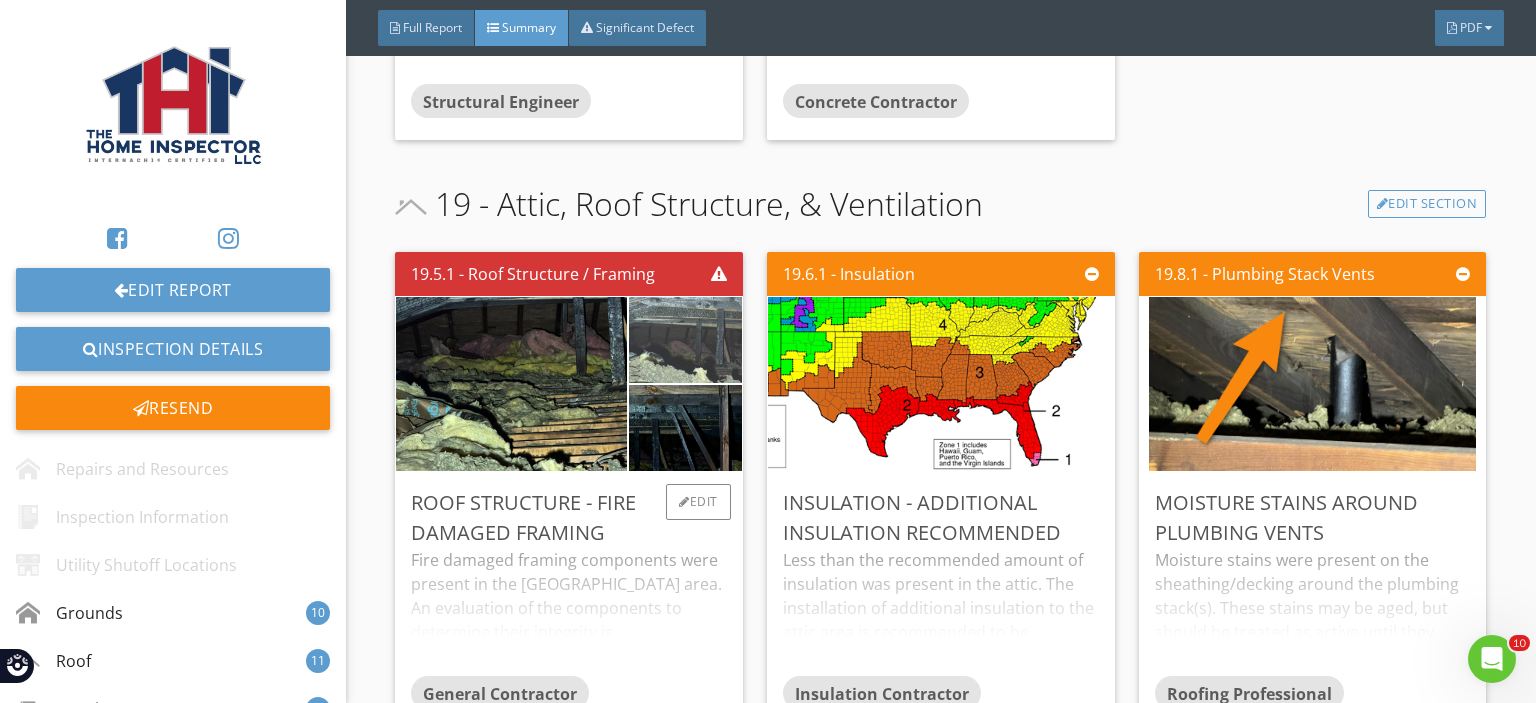 click at bounding box center [685, 340] 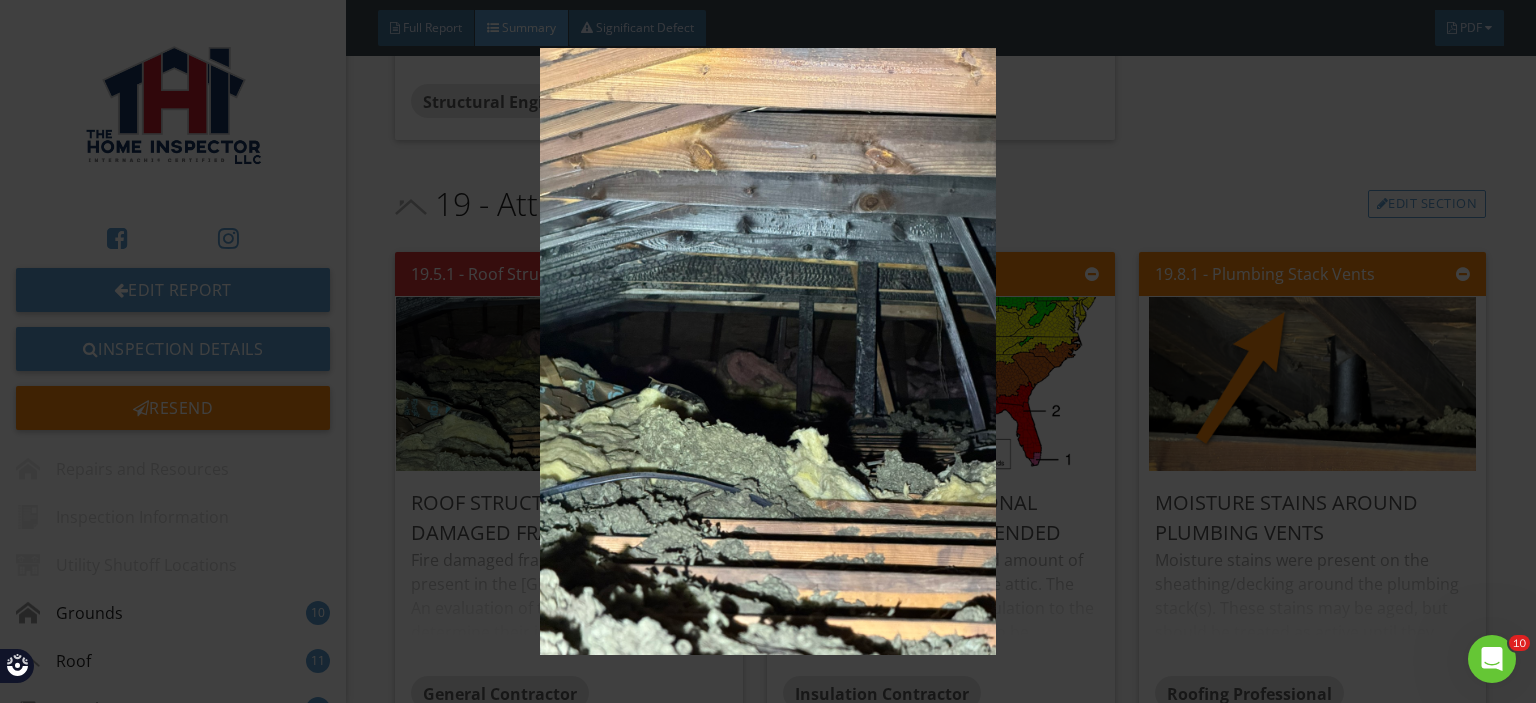 click at bounding box center (768, 351) 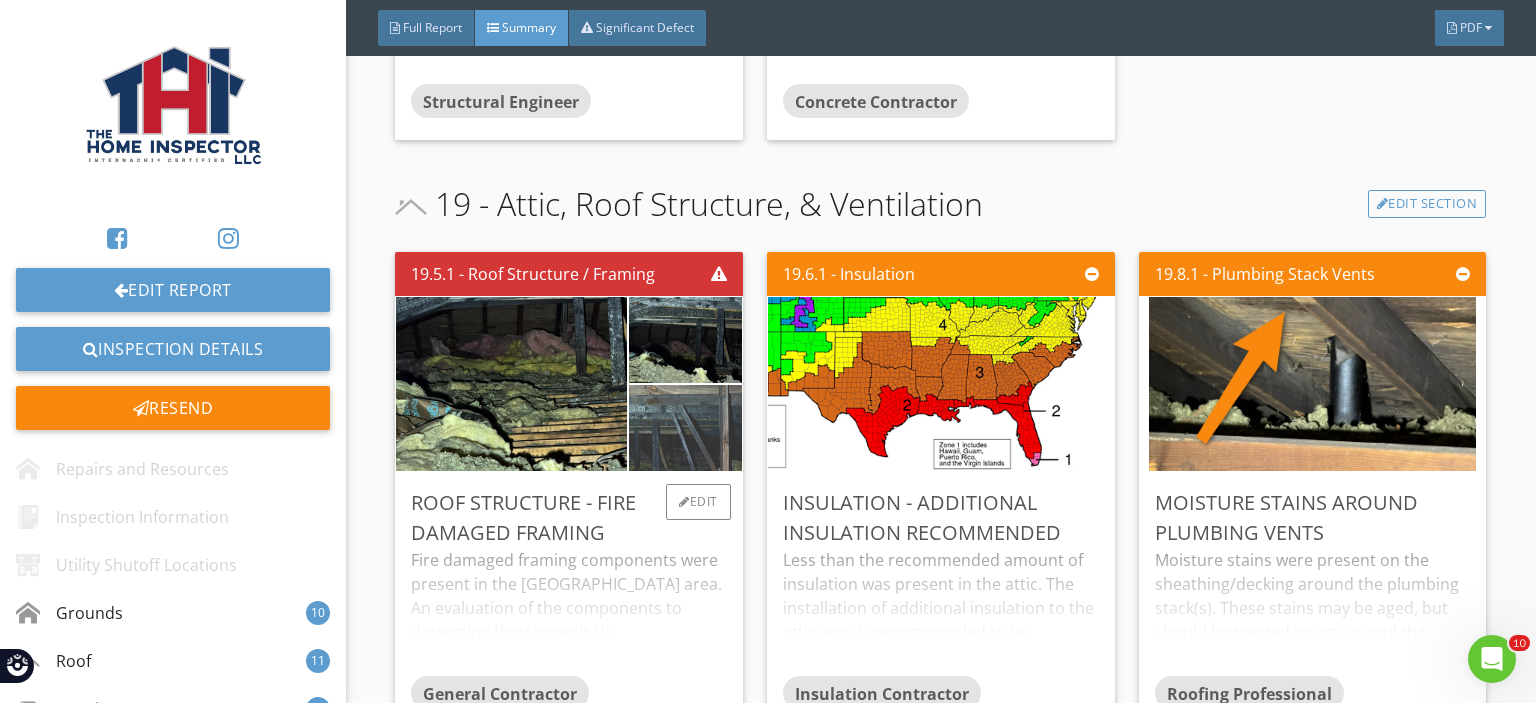 click at bounding box center (685, 428) 